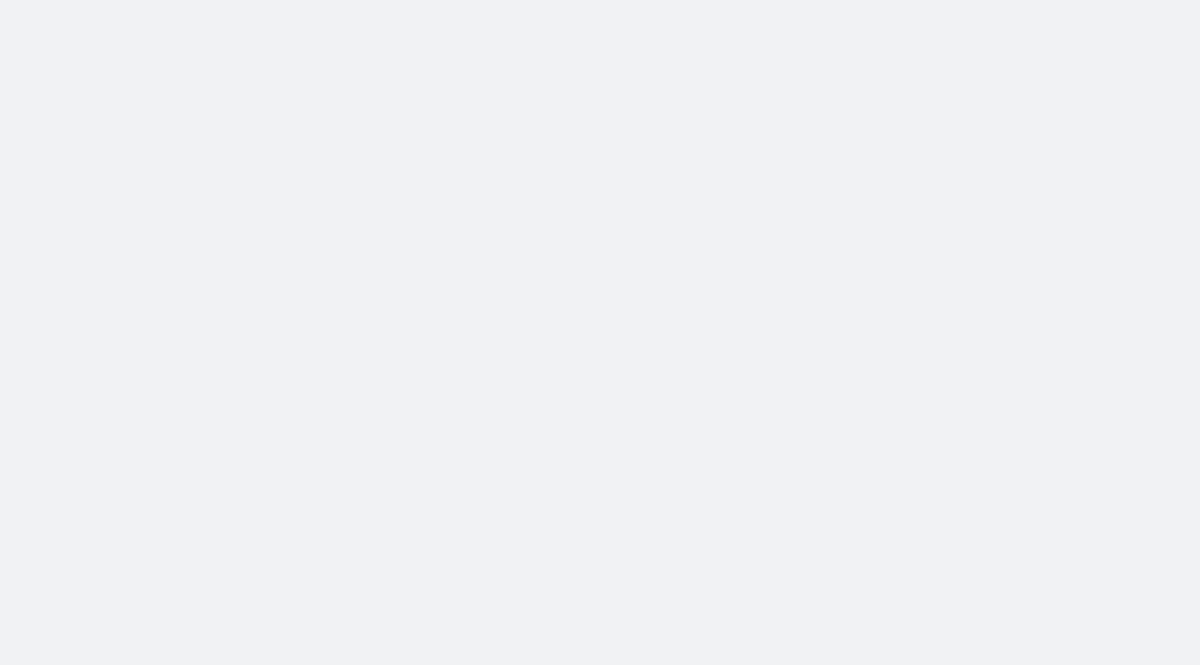 scroll, scrollTop: 0, scrollLeft: 0, axis: both 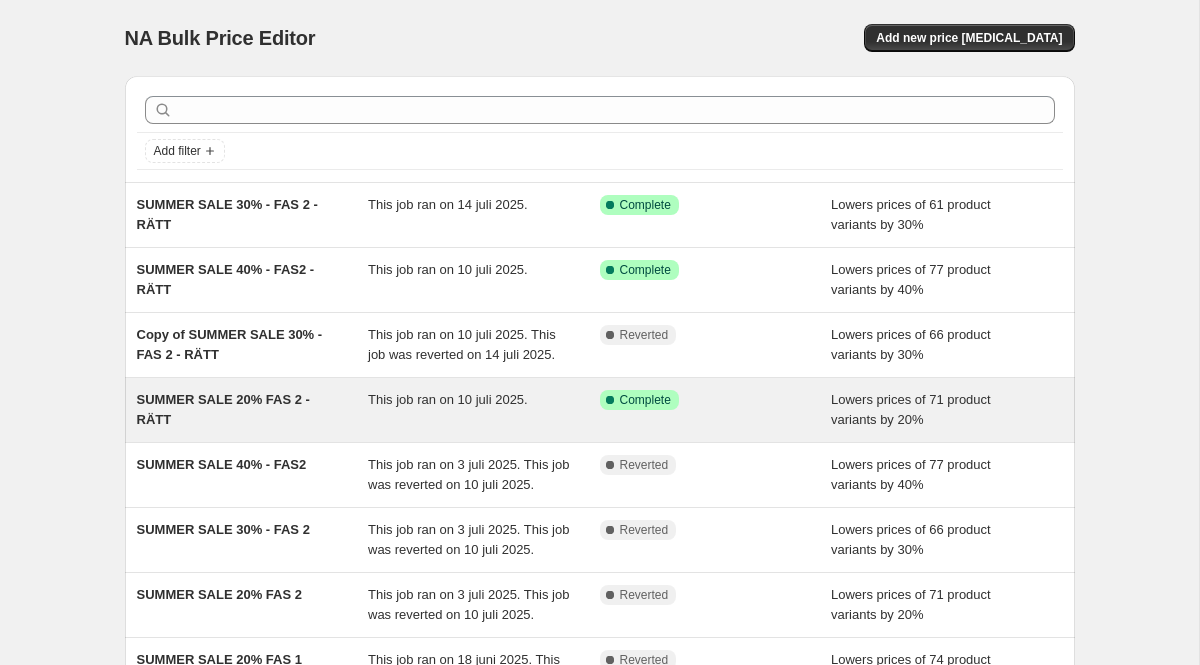 click on "SUMMER SALE 20% FAS 2 - RÄTT" at bounding box center (253, 410) 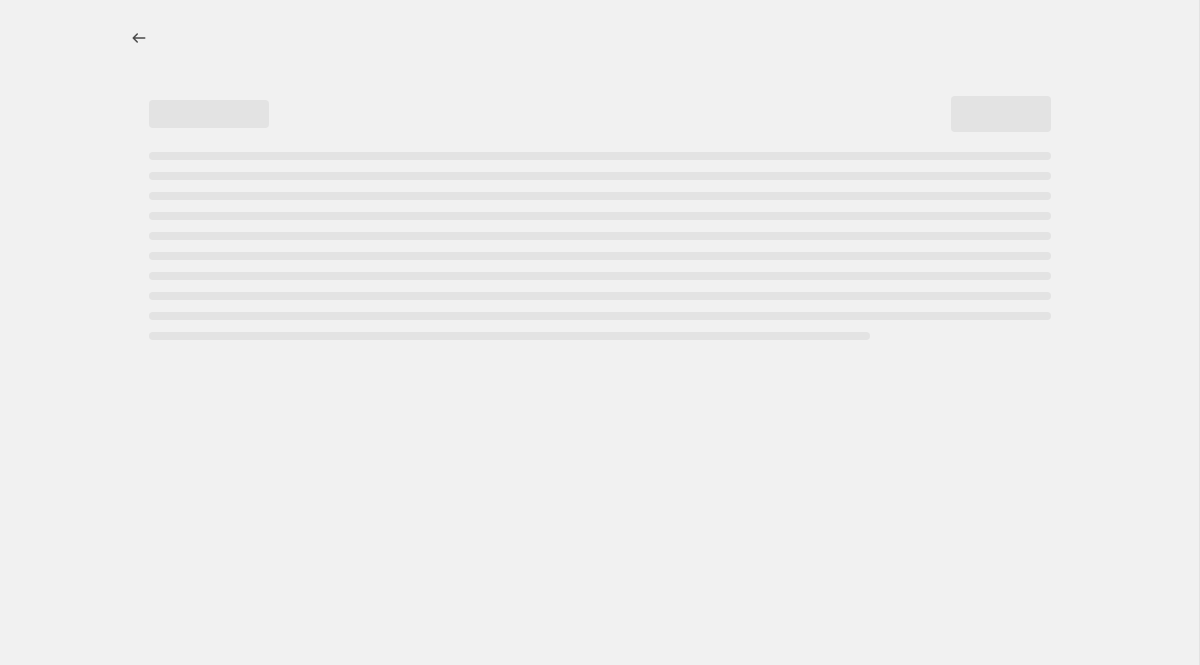 select on "percentage" 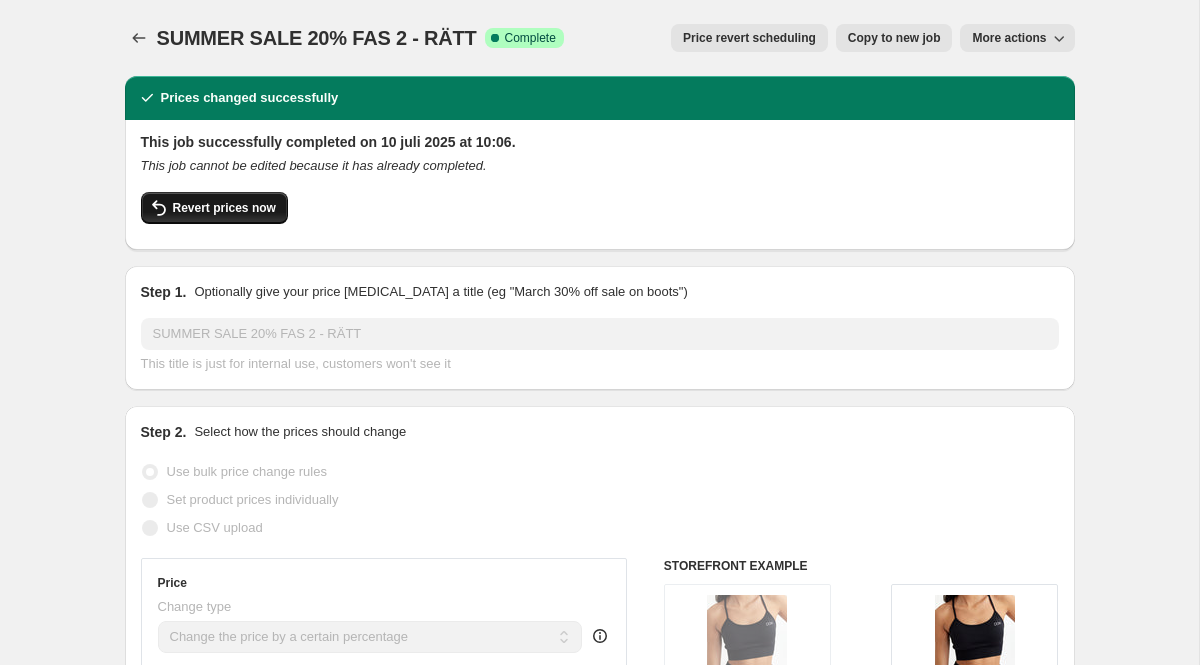 click on "Revert prices now" at bounding box center (224, 208) 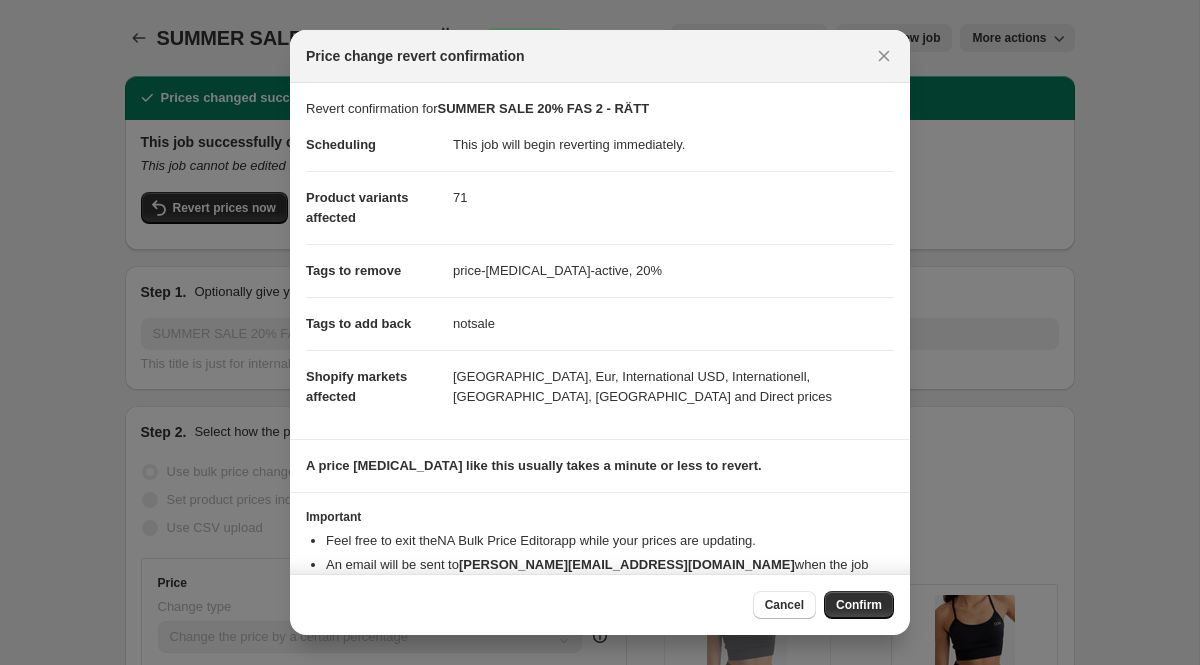 click on "Confirm" at bounding box center (859, 605) 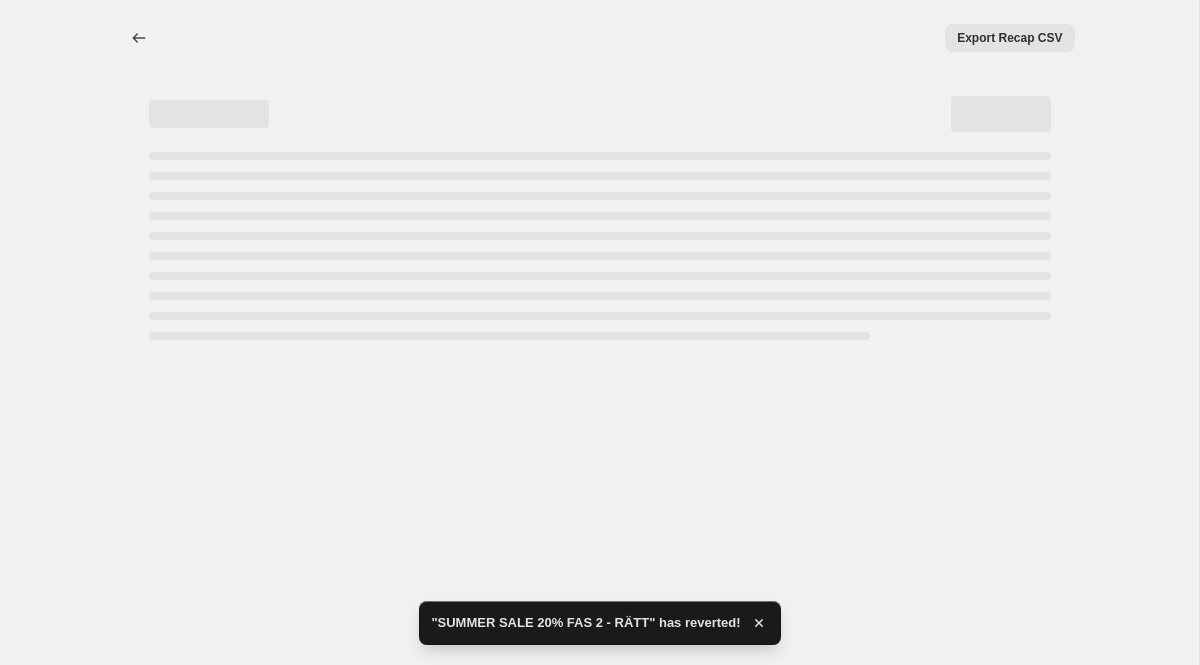select on "percentage" 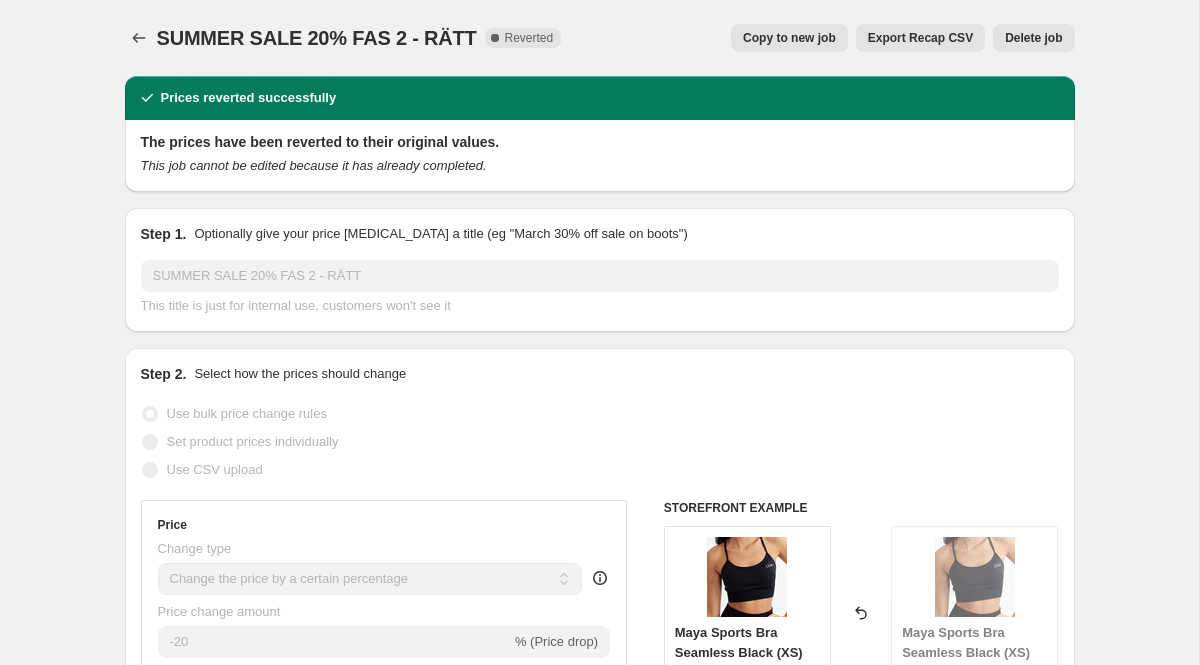 click on "Copy to new job" at bounding box center (789, 38) 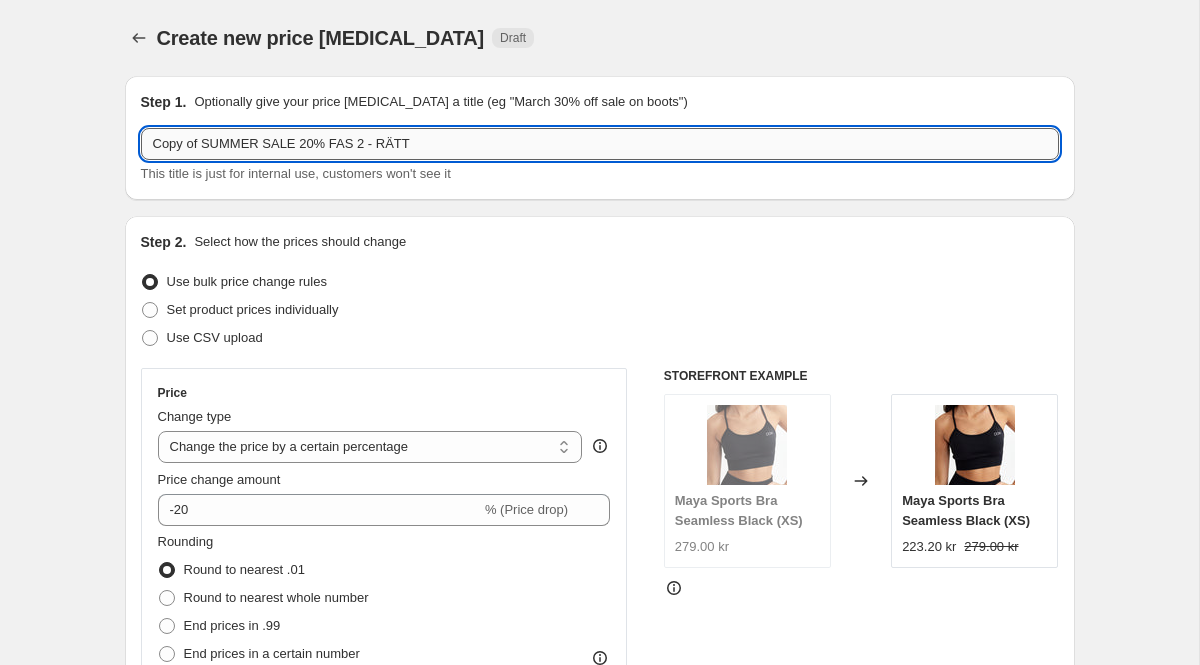 drag, startPoint x: 205, startPoint y: 146, endPoint x: 177, endPoint y: 145, distance: 28.01785 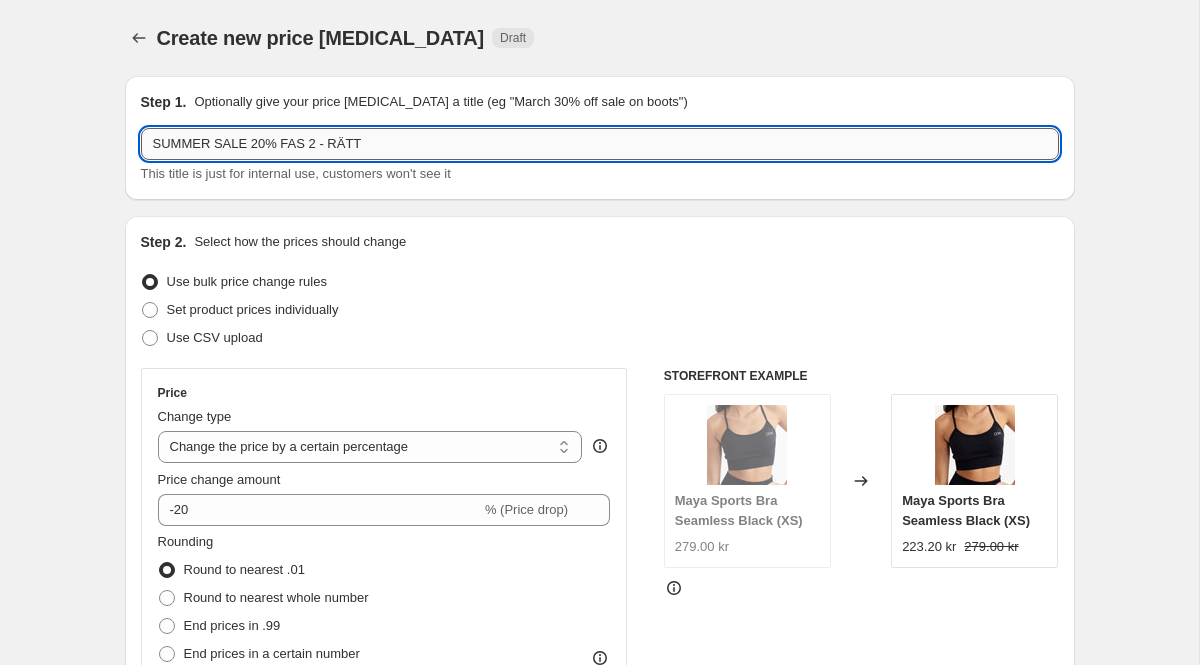 click on "SUMMER SALE 20% FAS 2 - RÄTT" at bounding box center [600, 144] 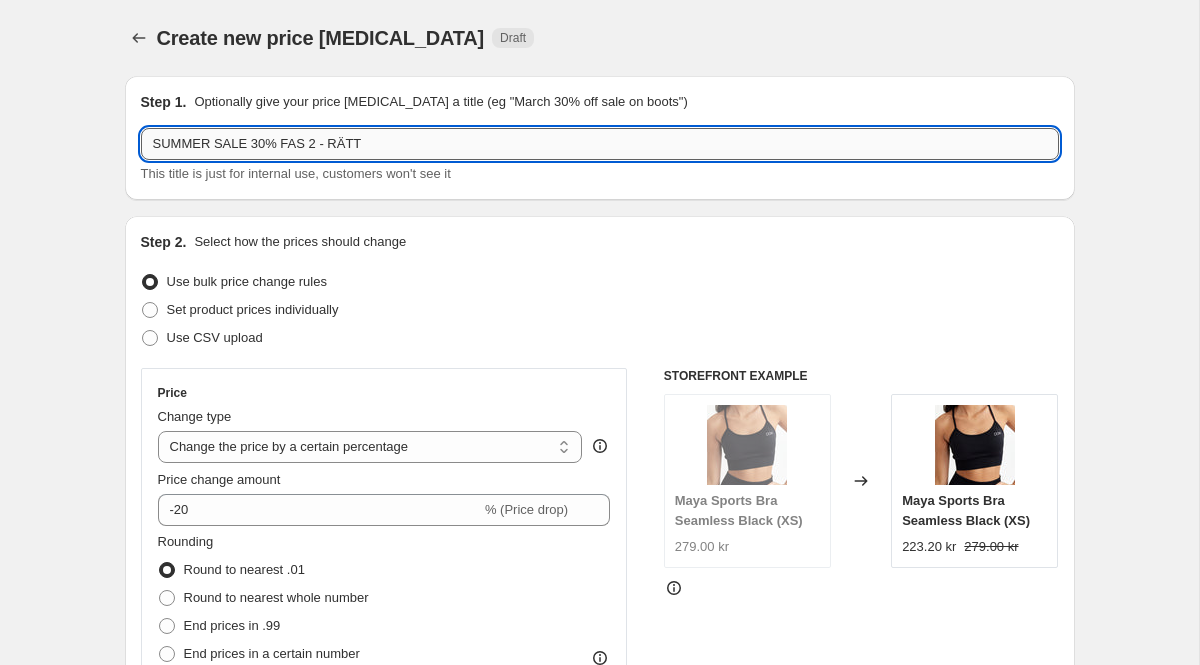 click on "SUMMER SALE 30% FAS 2 - RÄTT" at bounding box center [600, 144] 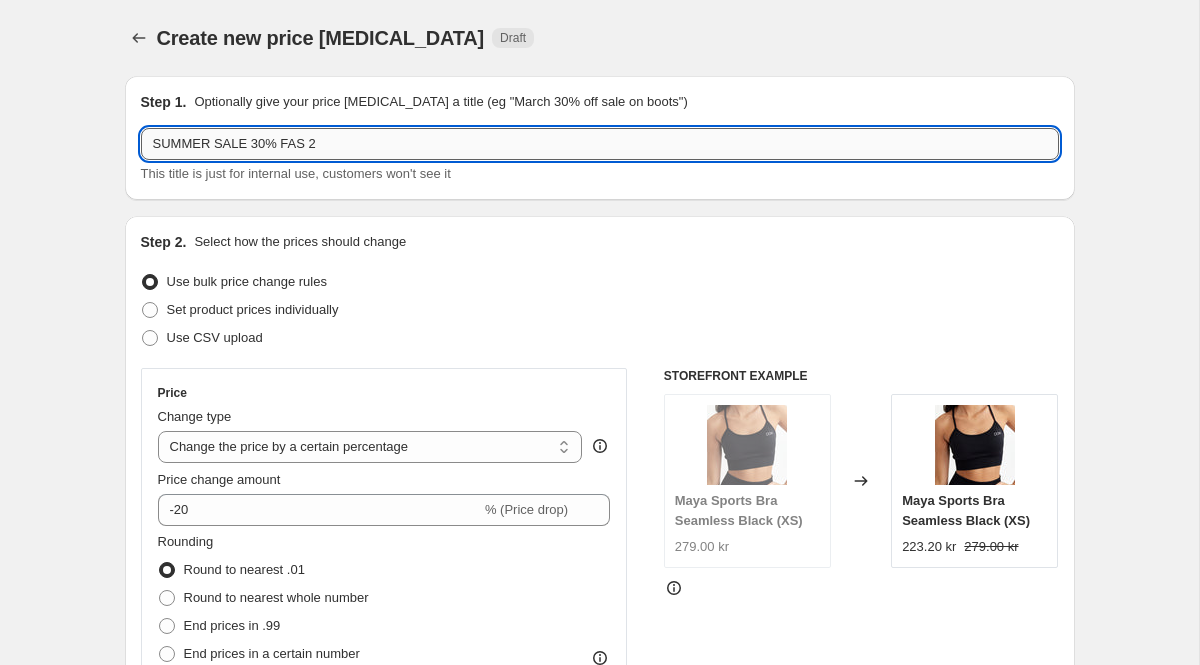 drag, startPoint x: 257, startPoint y: 147, endPoint x: 272, endPoint y: 131, distance: 21.931713 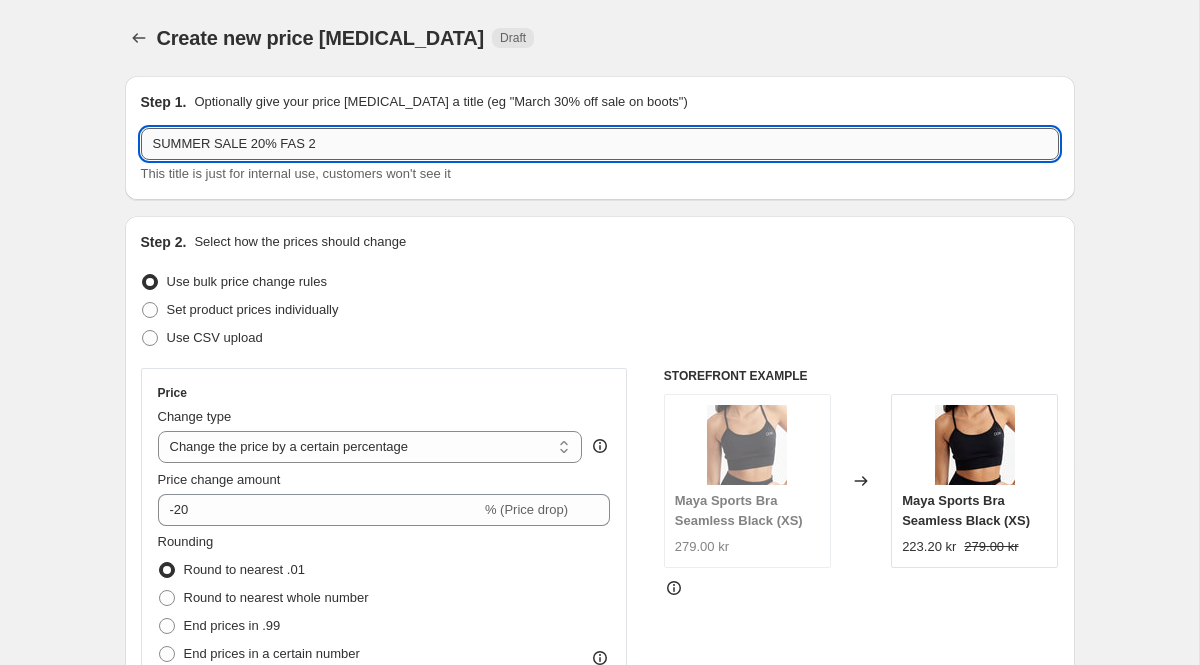 click on "SUMMER SALE 20% FAS 2" at bounding box center [600, 144] 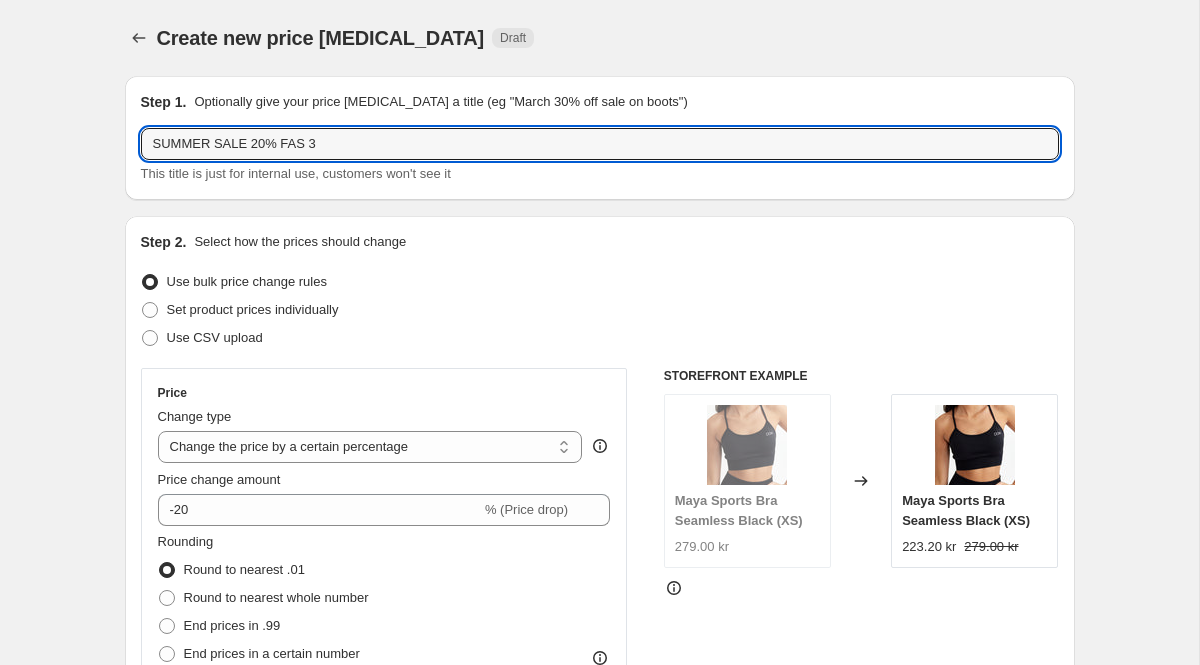 type on "SUMMER SALE 20% FAS 3" 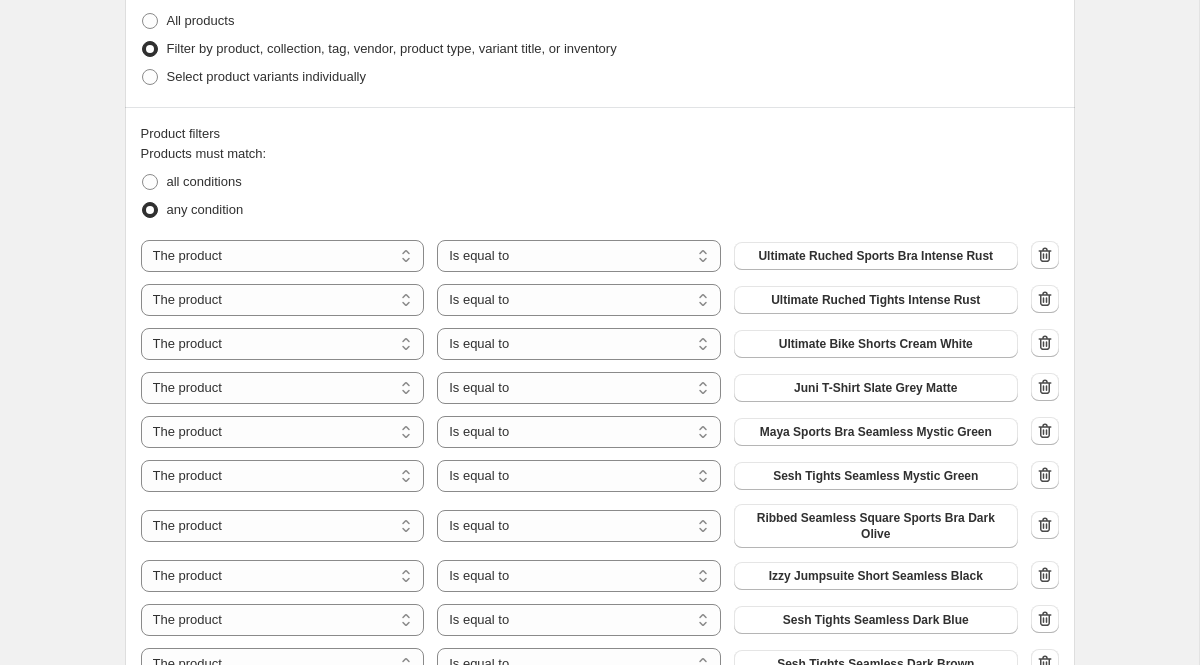 scroll, scrollTop: 1116, scrollLeft: 0, axis: vertical 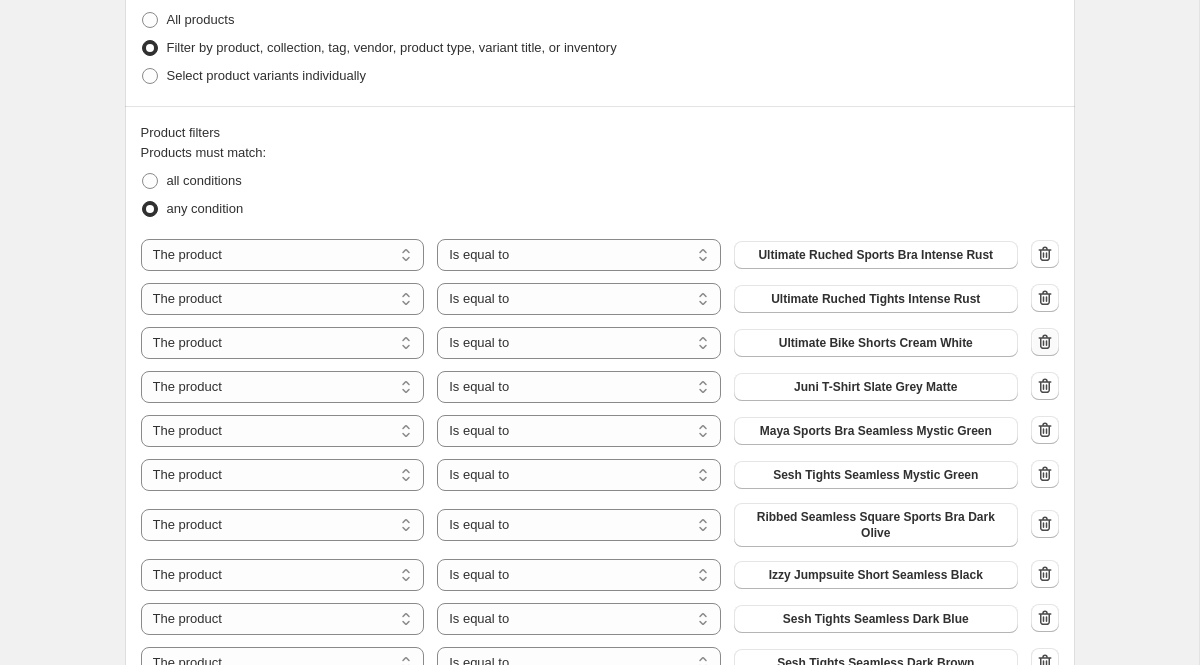 click 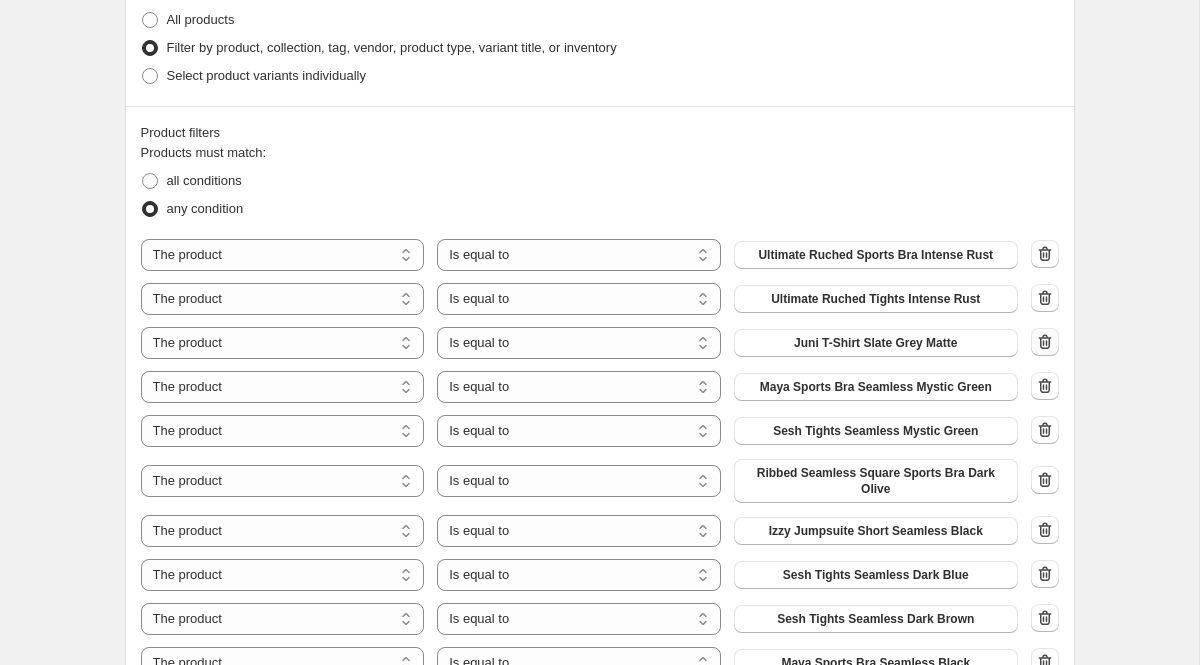 click 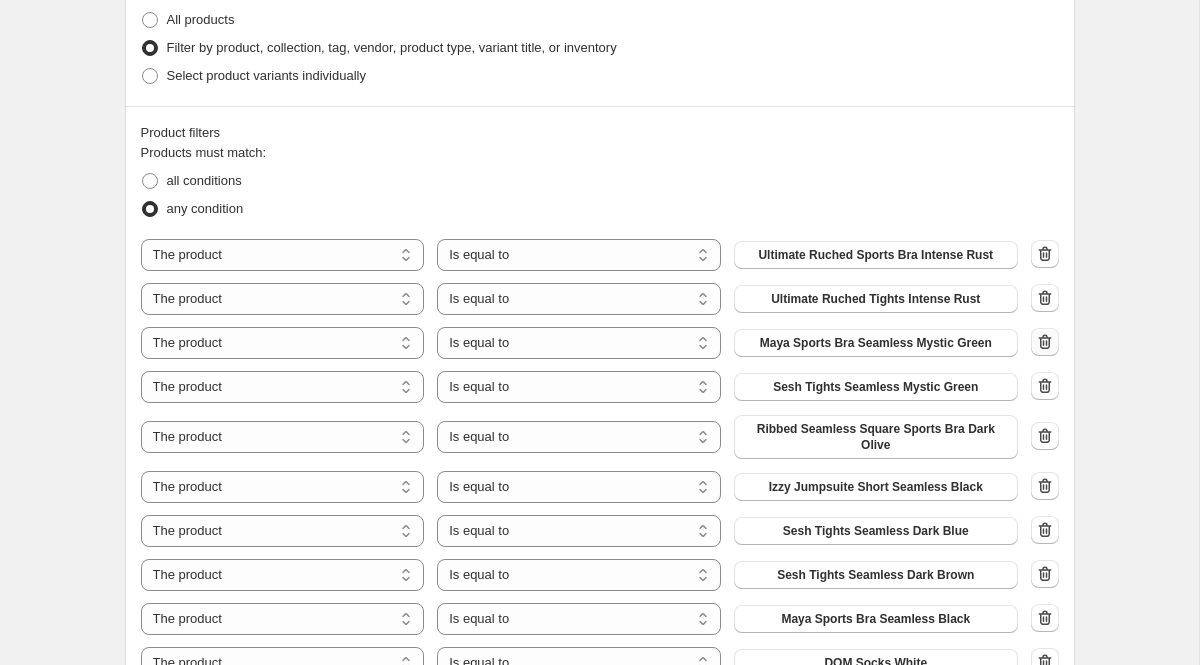 click 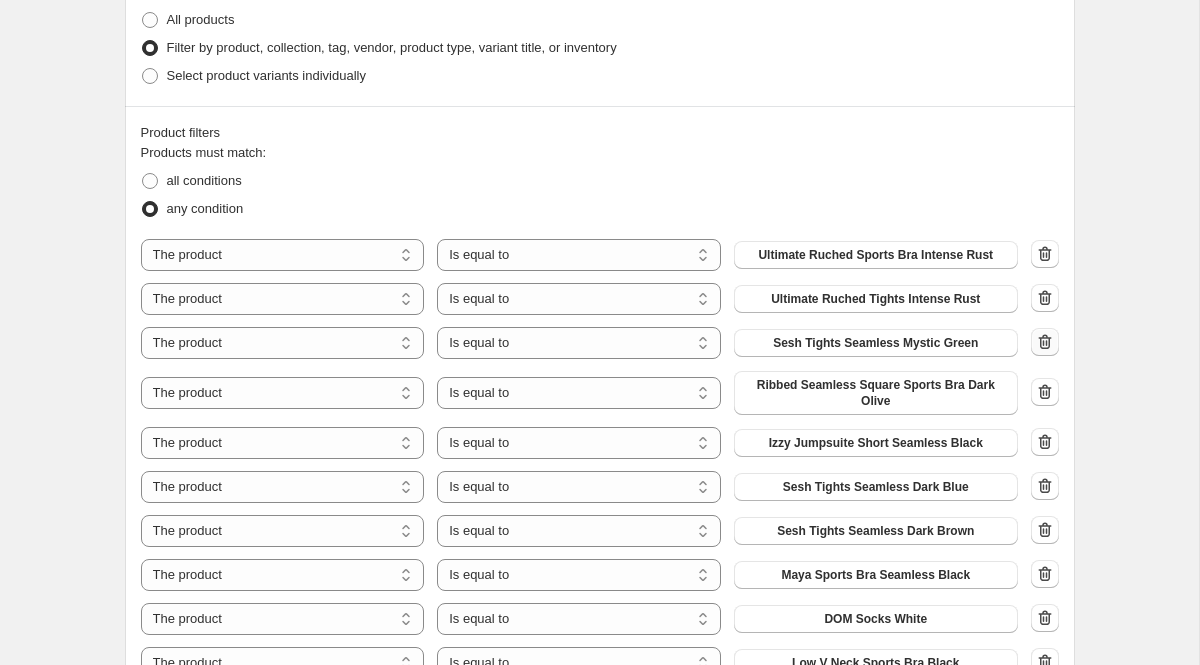 click 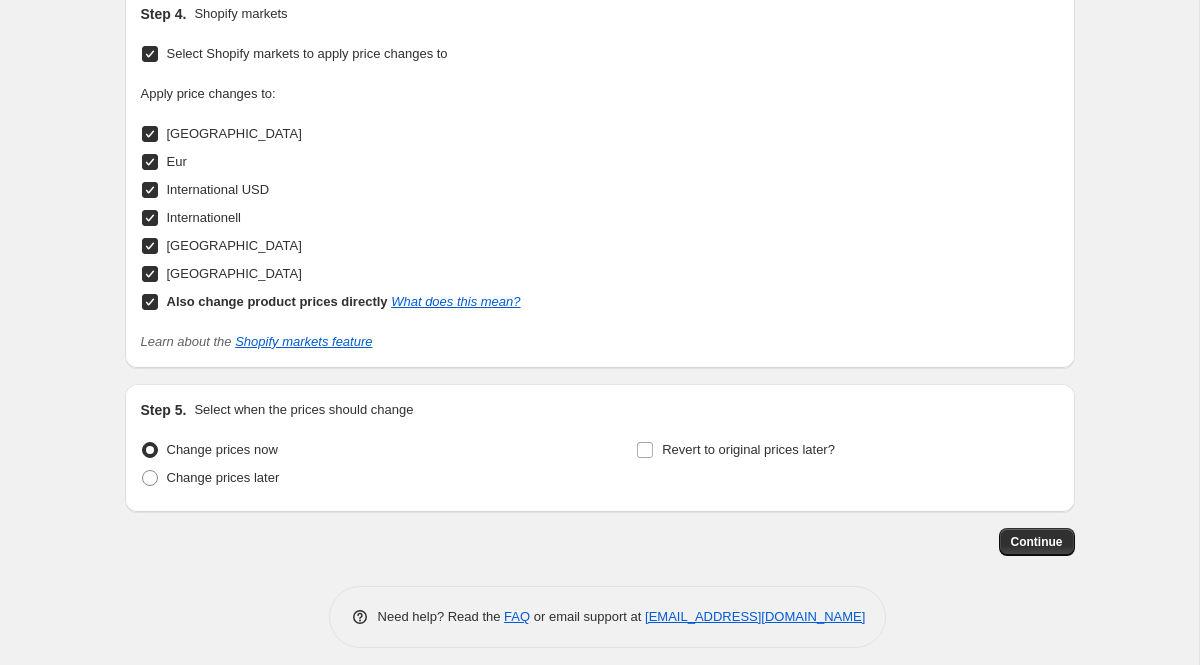 scroll, scrollTop: 2538, scrollLeft: 0, axis: vertical 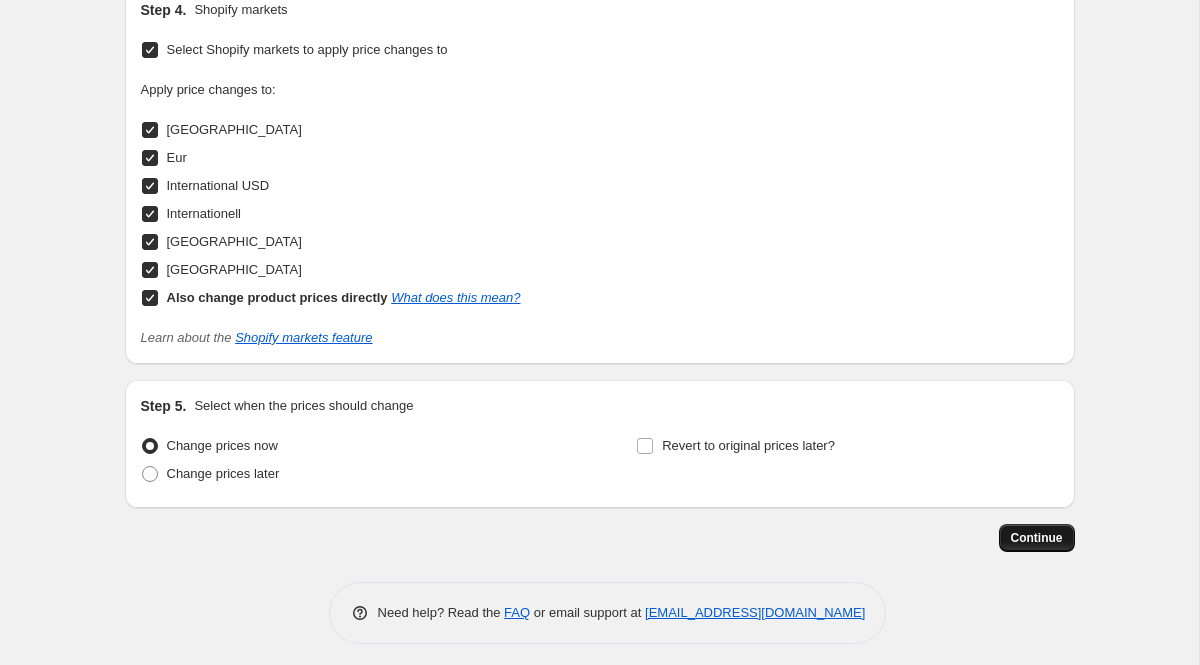 click on "Continue" at bounding box center (1037, 538) 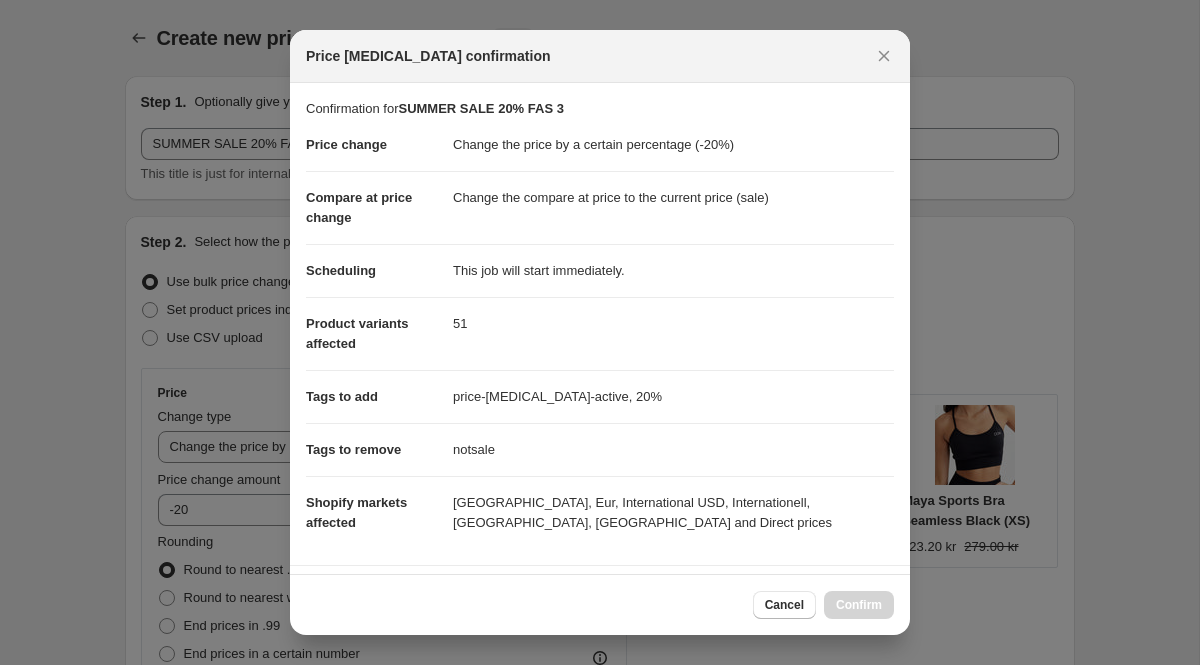 scroll, scrollTop: 0, scrollLeft: 0, axis: both 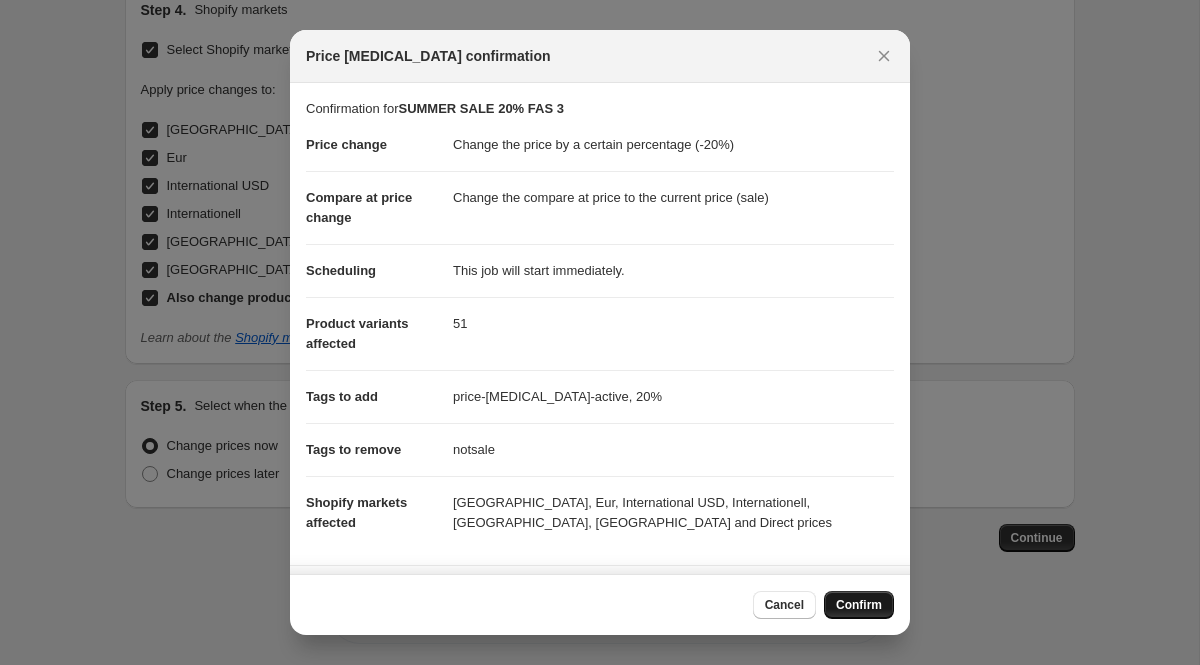 click on "Confirm" at bounding box center [859, 605] 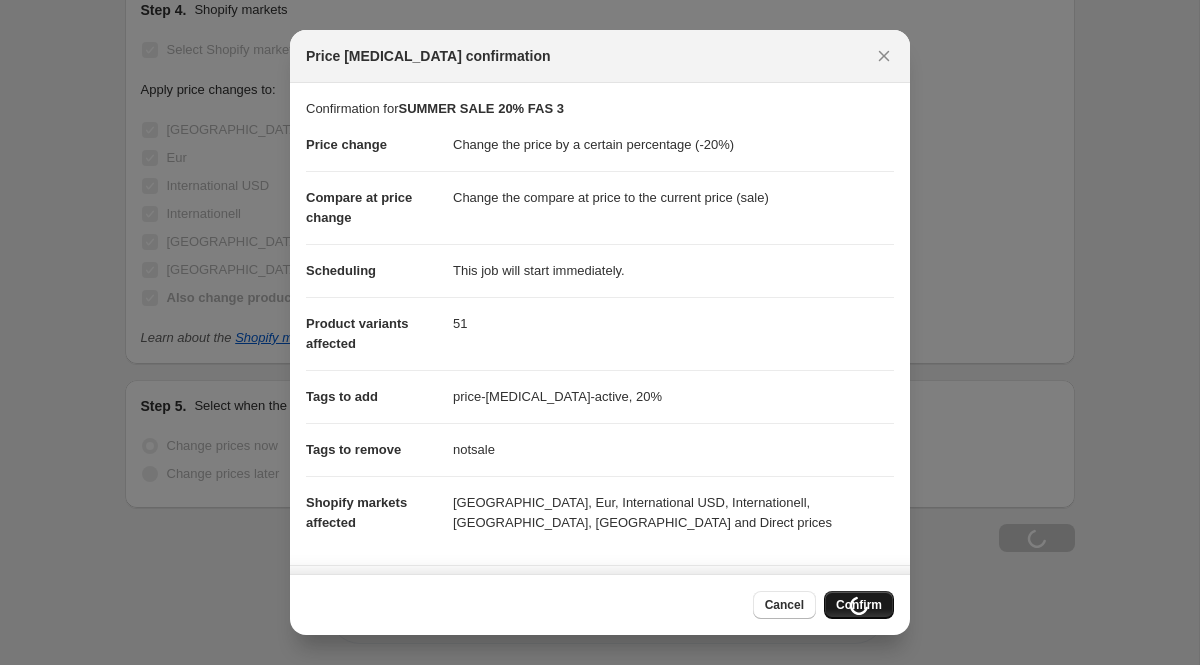 scroll, scrollTop: 2606, scrollLeft: 0, axis: vertical 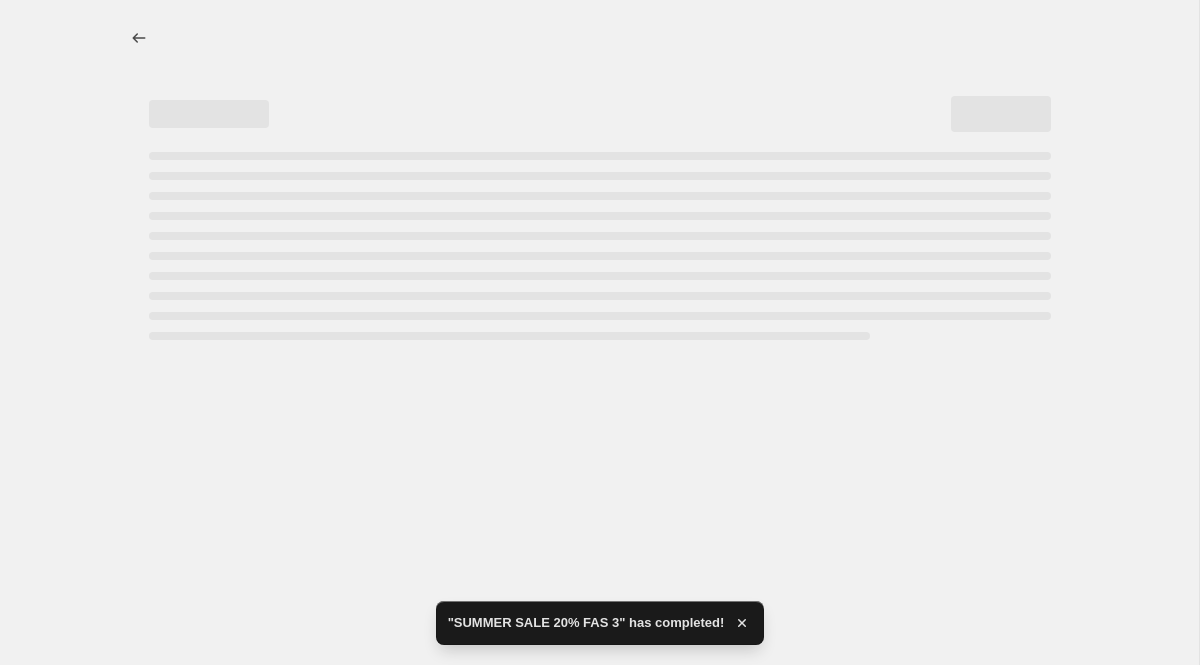 select on "percentage" 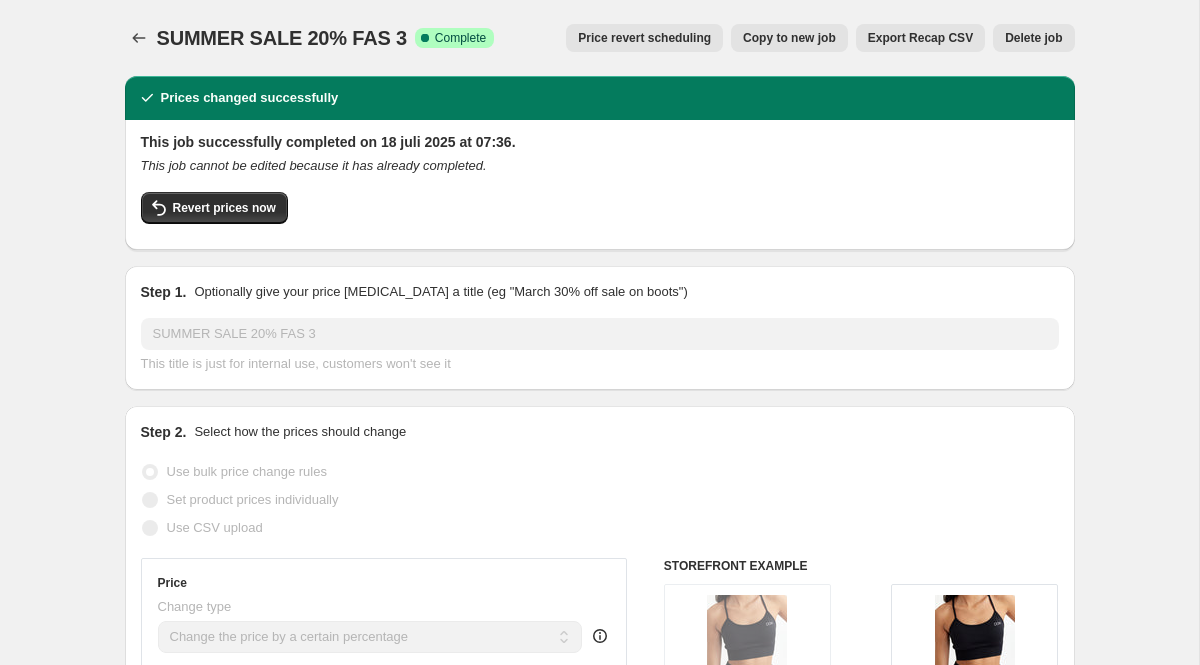 scroll, scrollTop: 5, scrollLeft: 0, axis: vertical 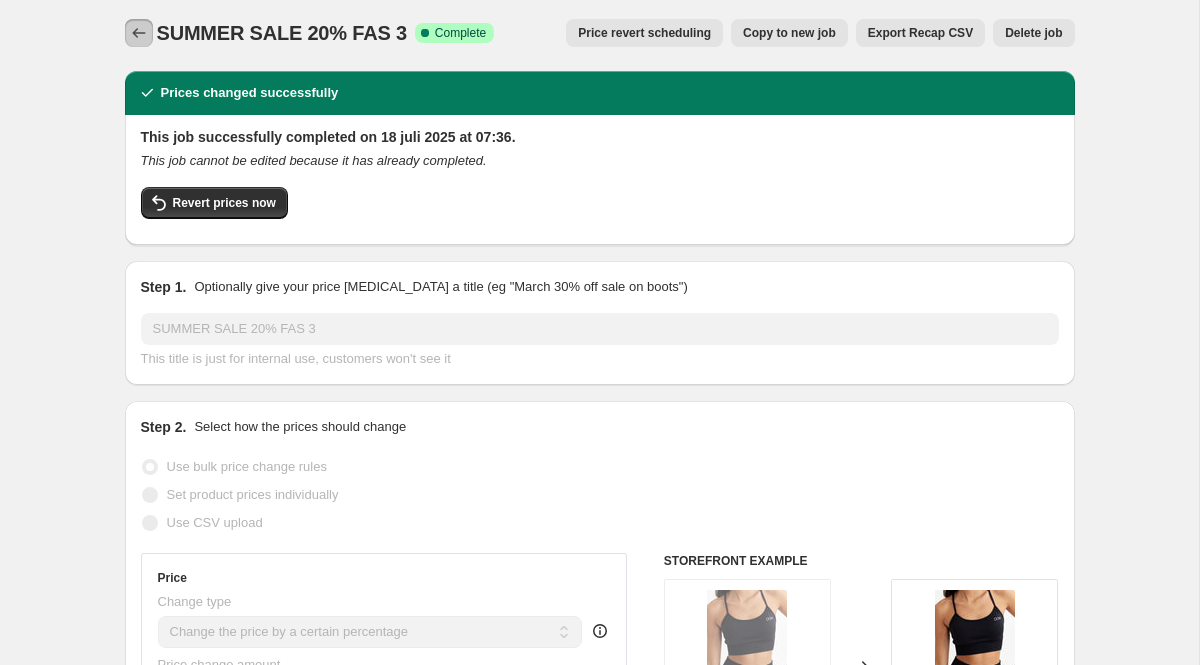 click 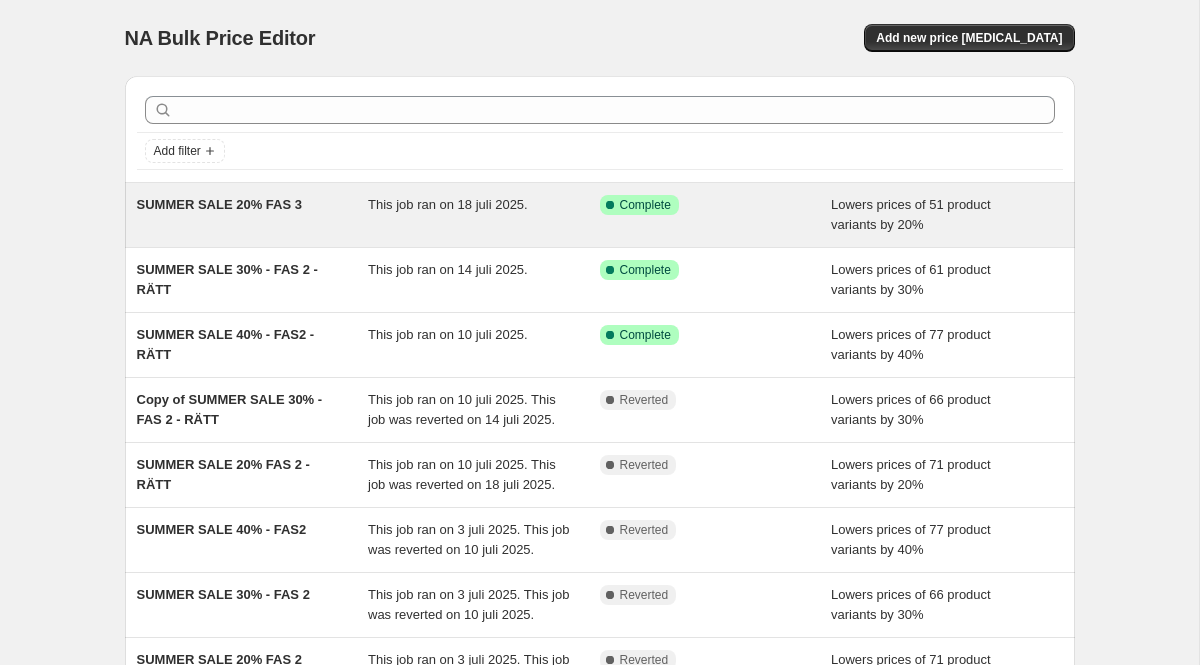 scroll, scrollTop: 4, scrollLeft: 0, axis: vertical 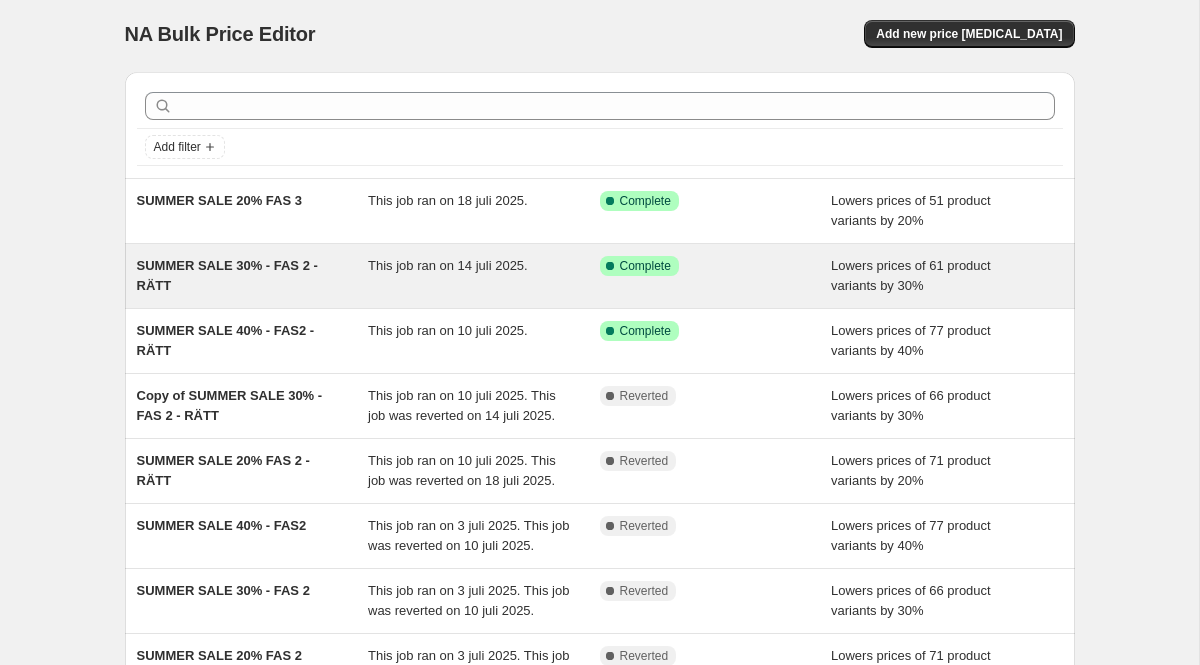 click on "SUMMER SALE 30% - FAS 2 - RÄTT" at bounding box center [227, 275] 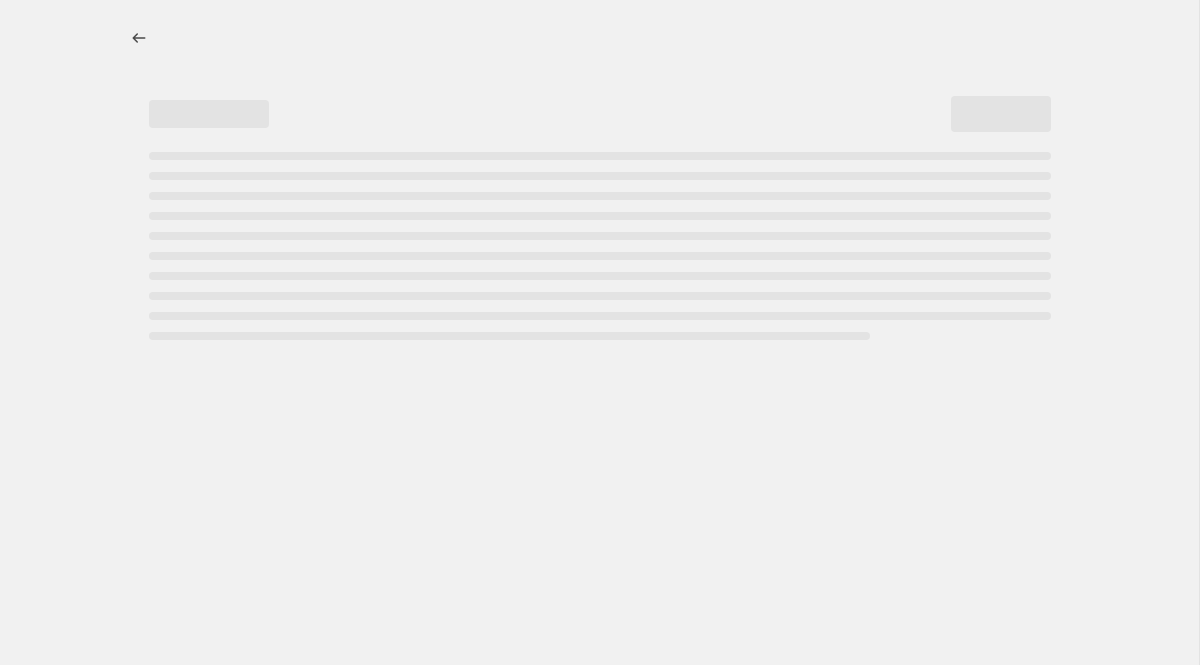 scroll, scrollTop: 0, scrollLeft: 0, axis: both 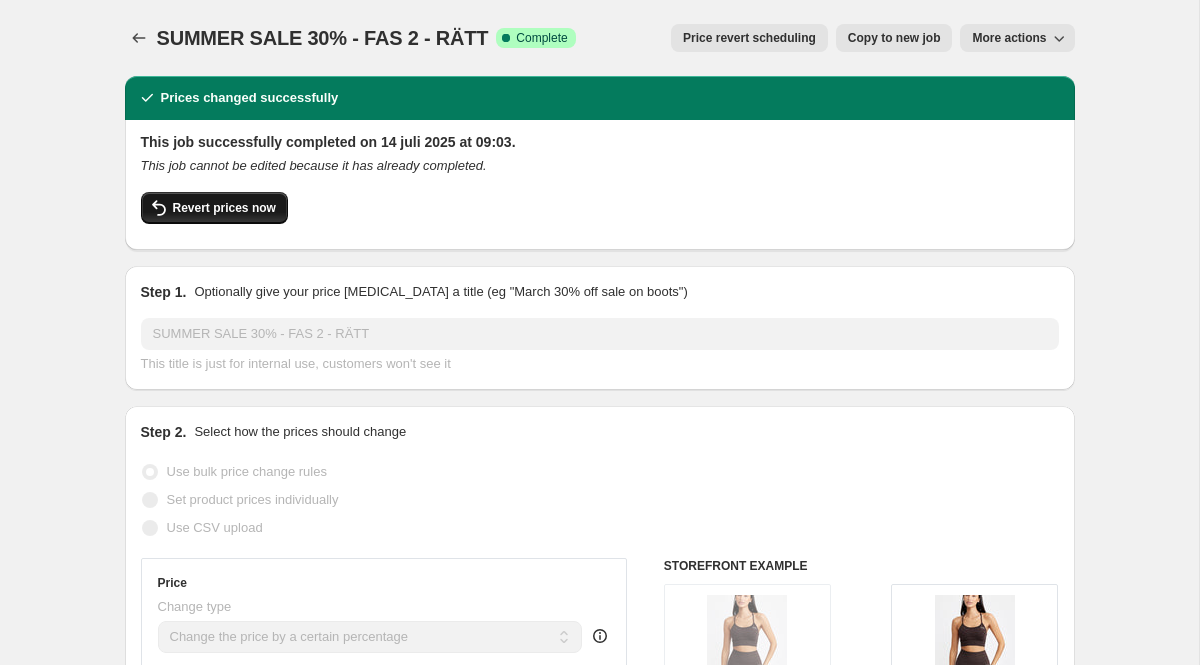 click on "Revert prices now" at bounding box center (224, 208) 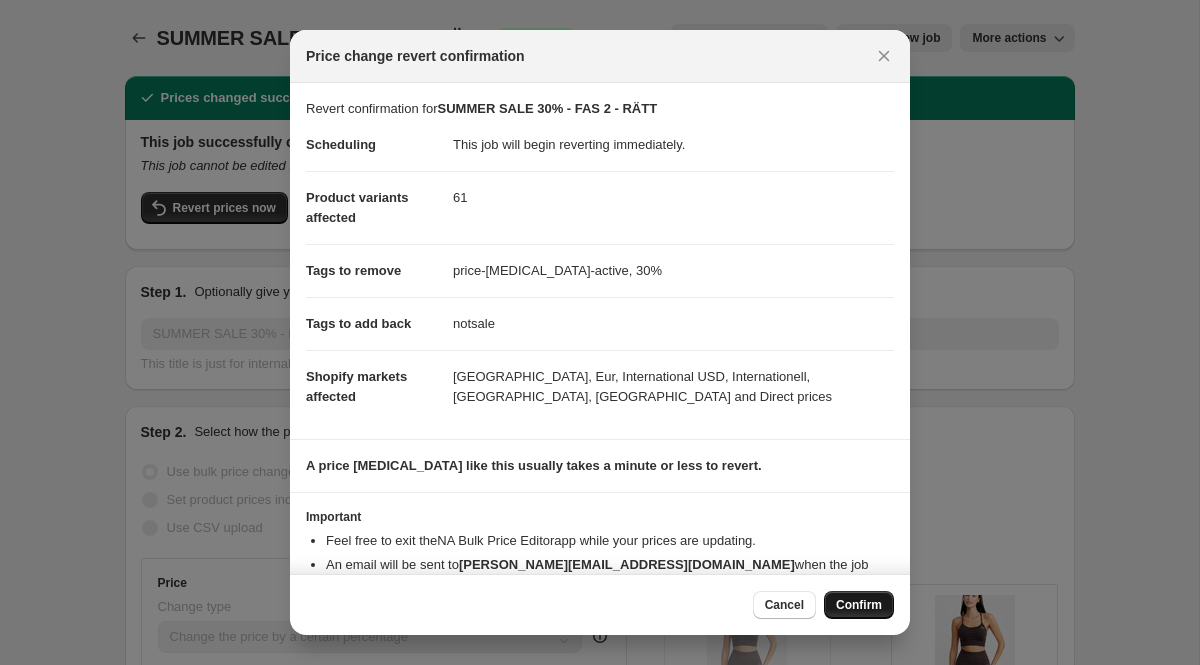 click on "Confirm" at bounding box center [859, 605] 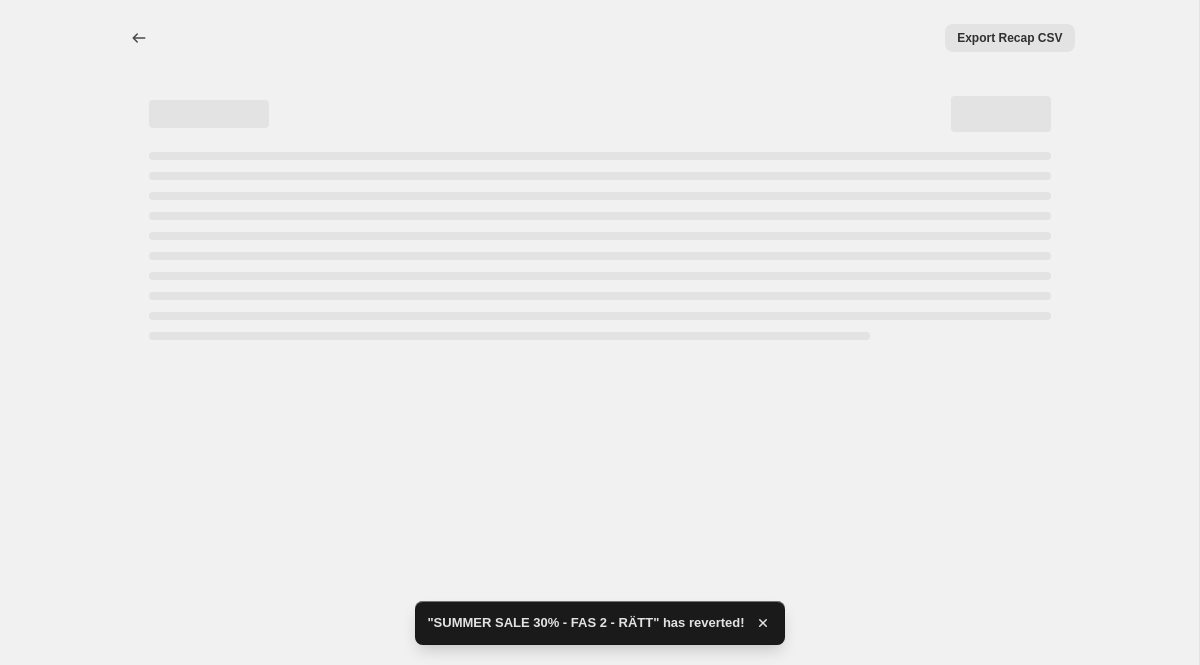 select on "percentage" 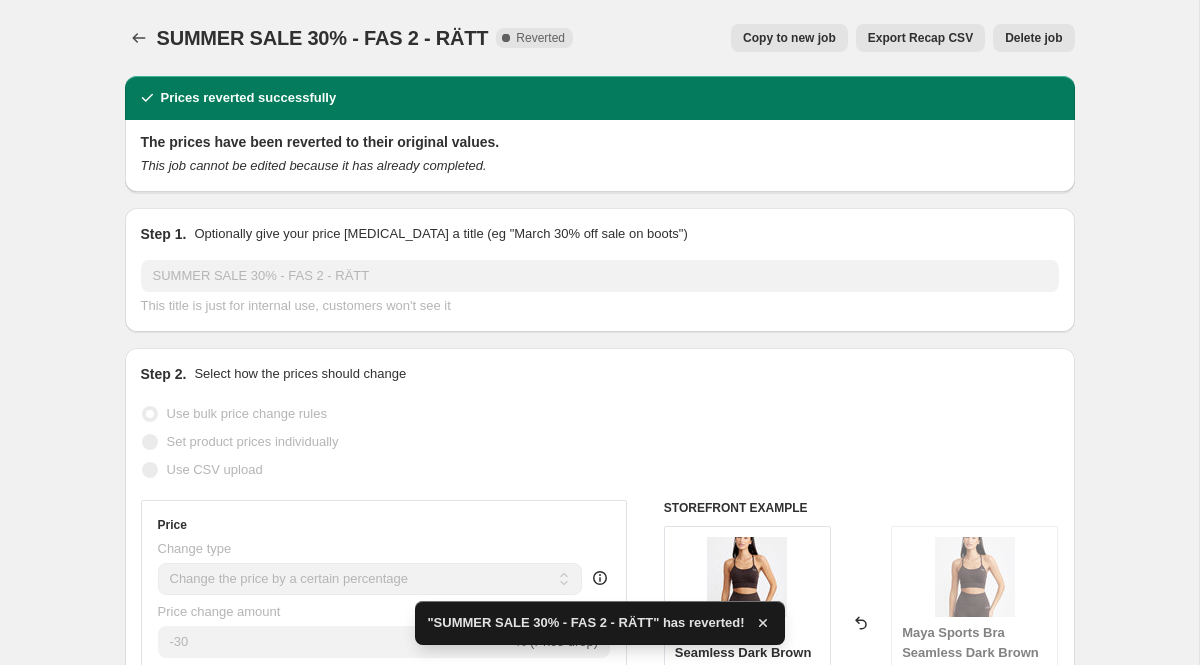 click on "Copy to new job" at bounding box center [789, 38] 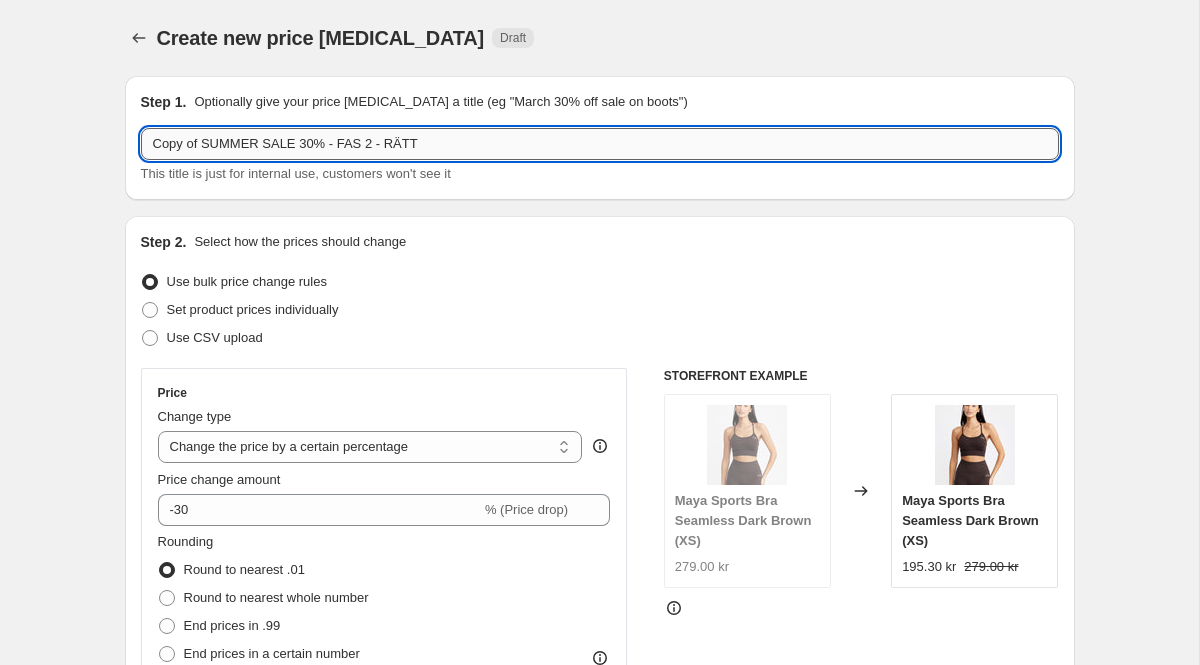 click on "Copy of SUMMER SALE 30% - FAS 2 - RÄTT" at bounding box center [600, 144] 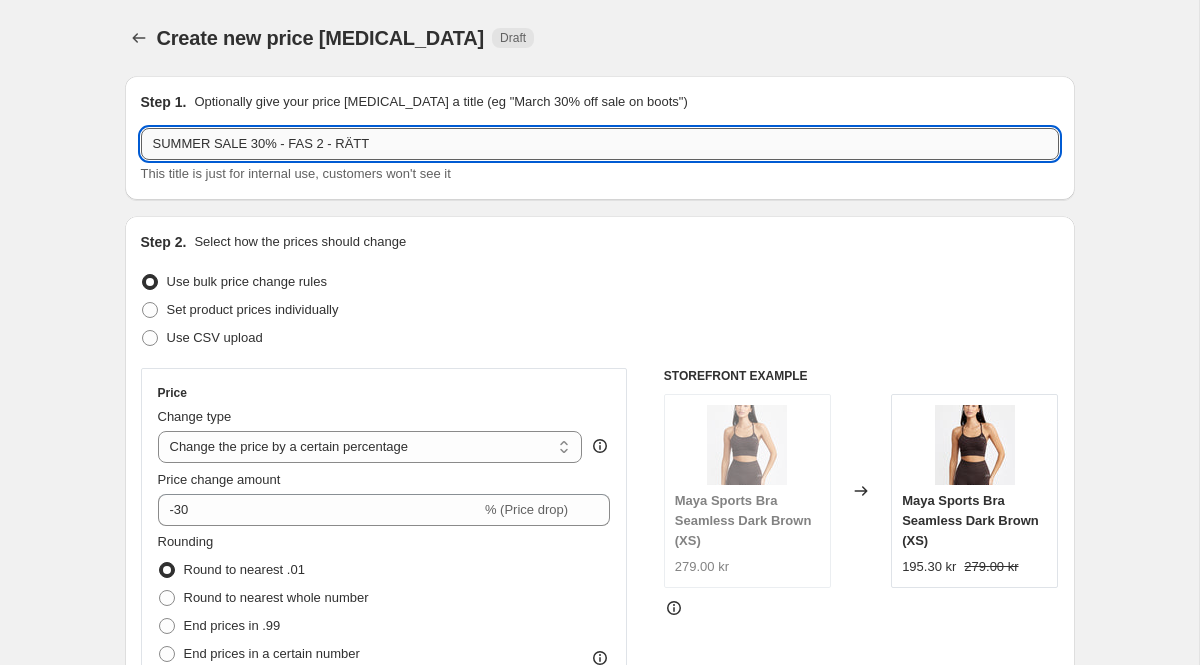 click on "SUMMER SALE 30% - FAS 2 - RÄTT" at bounding box center [600, 144] 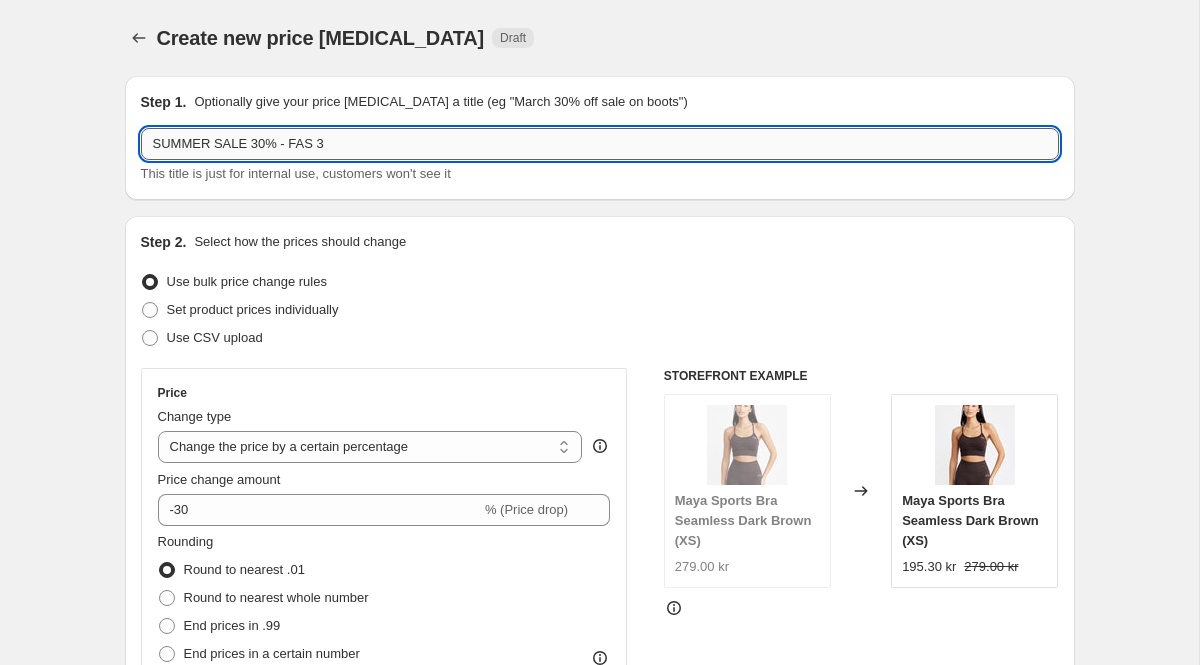 click on "SUMMER SALE 30% - FAS 3" at bounding box center (600, 144) 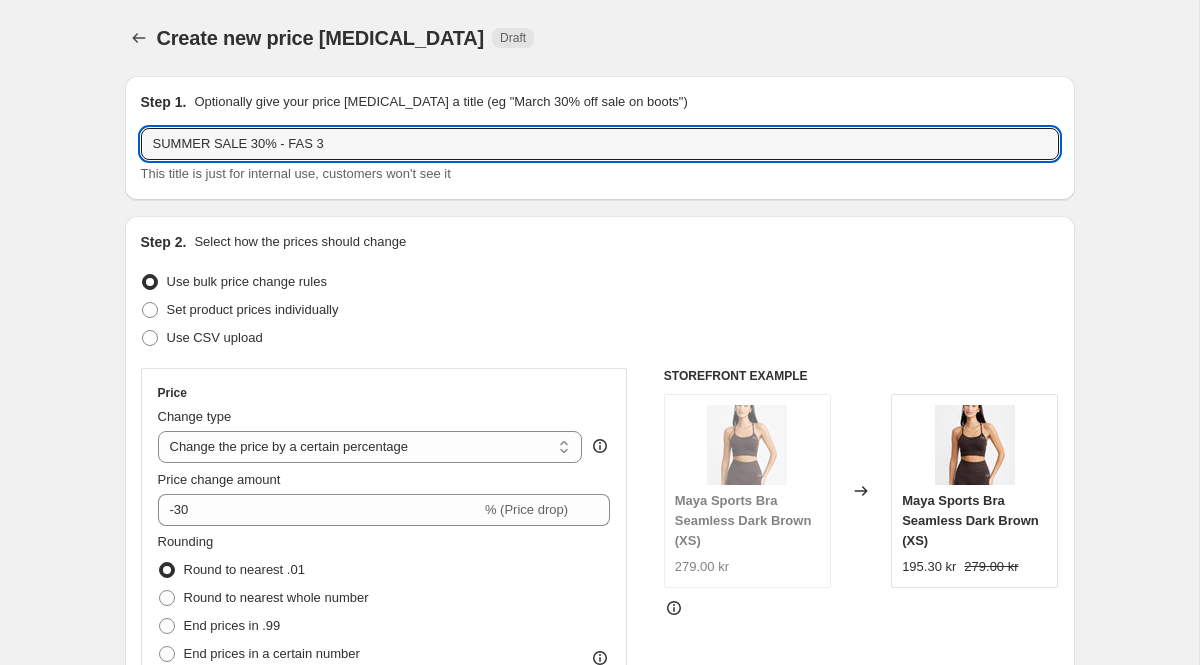 type on "SUMMER SALE 30% - FAS 3" 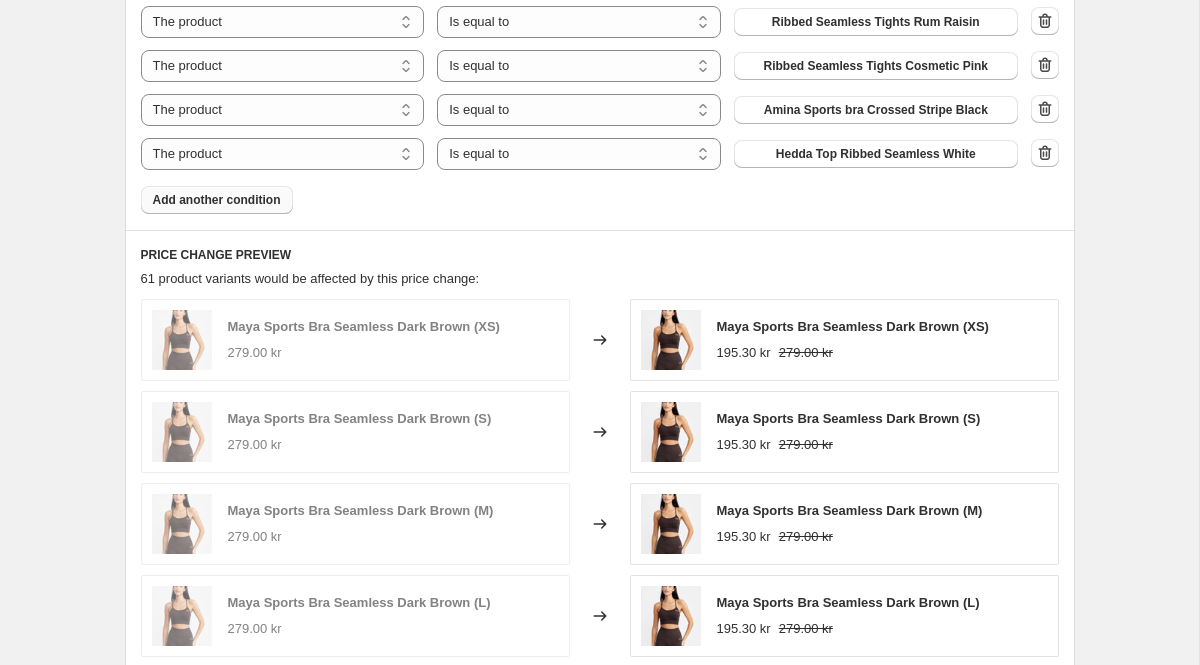 scroll, scrollTop: 1863, scrollLeft: 0, axis: vertical 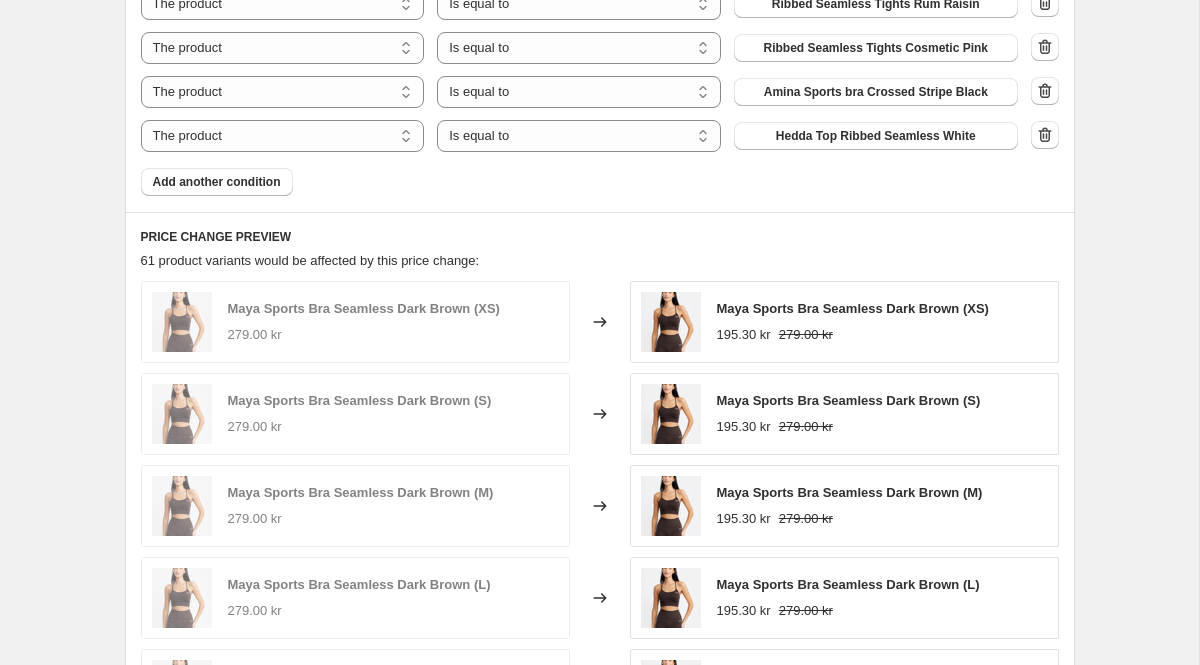 click on "Product filters Products must match: all conditions any condition The product The product's collection The product's tag The product's vendor The product's type The product's status The variant's title Inventory quantity The product Is equal to Is not equal to Is equal to Maya Sports Bra Seamless Dark Olive The product The product's collection The product's tag The product's vendor The product's type The product's status The variant's title Inventory quantity The product Is equal to Is not equal to Is equal to Cap Slate Grey The product The product's collection The product's tag The product's vendor The product's type The product's status The variant's title Inventory quantity The product Is equal to Is not equal to Is equal to Ribbed Seamless V Sports Bra Rum Raisin The product The product's collection The product's tag The product's vendor The product's type The product's status The variant's title Inventory quantity The product Is equal to Is not equal to Is equal to Ribbed Seamless Tights Rum Raisin" at bounding box center (600, -215) 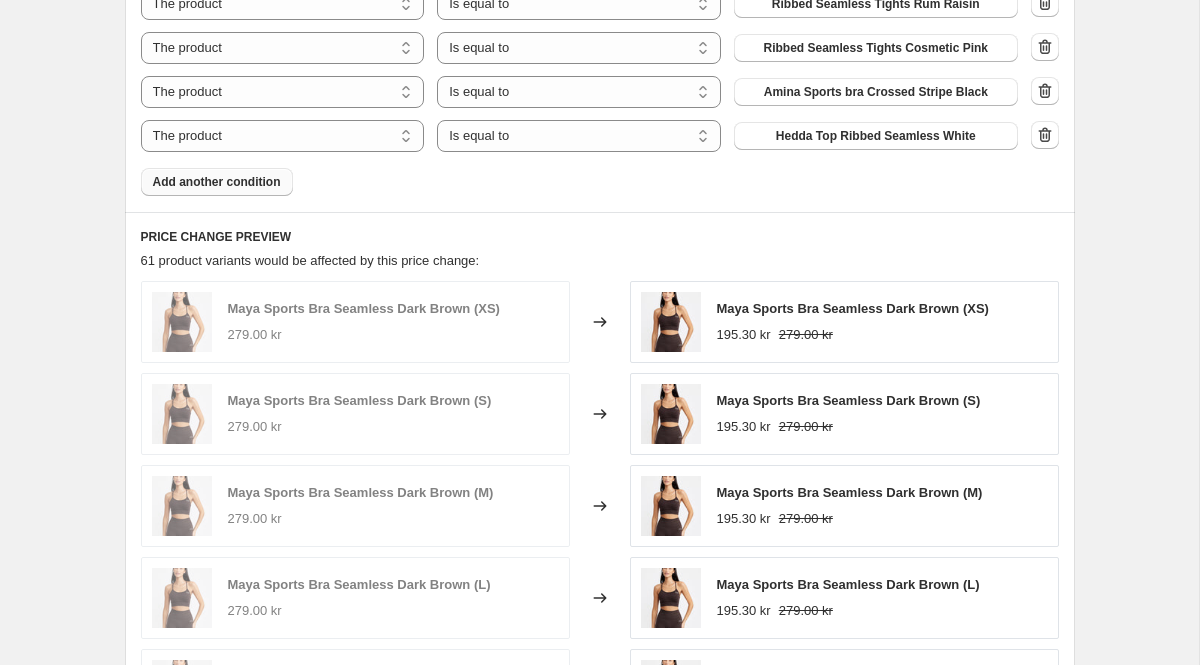 click on "Add another condition" at bounding box center (217, 182) 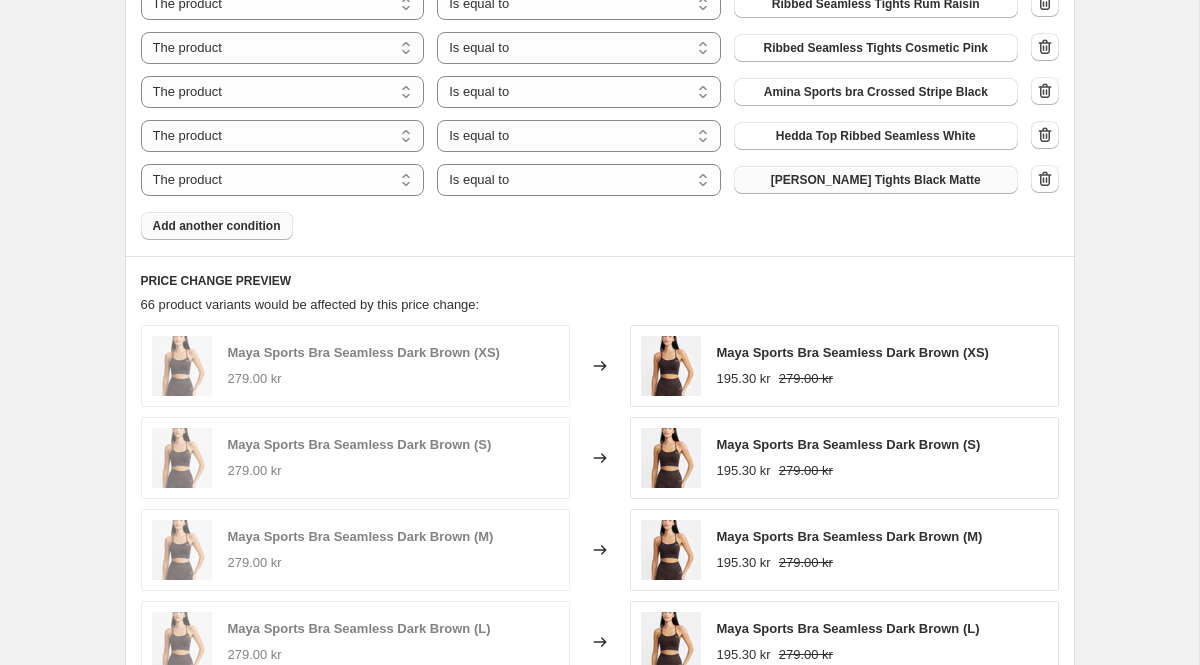 click on "[PERSON_NAME] Tights Black Matte" at bounding box center [876, 180] 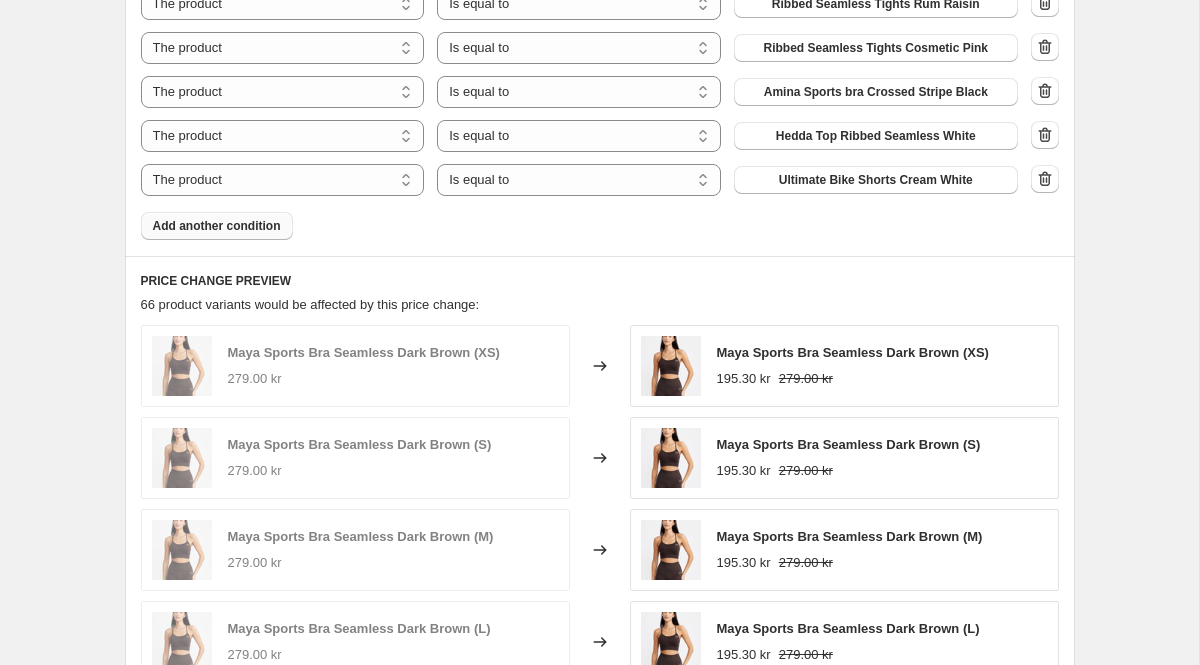 click on "Add another condition" at bounding box center [217, 226] 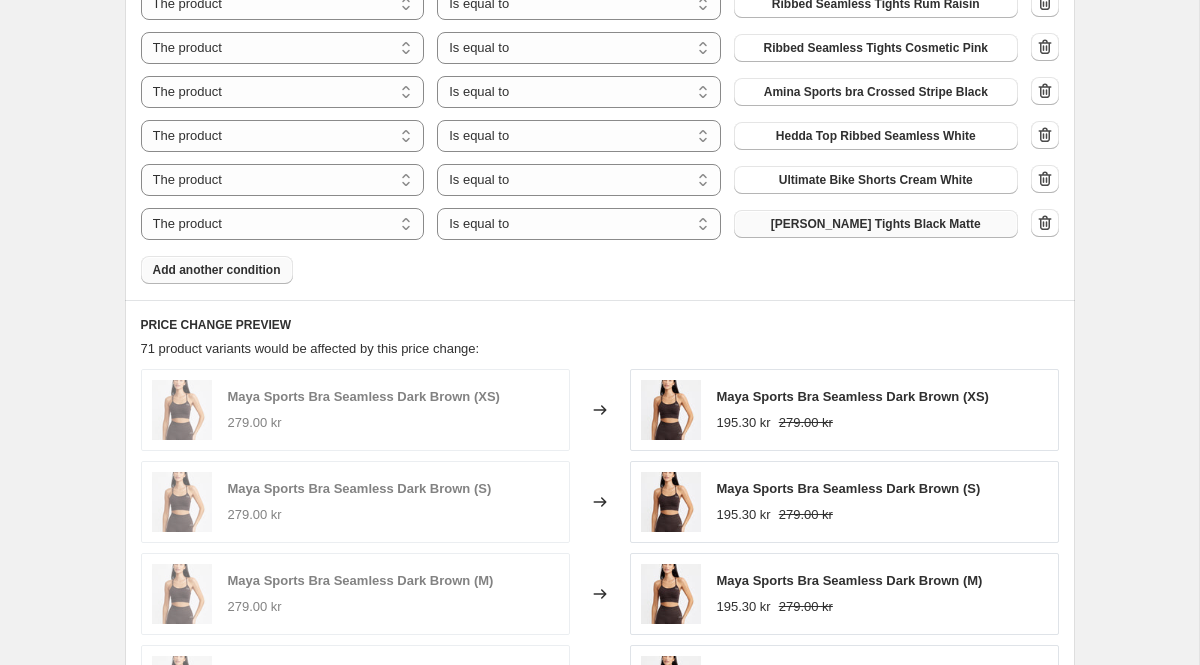 click on "[PERSON_NAME] Tights Black Matte" at bounding box center [876, 224] 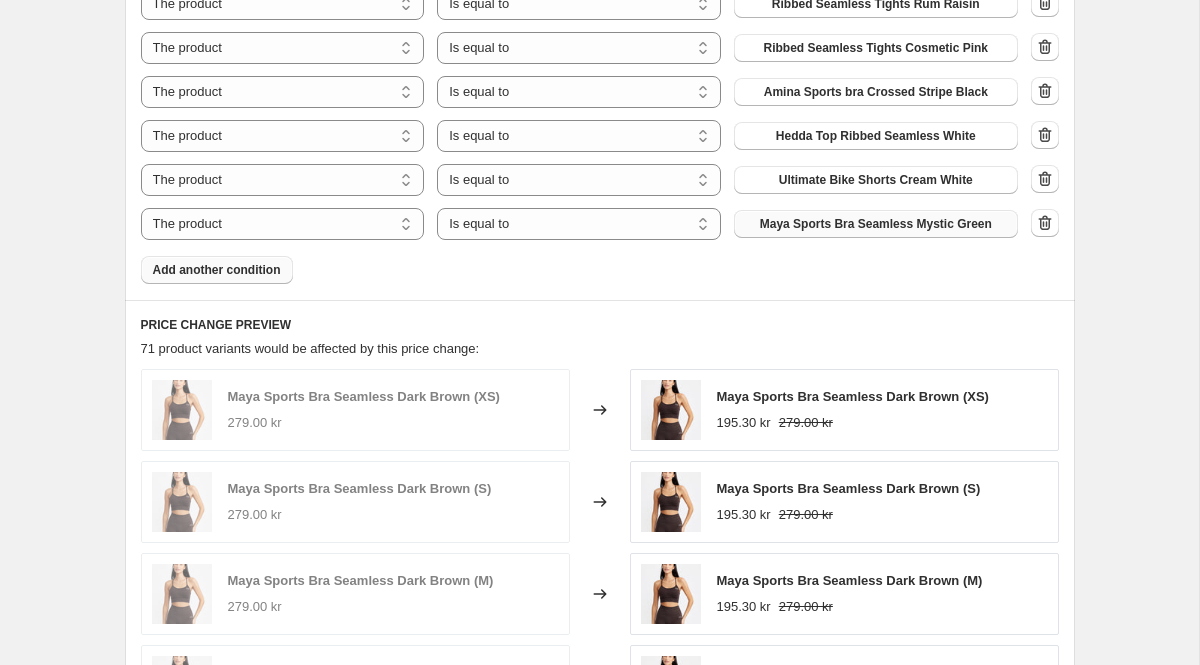 click on "Add another condition" at bounding box center (217, 270) 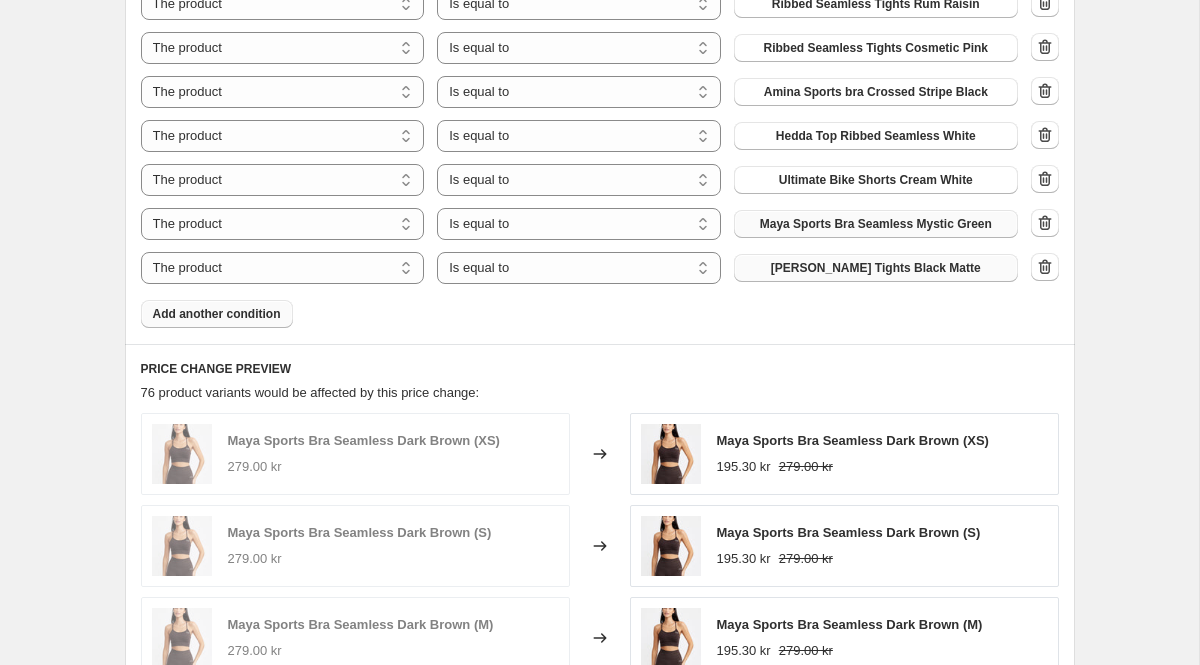 click on "[PERSON_NAME] Tights Black Matte" at bounding box center [876, 268] 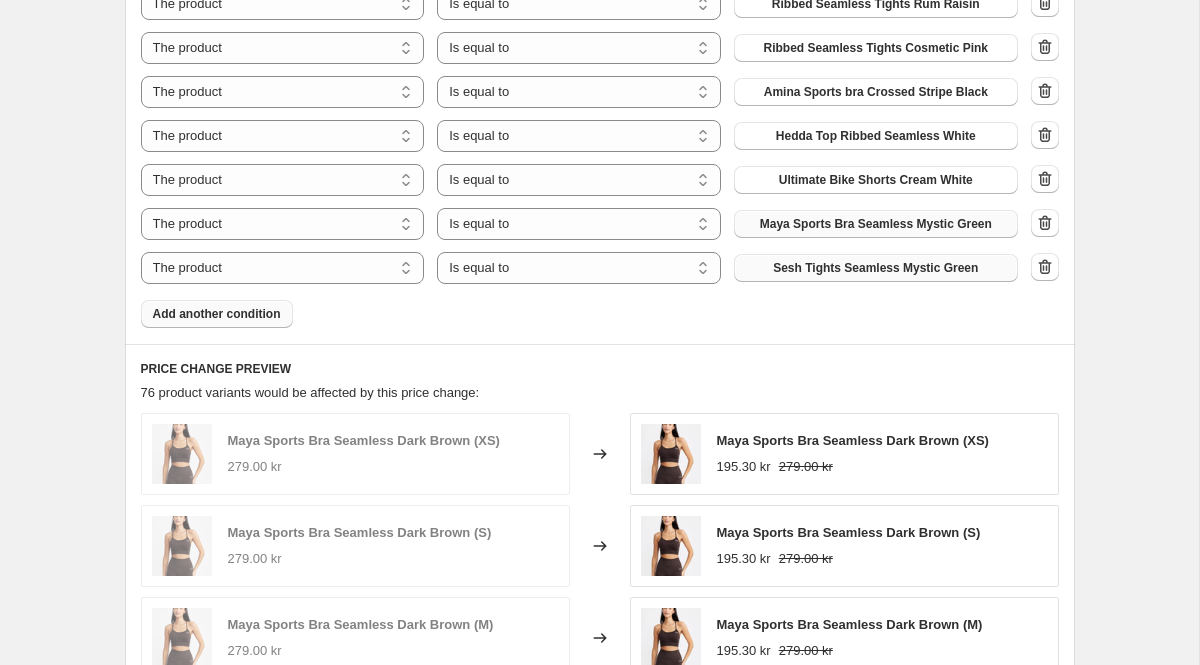 click on "Add another condition" at bounding box center (217, 314) 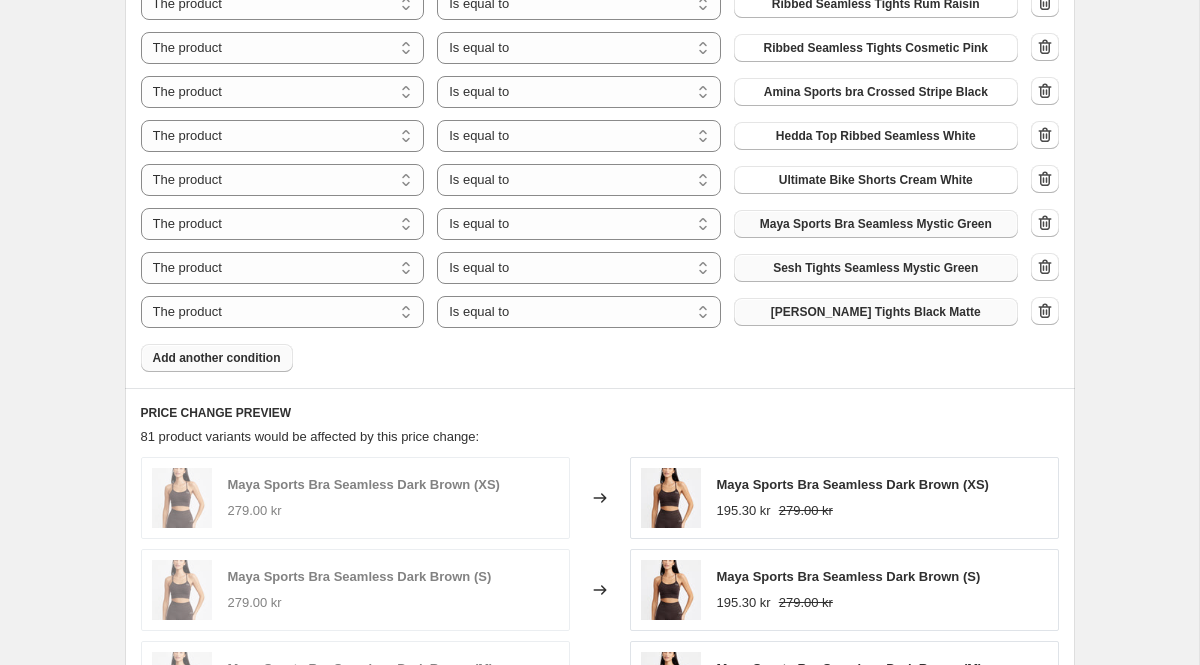 click on "[PERSON_NAME] Tights Black Matte" at bounding box center [876, 312] 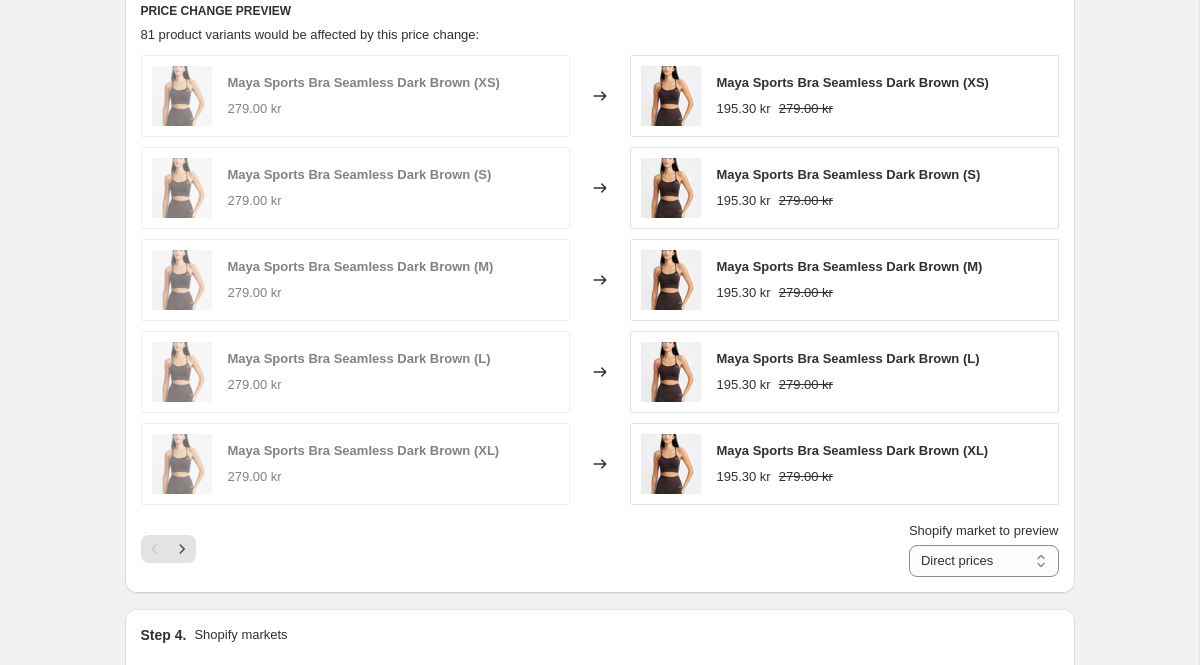 scroll, scrollTop: 2899, scrollLeft: 0, axis: vertical 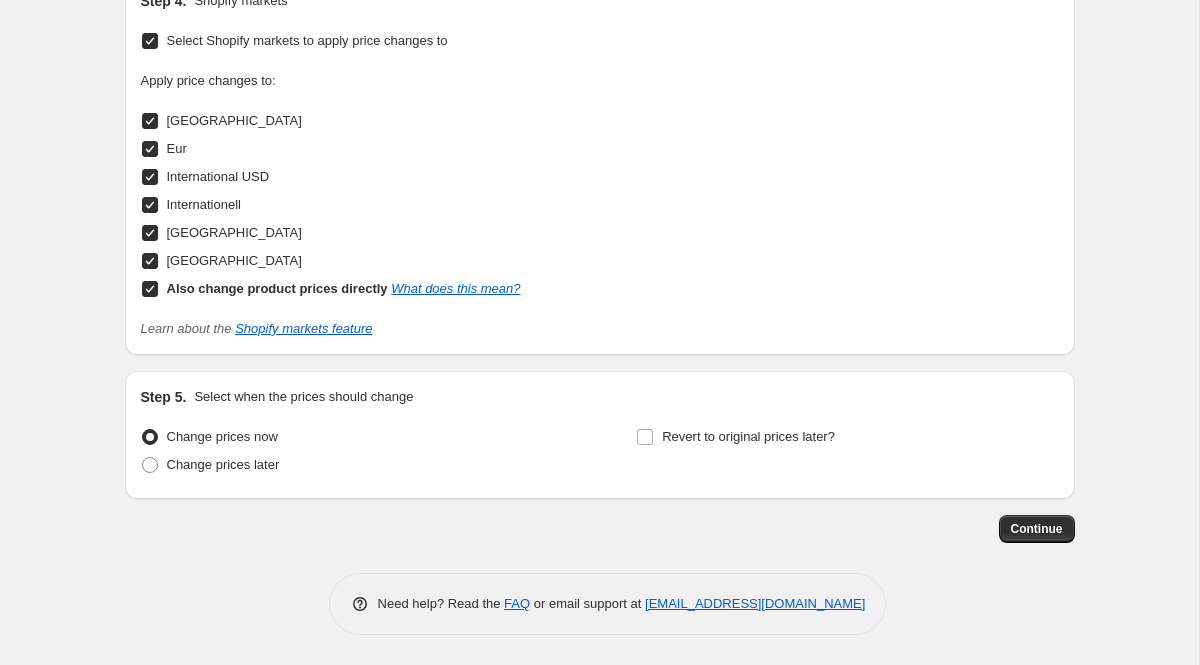 drag, startPoint x: 1139, startPoint y: 592, endPoint x: 1120, endPoint y: 585, distance: 20.248457 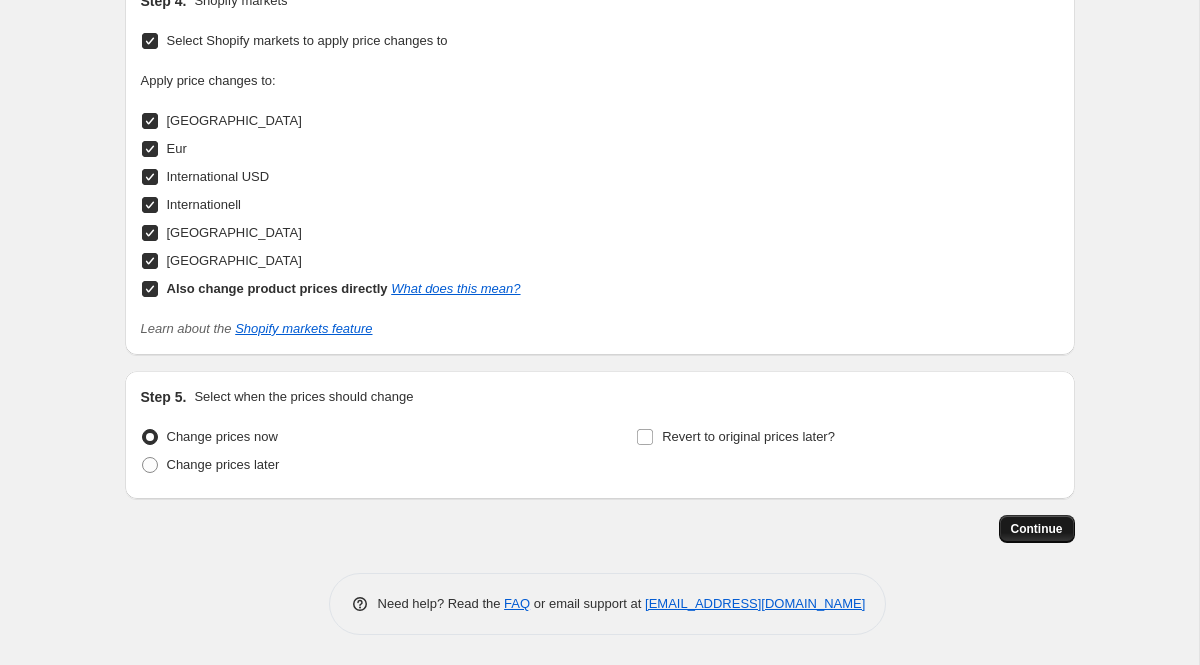 click on "Continue" at bounding box center (1037, 529) 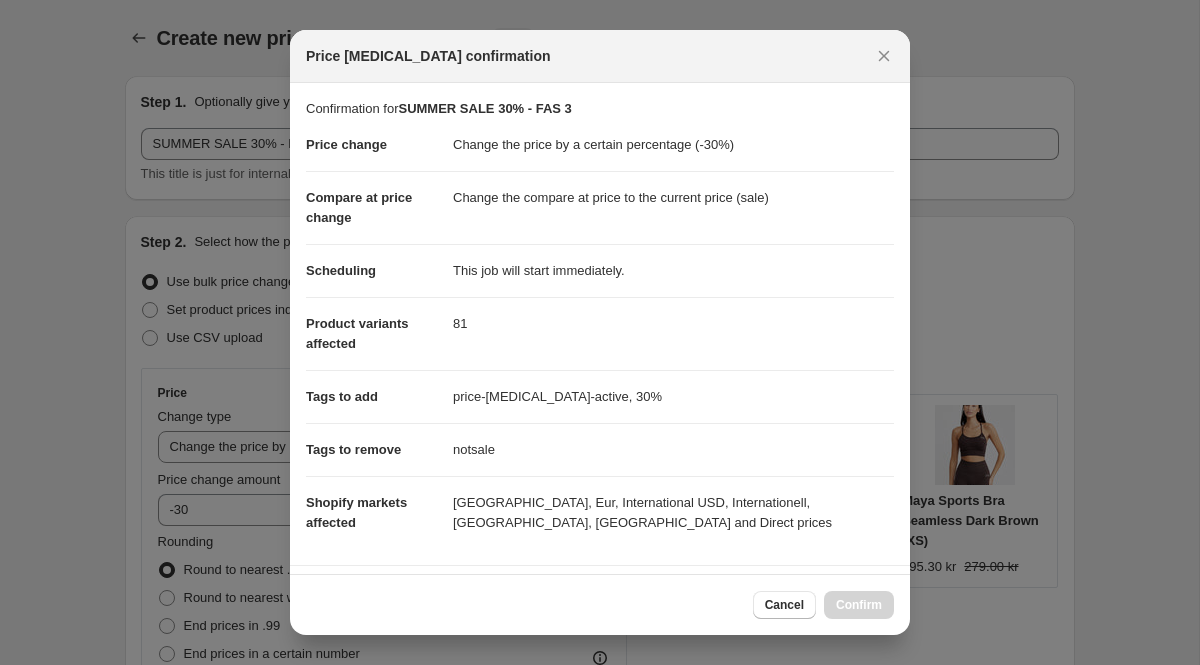 scroll, scrollTop: 0, scrollLeft: 0, axis: both 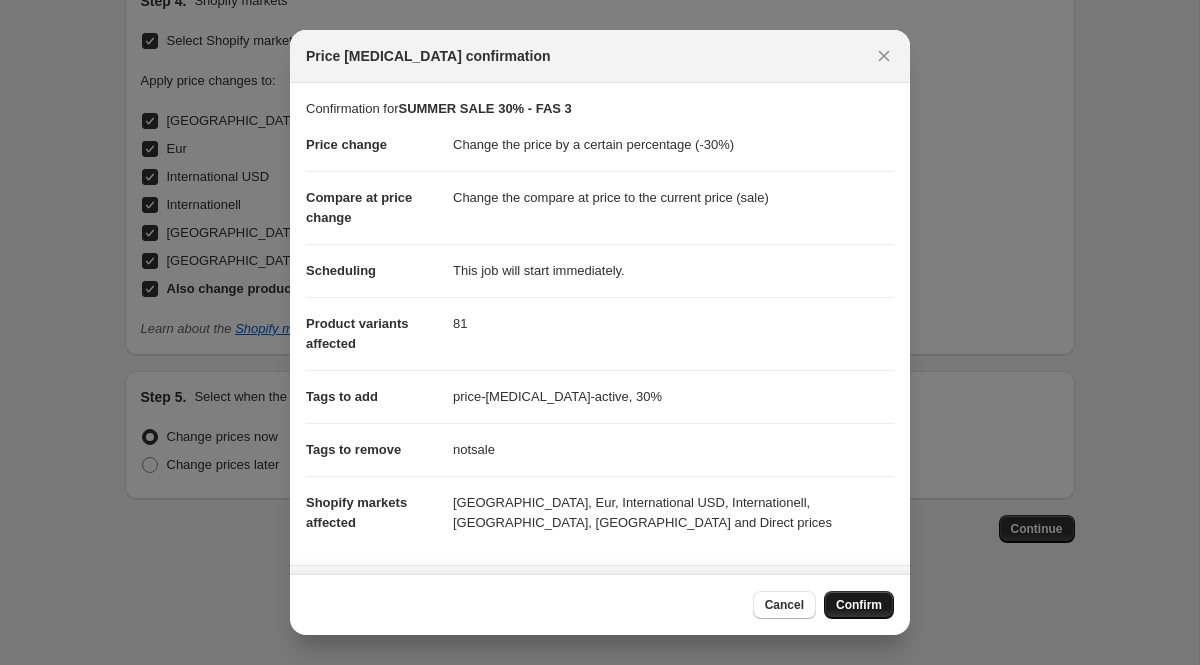 click on "Confirm" at bounding box center (859, 605) 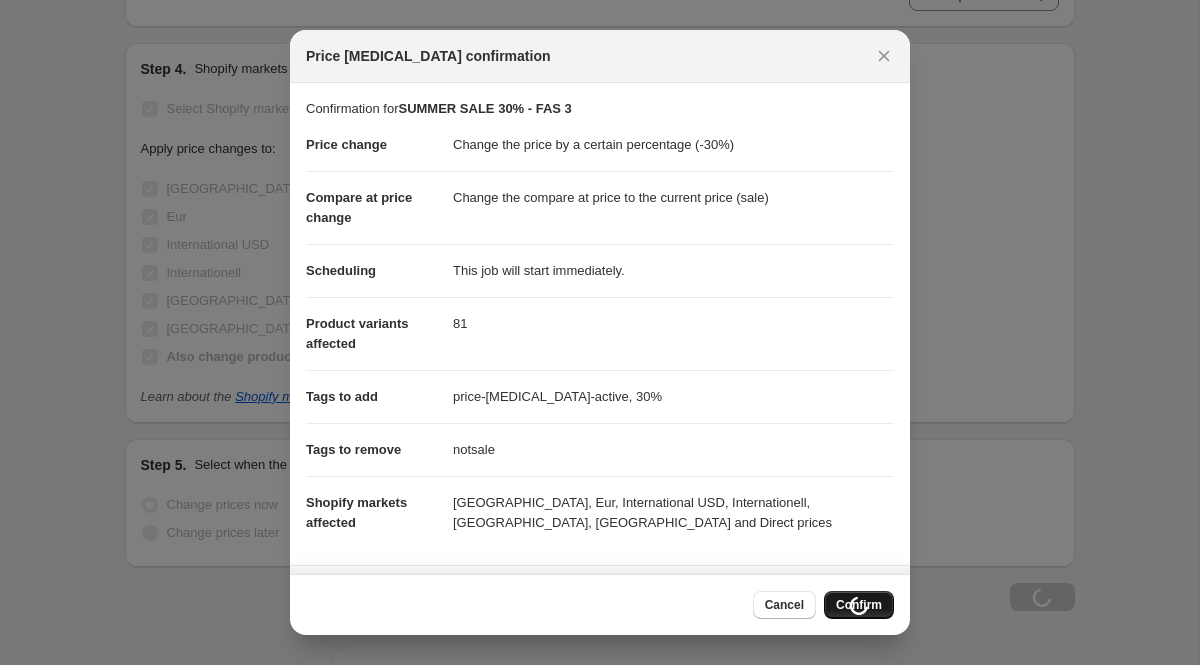 scroll, scrollTop: 2967, scrollLeft: 0, axis: vertical 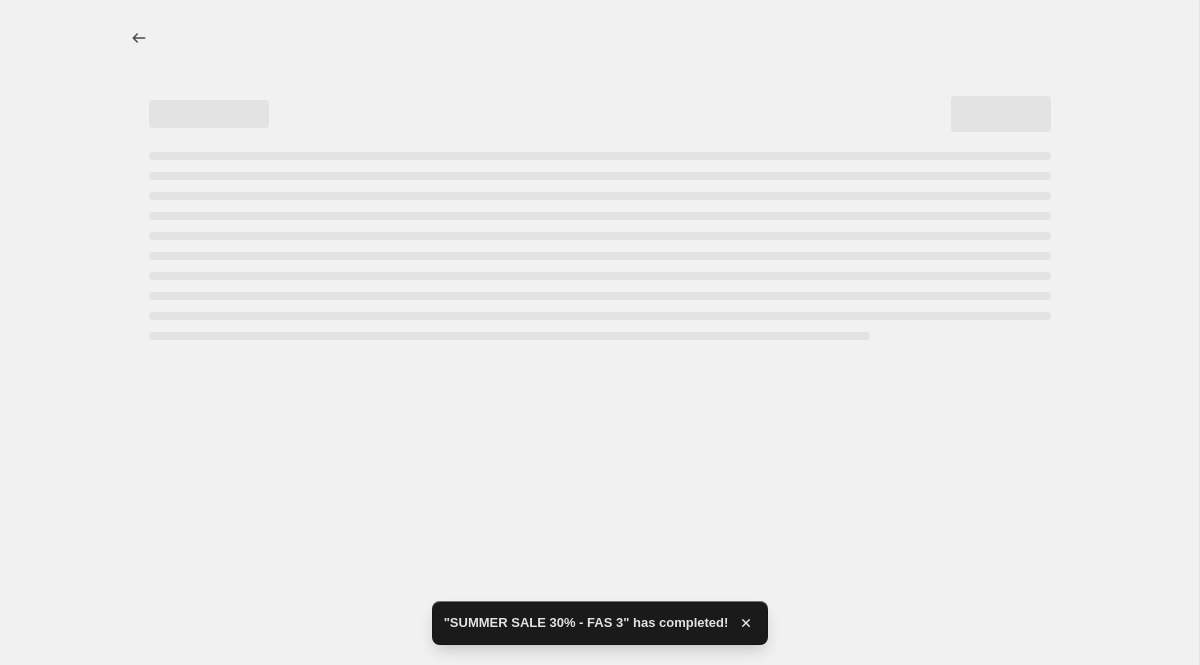 select on "percentage" 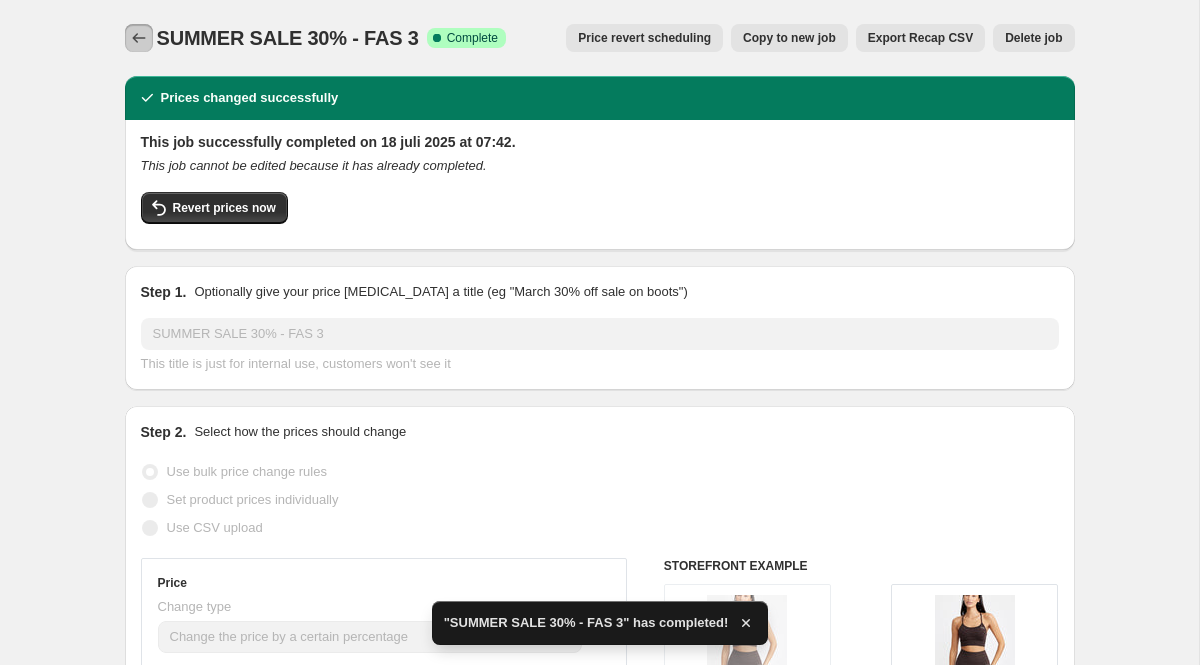 click 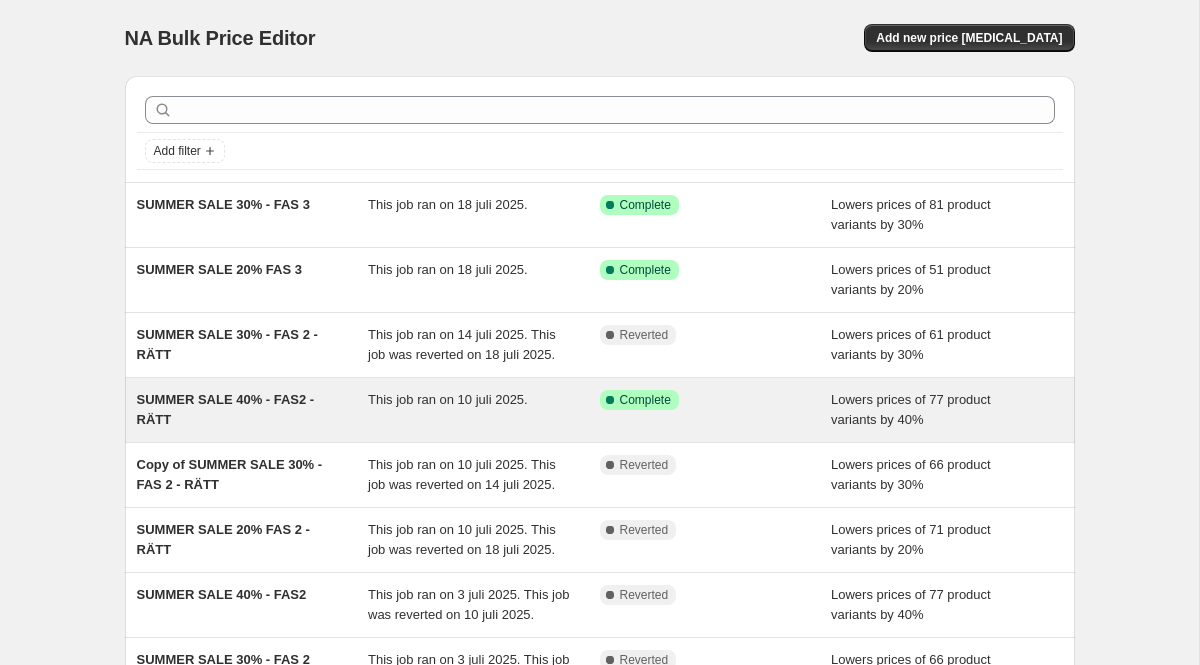 click on "SUMMER SALE 40% - FAS2 - RÄTT" at bounding box center (226, 409) 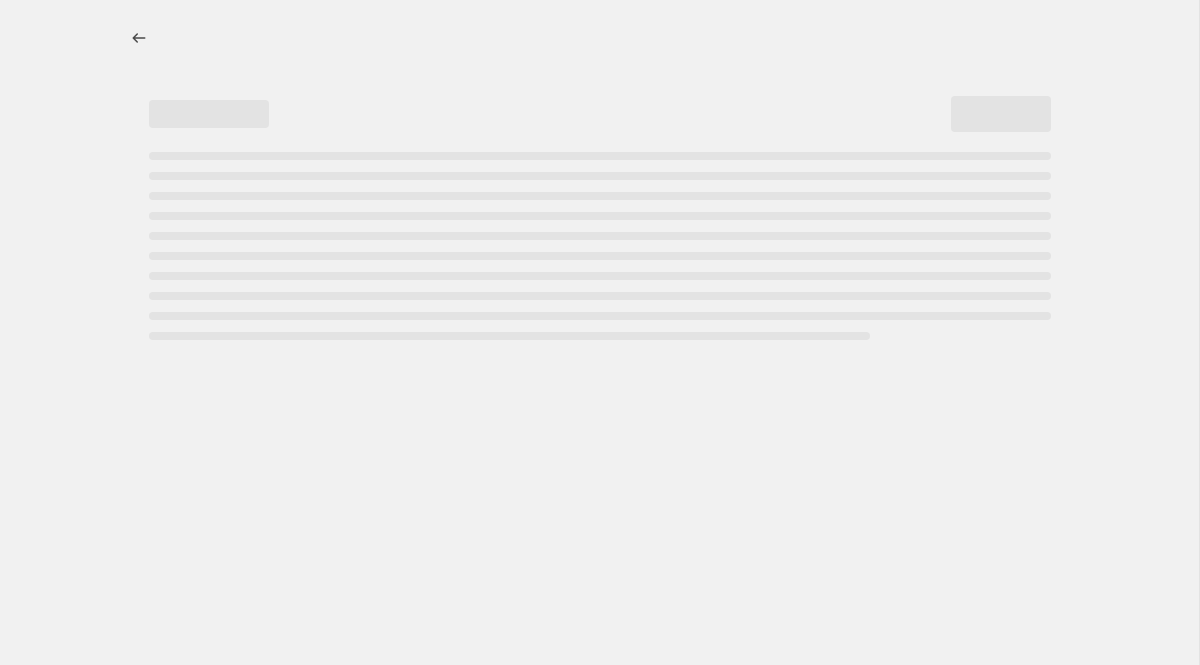 select on "percentage" 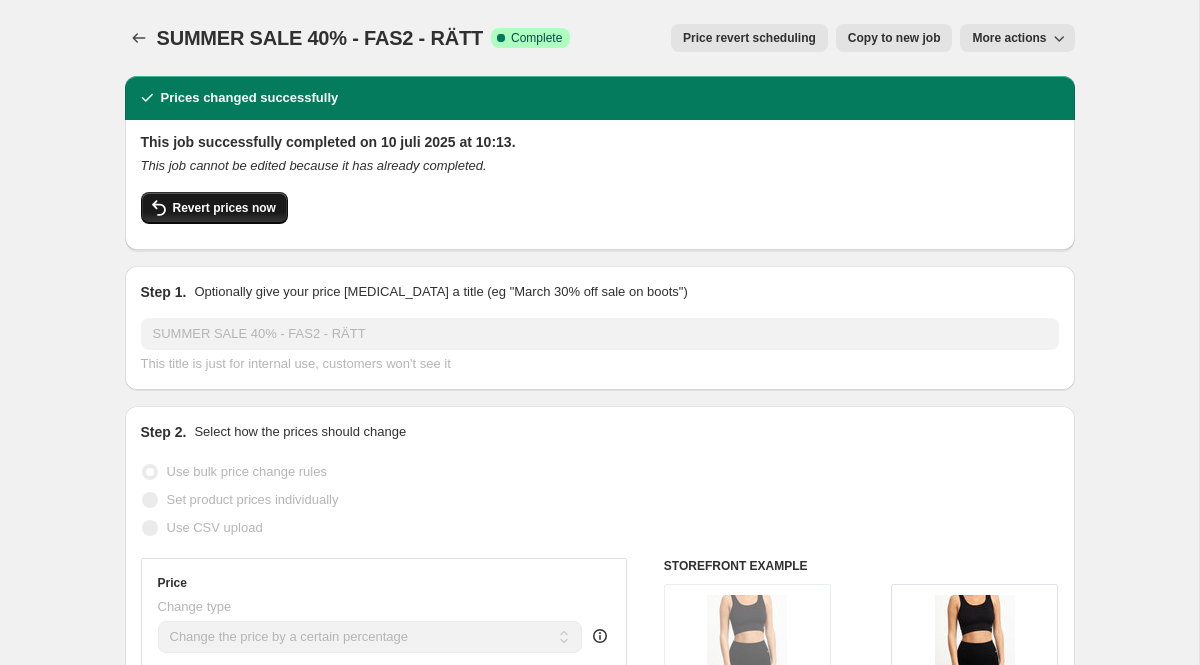 click on "Revert prices now" at bounding box center [224, 208] 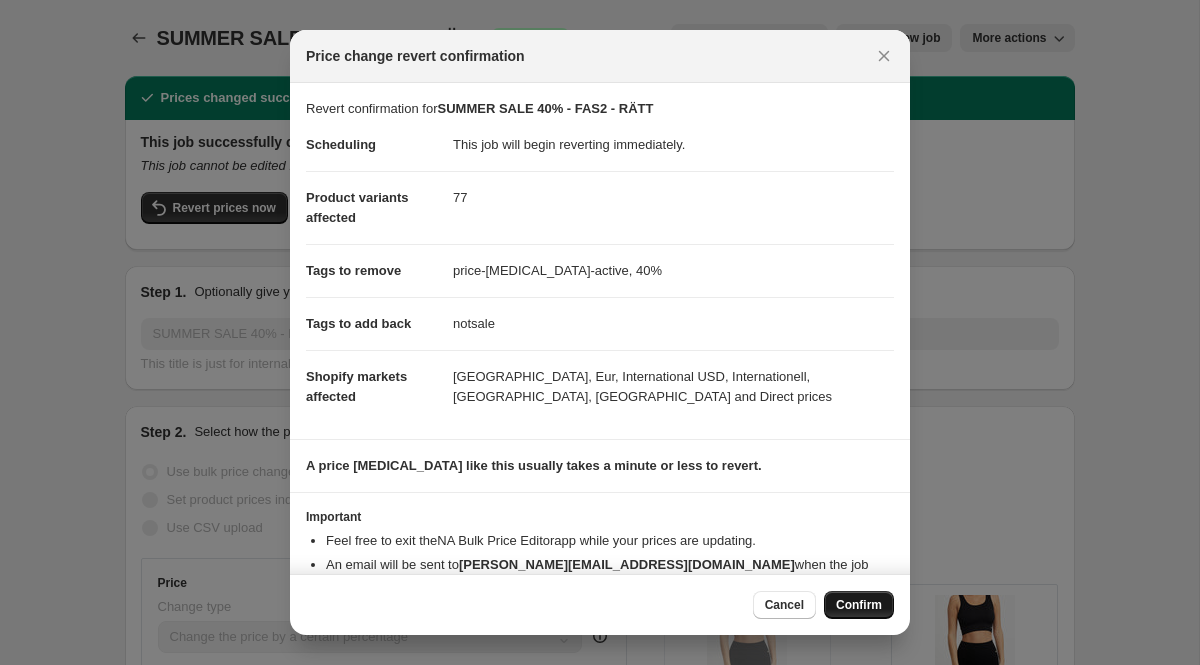 click on "Confirm" at bounding box center [859, 605] 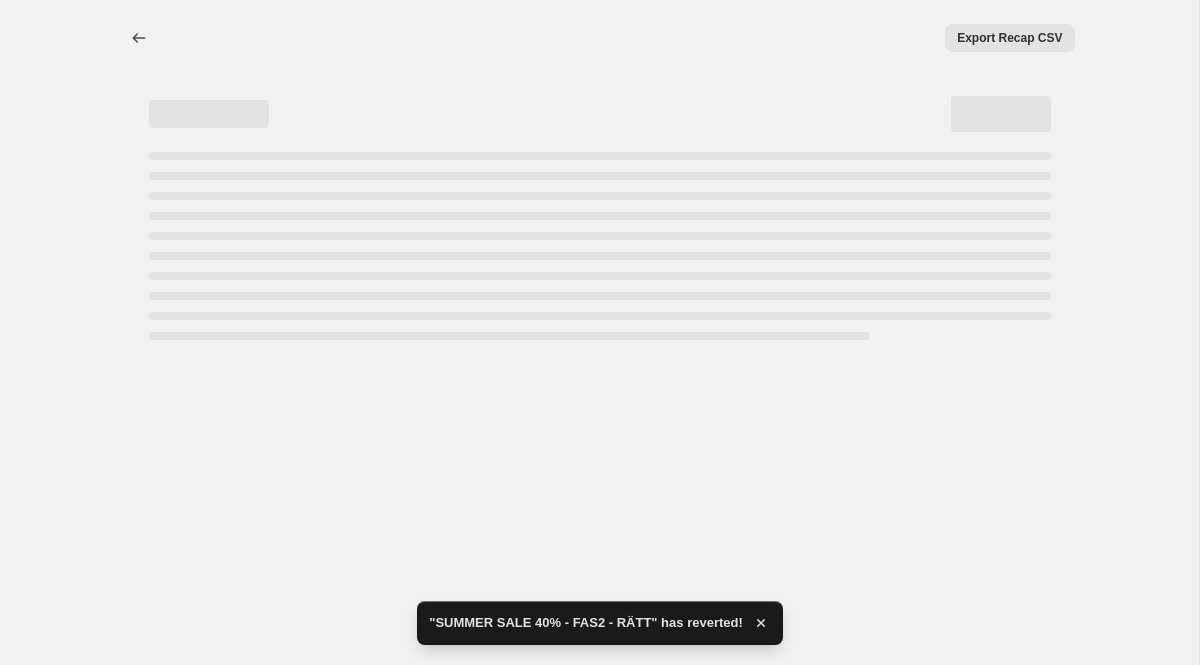 select on "percentage" 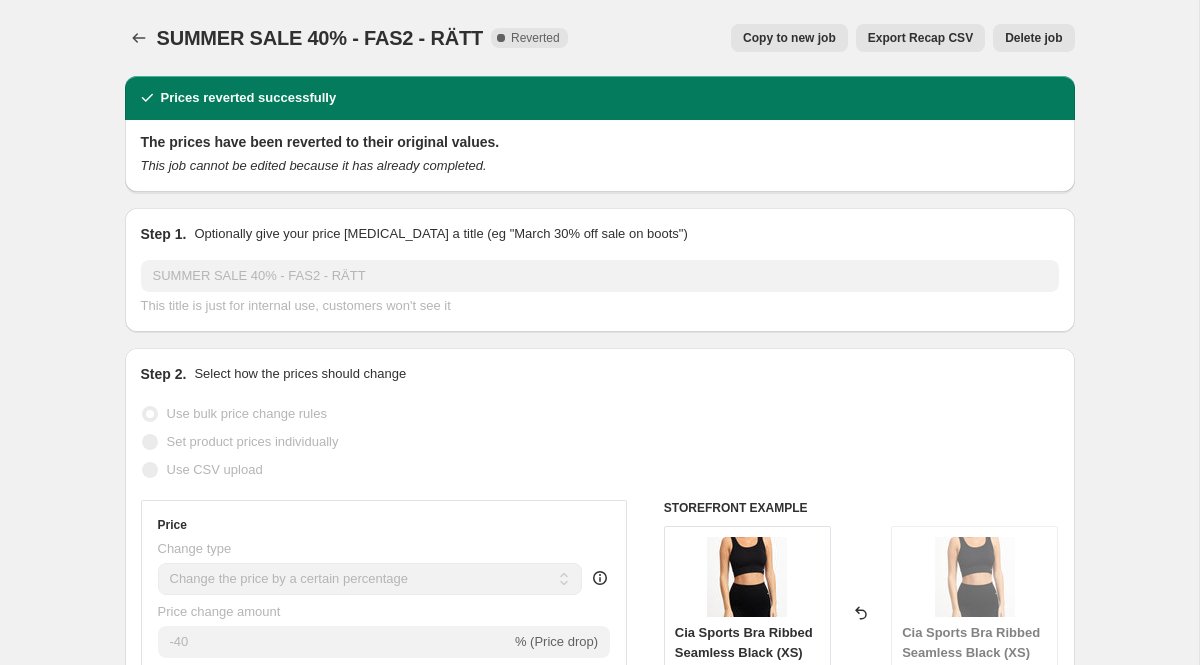 click on "Copy to new job" at bounding box center [789, 38] 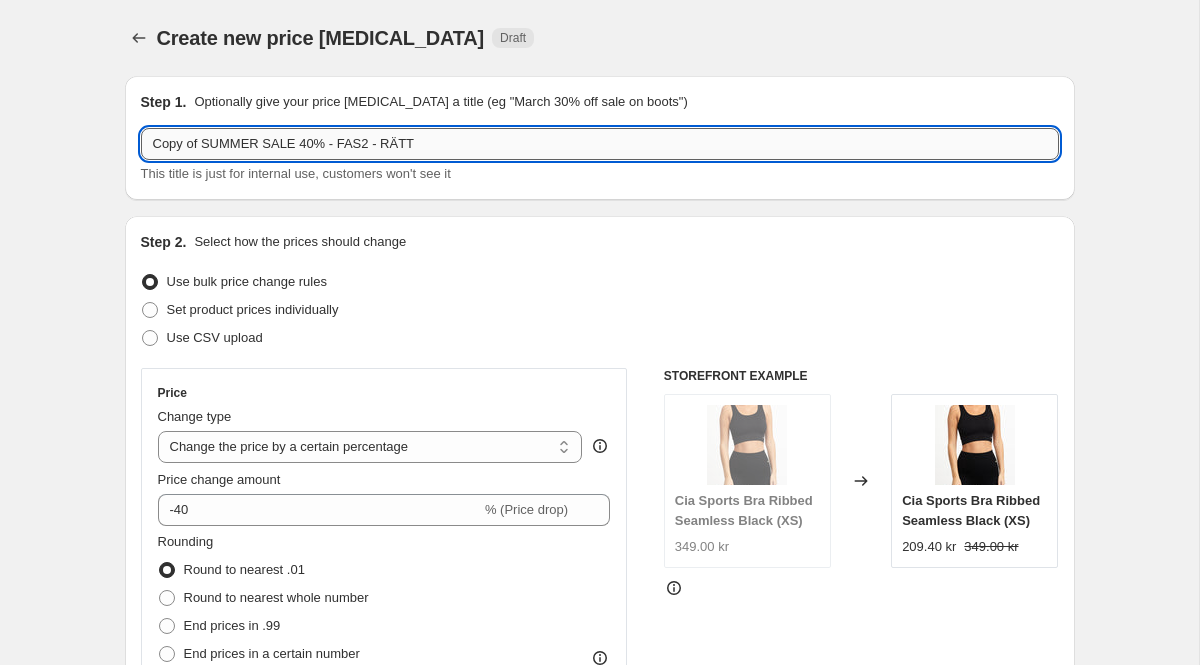 click on "Copy of SUMMER SALE 40% - FAS2 - RÄTT" at bounding box center [600, 144] 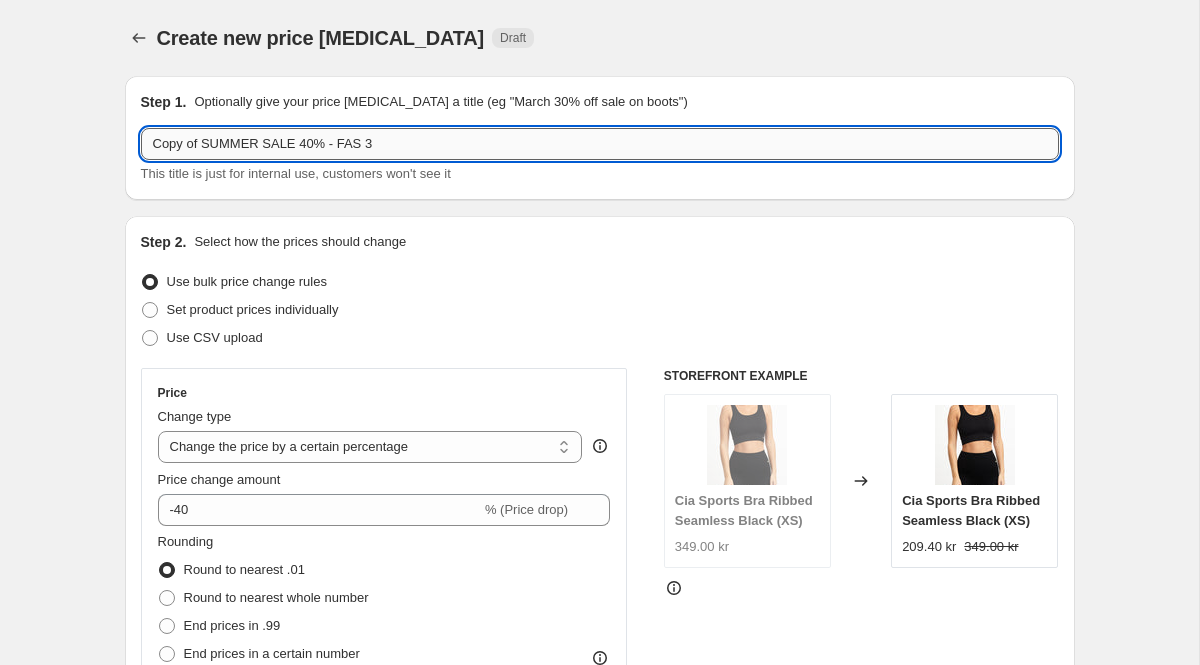 drag, startPoint x: 206, startPoint y: 147, endPoint x: 148, endPoint y: 146, distance: 58.00862 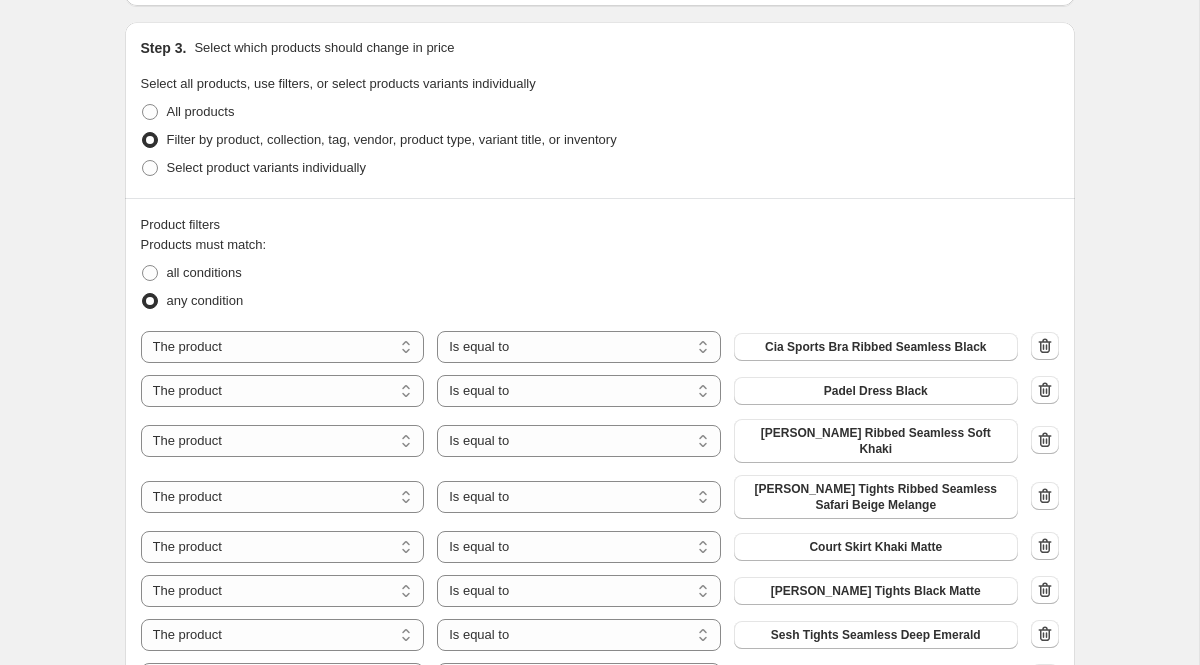scroll, scrollTop: 1014, scrollLeft: 0, axis: vertical 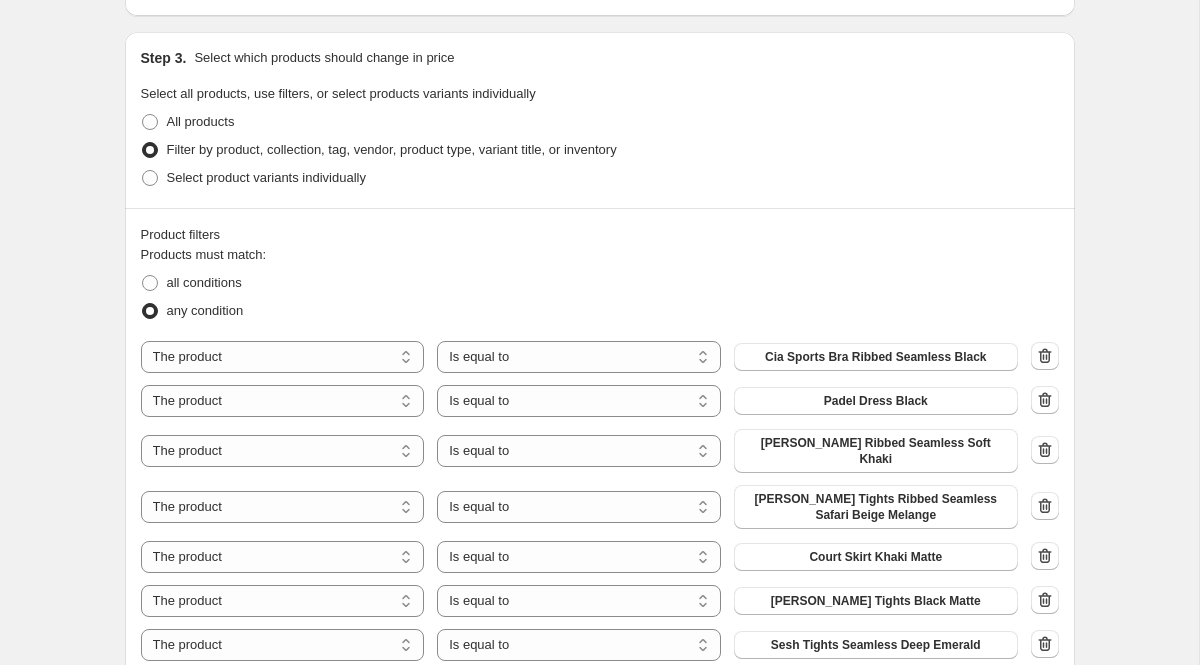 type on "SUMMER SALE 40% - FAS 3" 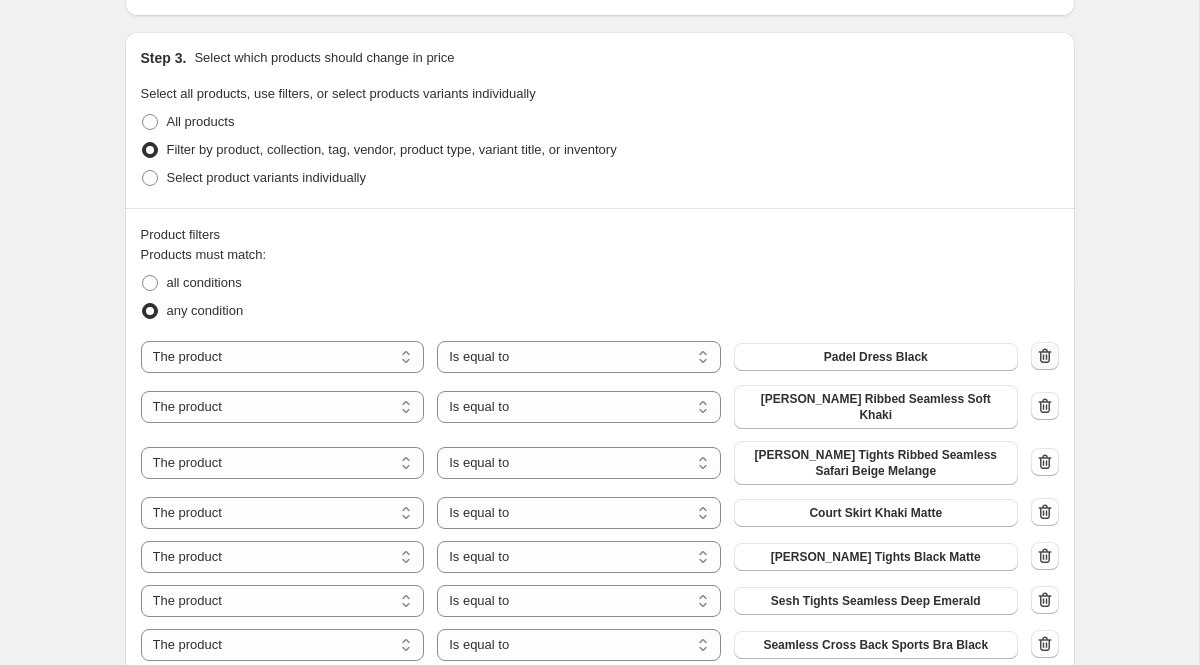 click 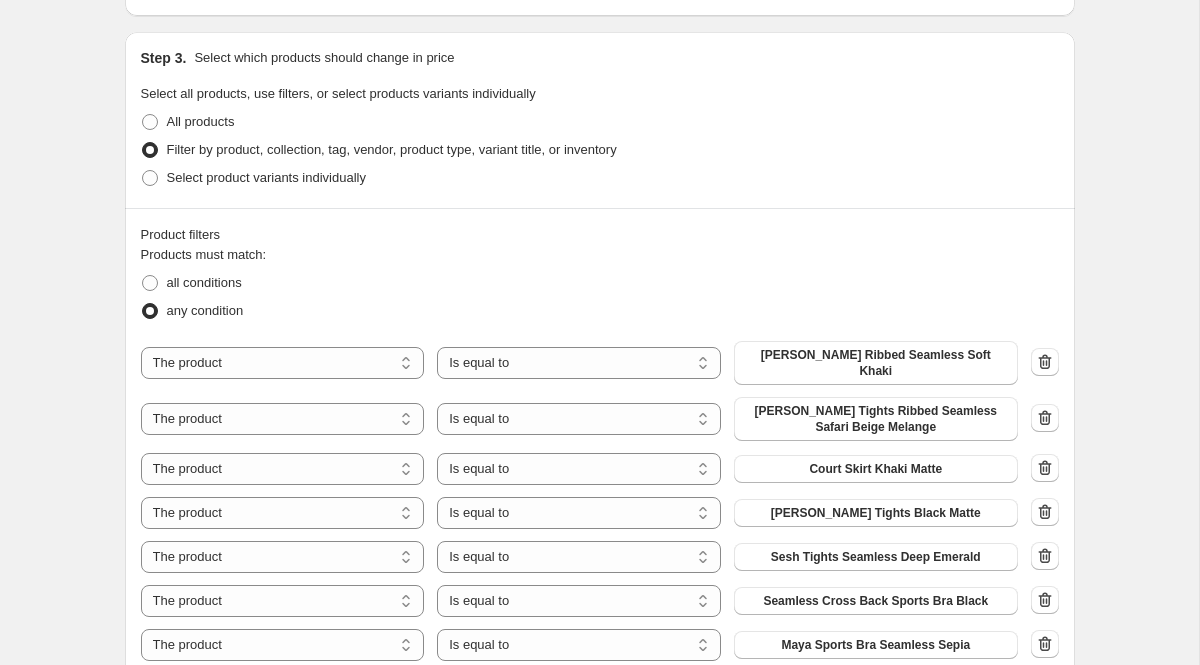 click on "Create new price [MEDICAL_DATA]. This page is ready Create new price [MEDICAL_DATA] Draft Step 1. Optionally give your price [MEDICAL_DATA] a title (eg "March 30% off sale on boots") SUMMER SALE 40% - FAS 3 This title is just for internal use, customers won't see it Step 2. Select how the prices should change Use bulk price change rules Set product prices individually Use CSV upload Price Change type Change the price to a certain amount Change the price by a certain amount Change the price by a certain percentage Change the price to the current compare at price (price before sale) Change the price by a certain amount relative to the compare at price Change the price by a certain percentage relative to the compare at price Don't change the price Change the price by a certain percentage relative to the cost per item Change price to certain cost margin Change the price by a certain percentage Price change amount -40 % (Price drop) Rounding Round to nearest .01 Round to nearest whole number End prices in .99 Compare at price" at bounding box center [599, 676] 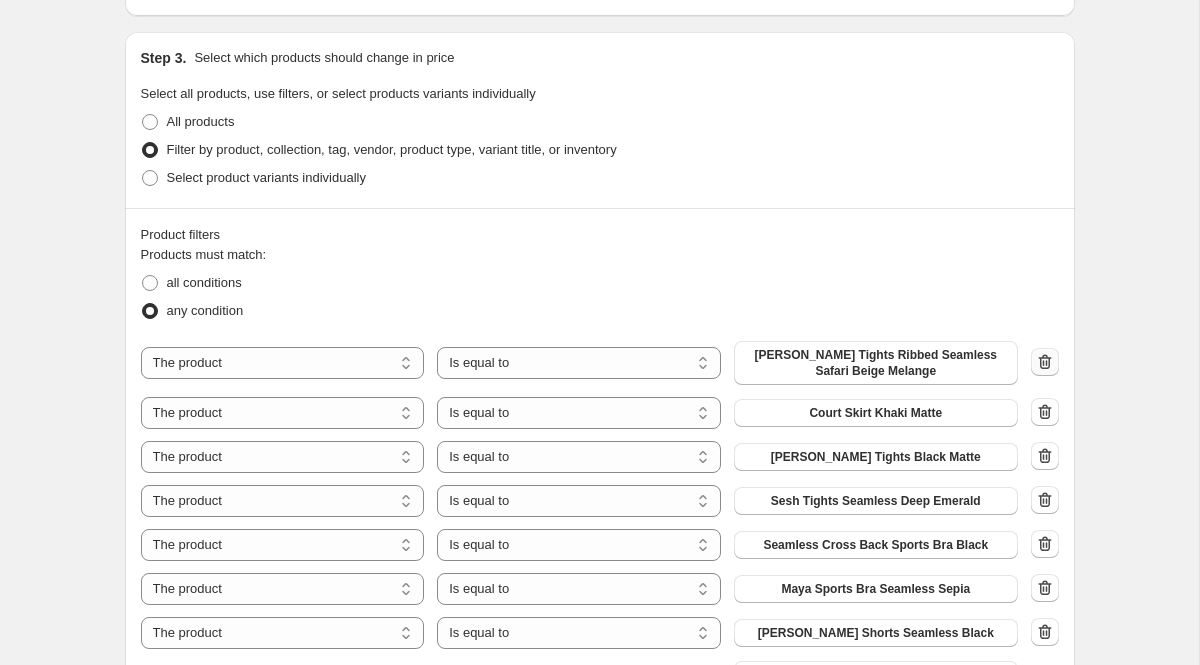 click 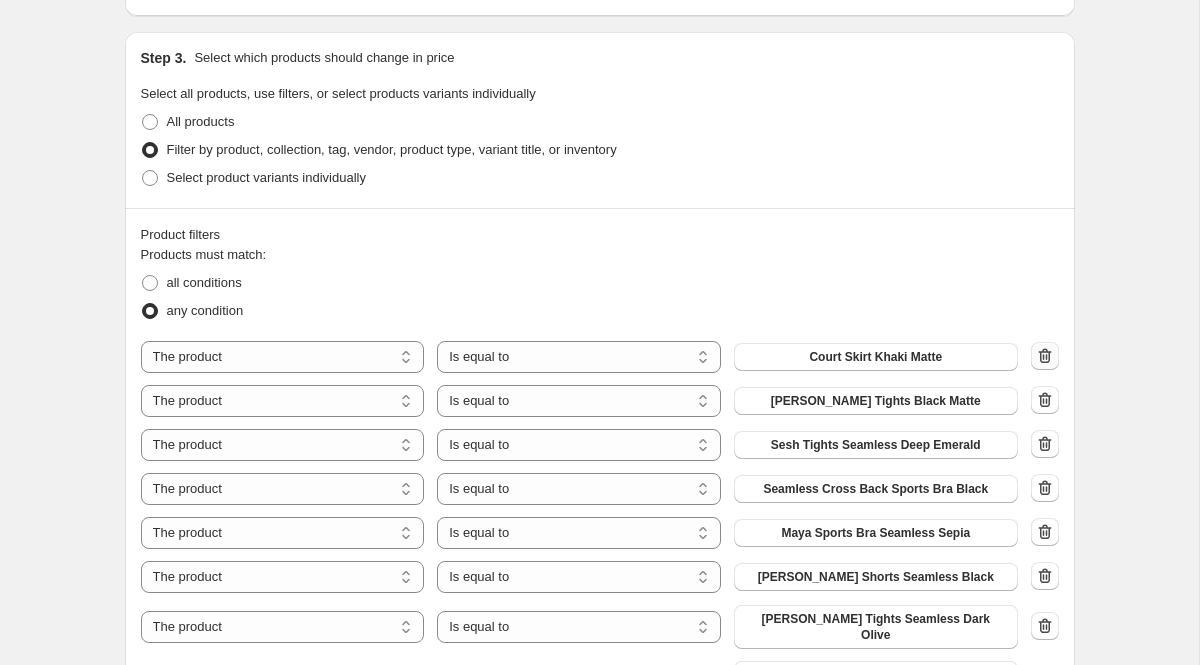 click 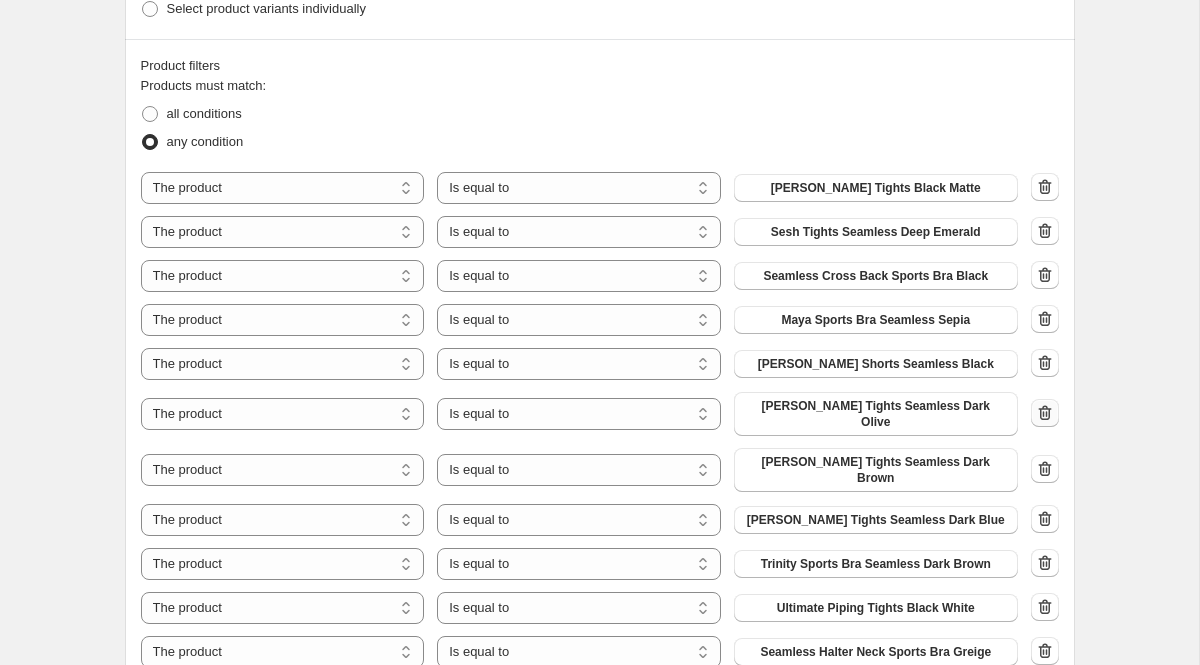 scroll, scrollTop: 1188, scrollLeft: 0, axis: vertical 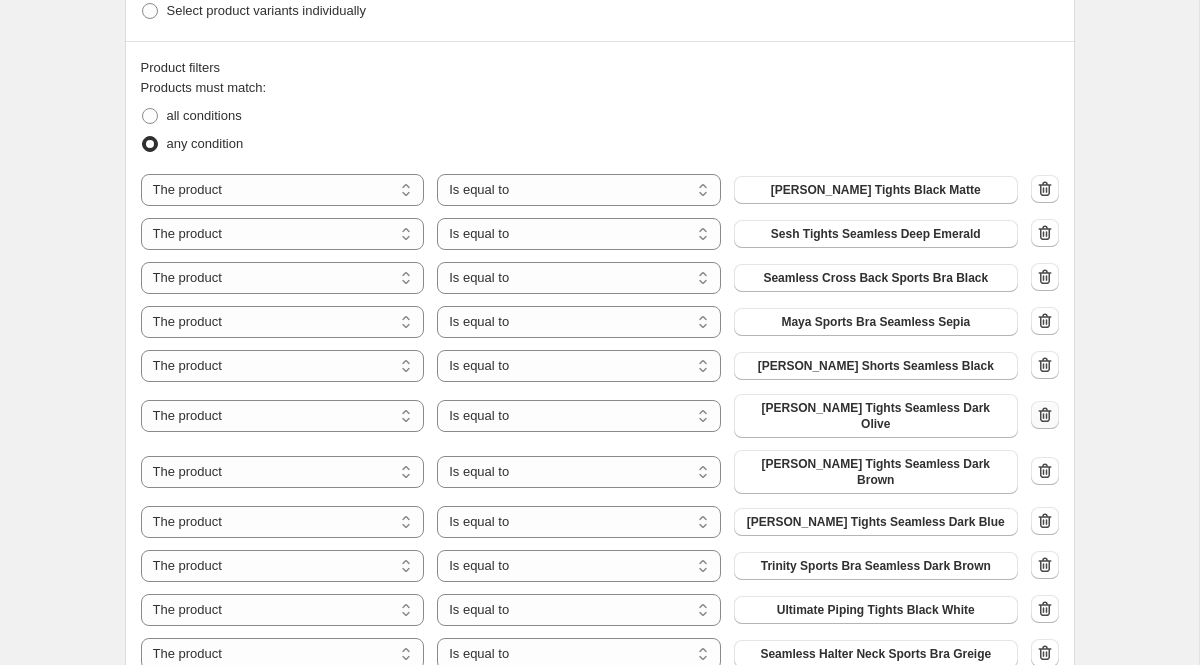click 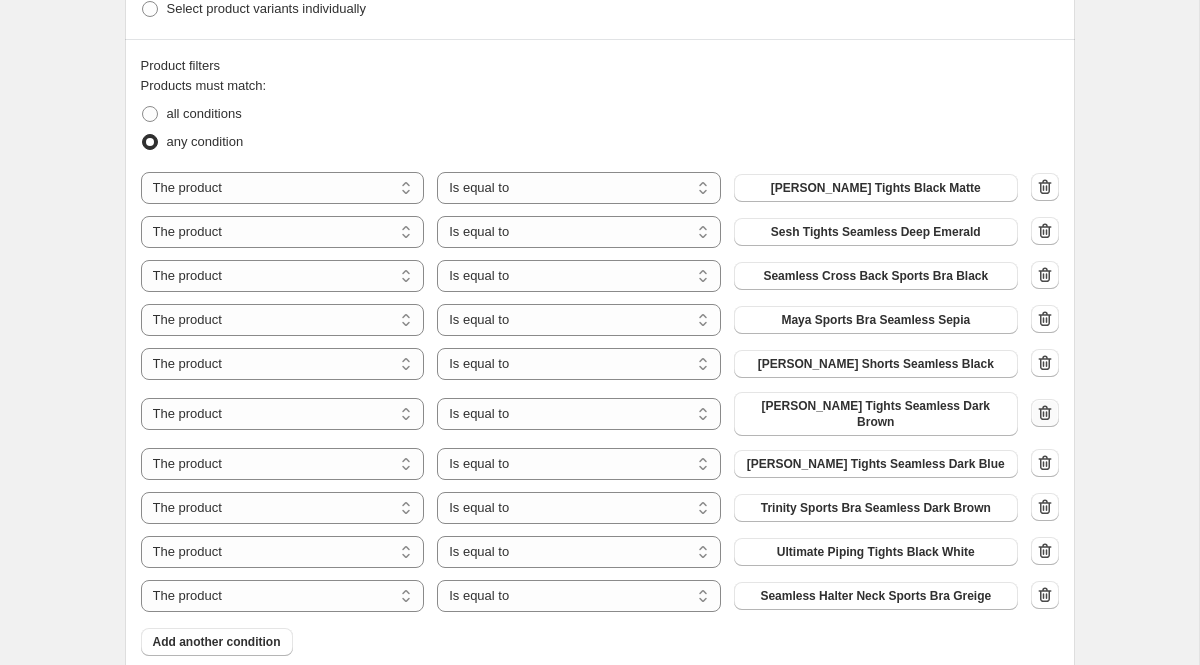click 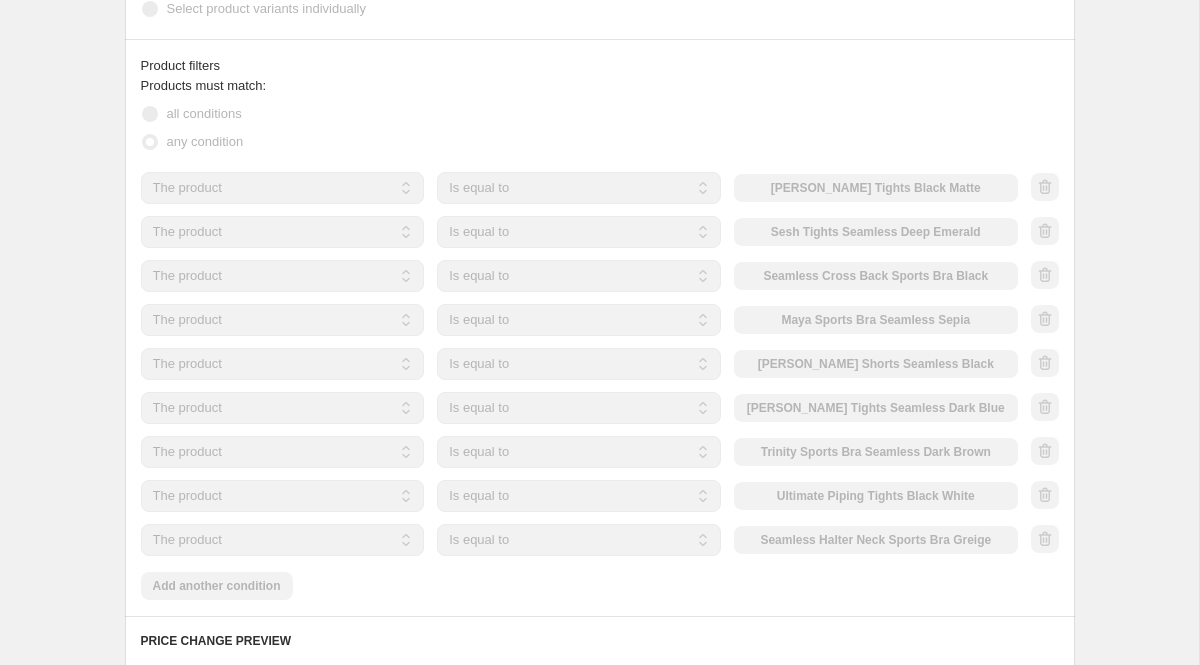 scroll, scrollTop: 1180, scrollLeft: 0, axis: vertical 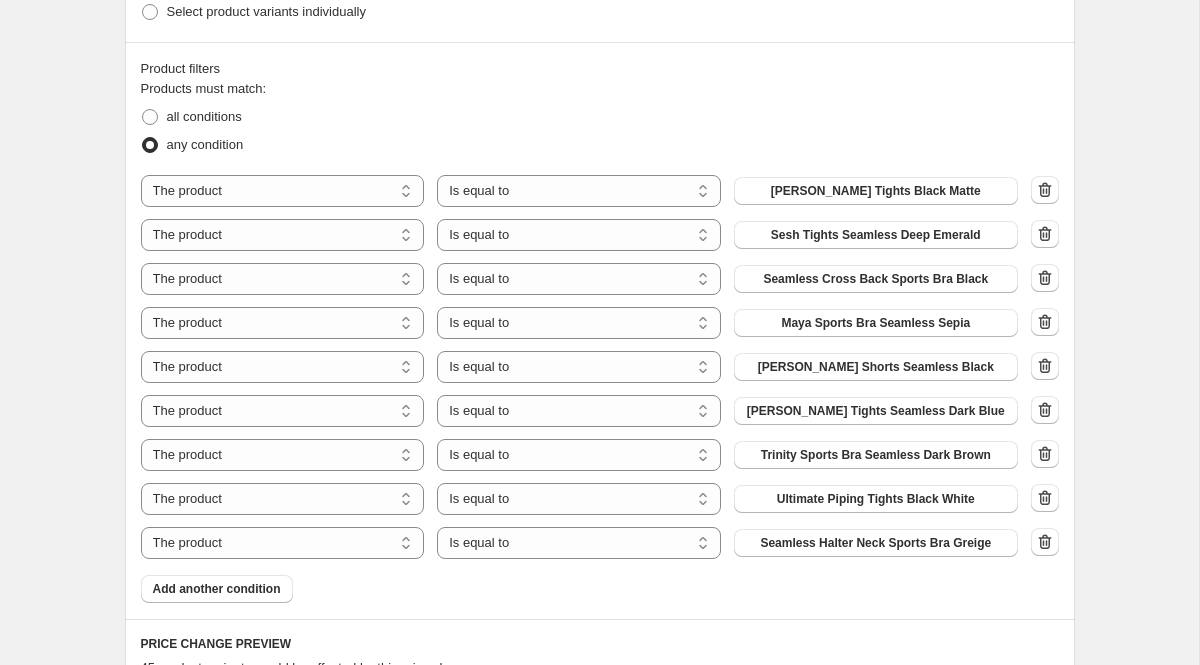 click 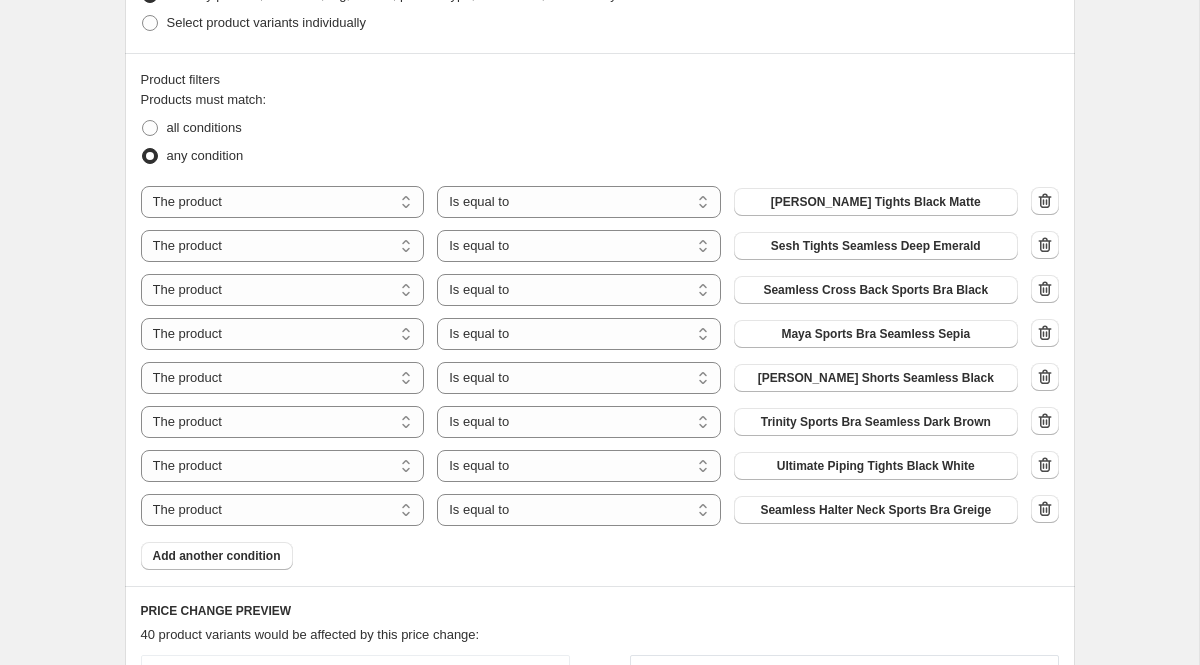 scroll, scrollTop: 1168, scrollLeft: 0, axis: vertical 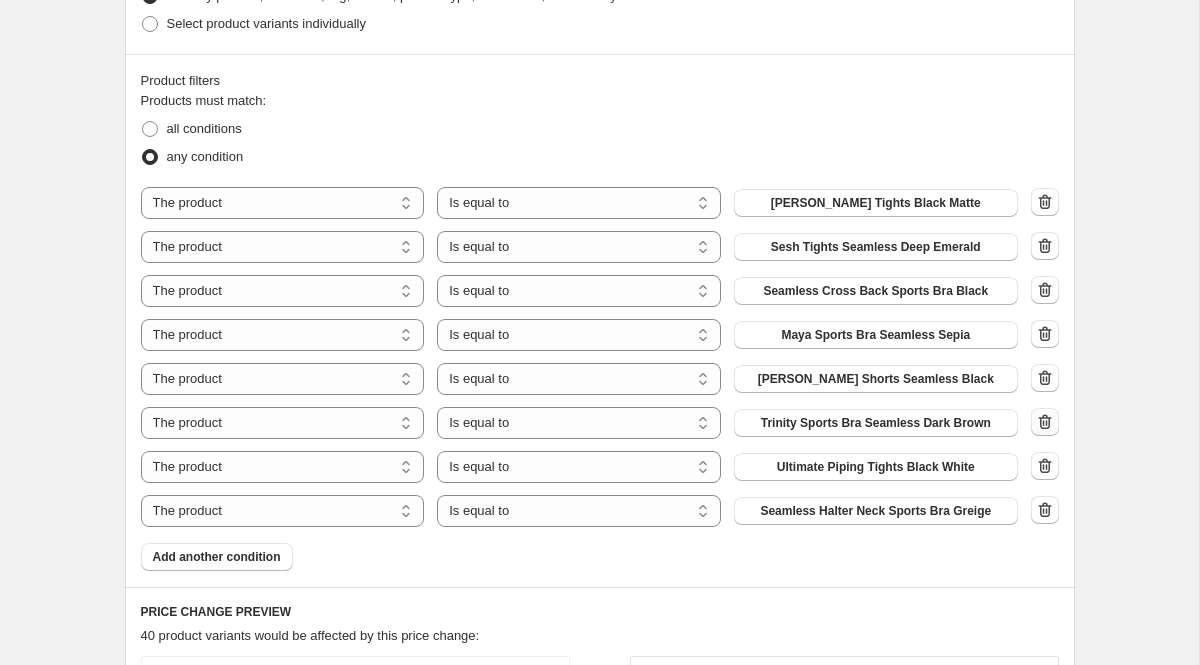 click 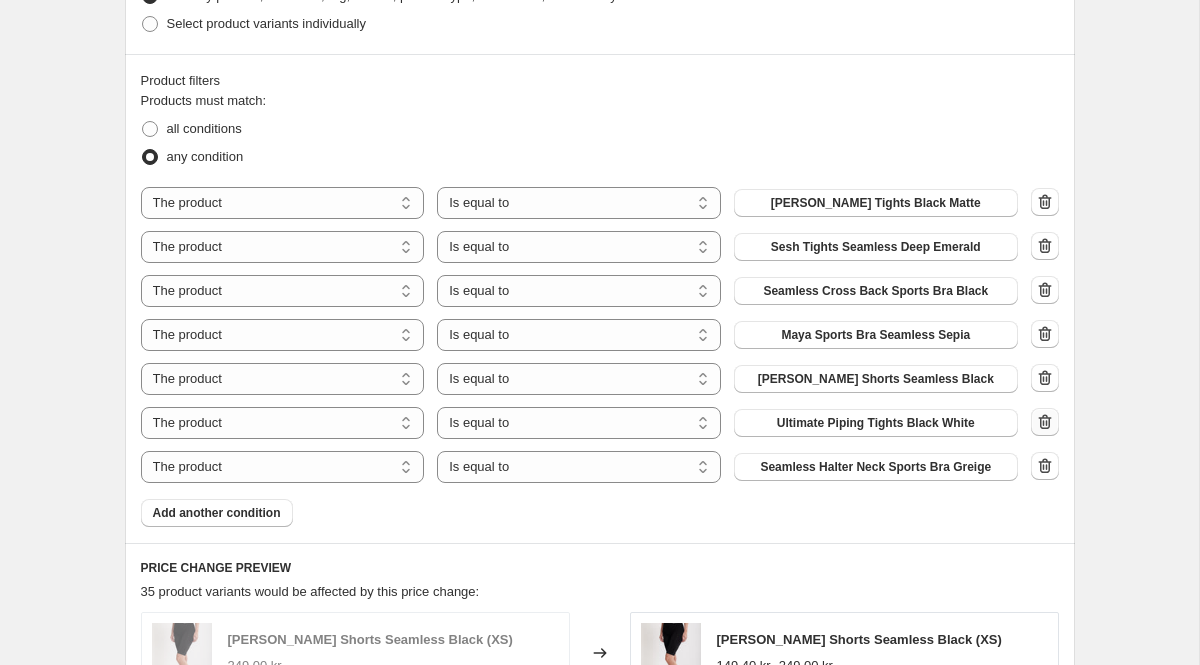 drag, startPoint x: 1075, startPoint y: 405, endPoint x: 1052, endPoint y: 430, distance: 33.970577 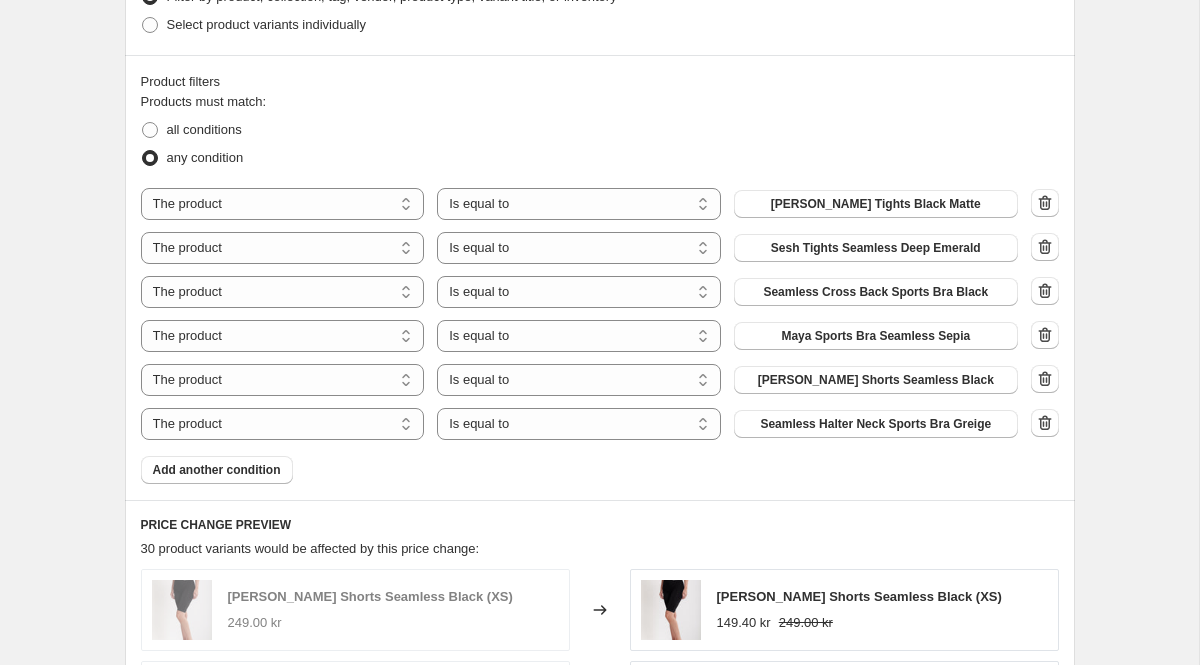 scroll, scrollTop: 1168, scrollLeft: 0, axis: vertical 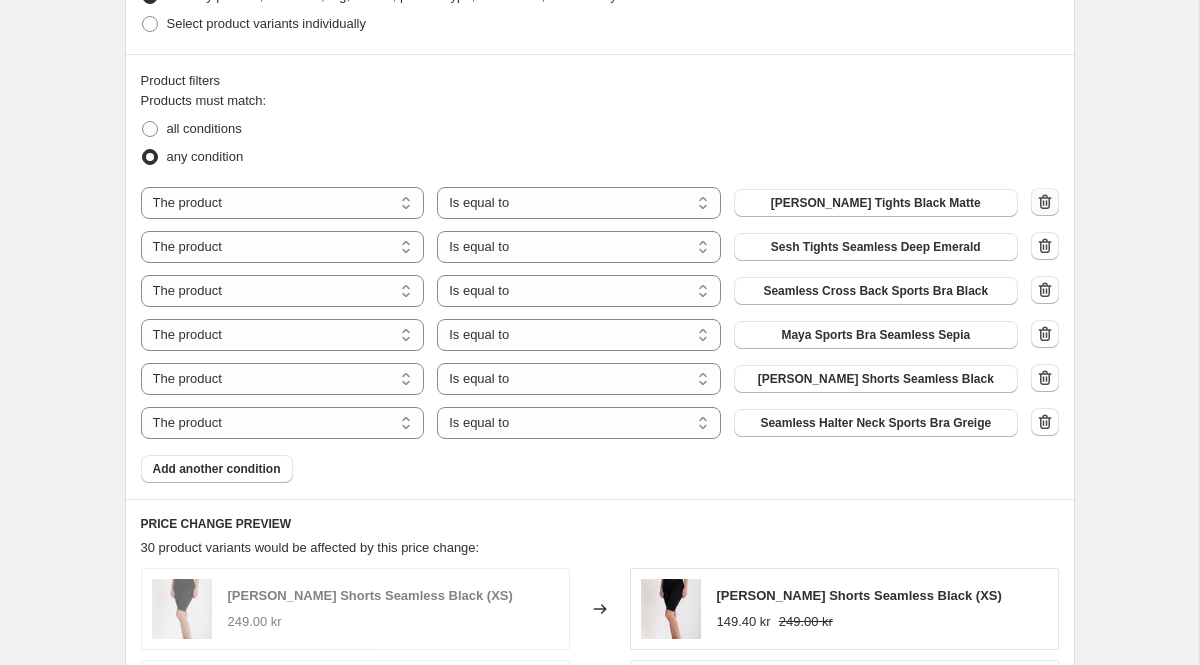 click 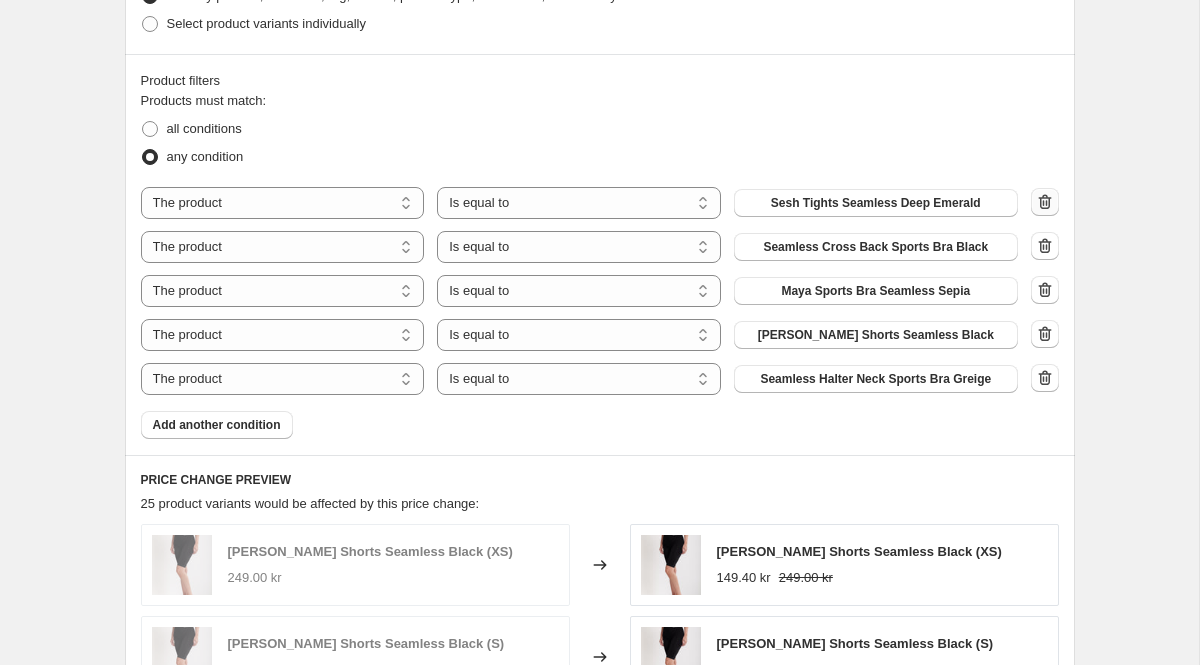 click 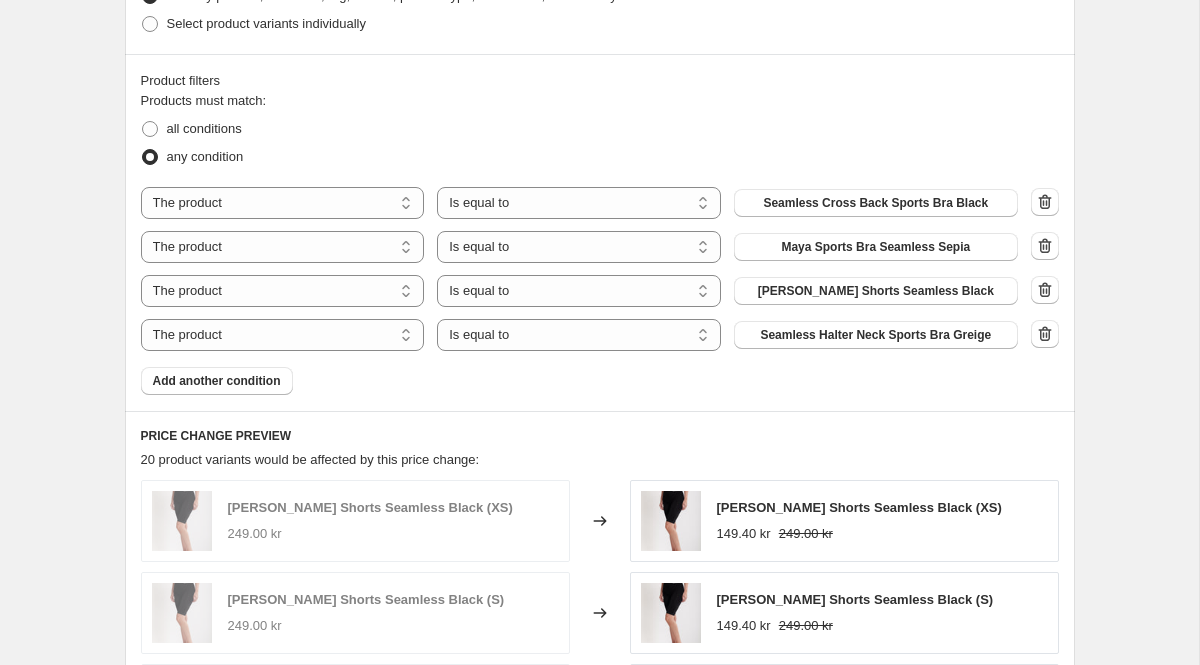 click on "Create new price [MEDICAL_DATA]. This page is ready Create new price [MEDICAL_DATA] Draft Step 1. Optionally give your price [MEDICAL_DATA] a title (eg "March 30% off sale on boots") SUMMER SALE 40% - FAS 3 This title is just for internal use, customers won't see it Step 2. Select how the prices should change Use bulk price change rules Set product prices individually Use CSV upload Price Change type Change the price to a certain amount Change the price by a certain amount Change the price by a certain percentage Change the price to the current compare at price (price before sale) Change the price by a certain amount relative to the compare at price Change the price by a certain percentage relative to the compare at price Don't change the price Change the price by a certain percentage relative to the cost per item Change price to certain cost margin Change the price by a certain percentage Price change amount -40 % (Price drop) Rounding Round to nearest .01 Round to nearest whole number End prices in .99 Compare at price" at bounding box center (599, 278) 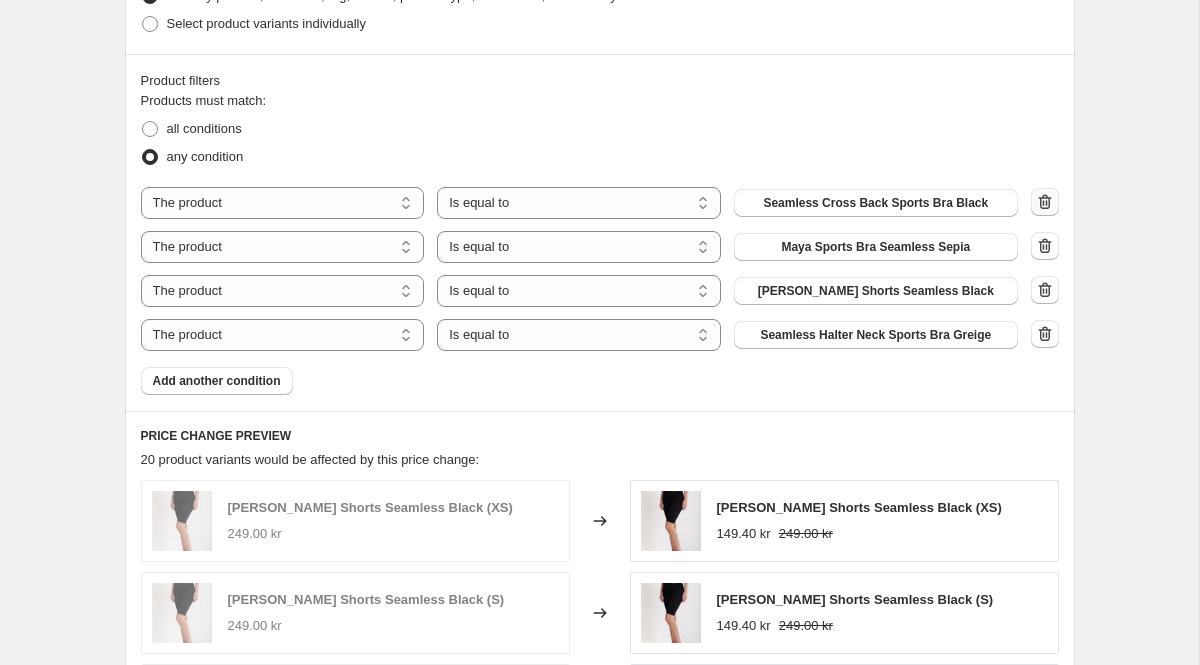 scroll, scrollTop: 1166, scrollLeft: 0, axis: vertical 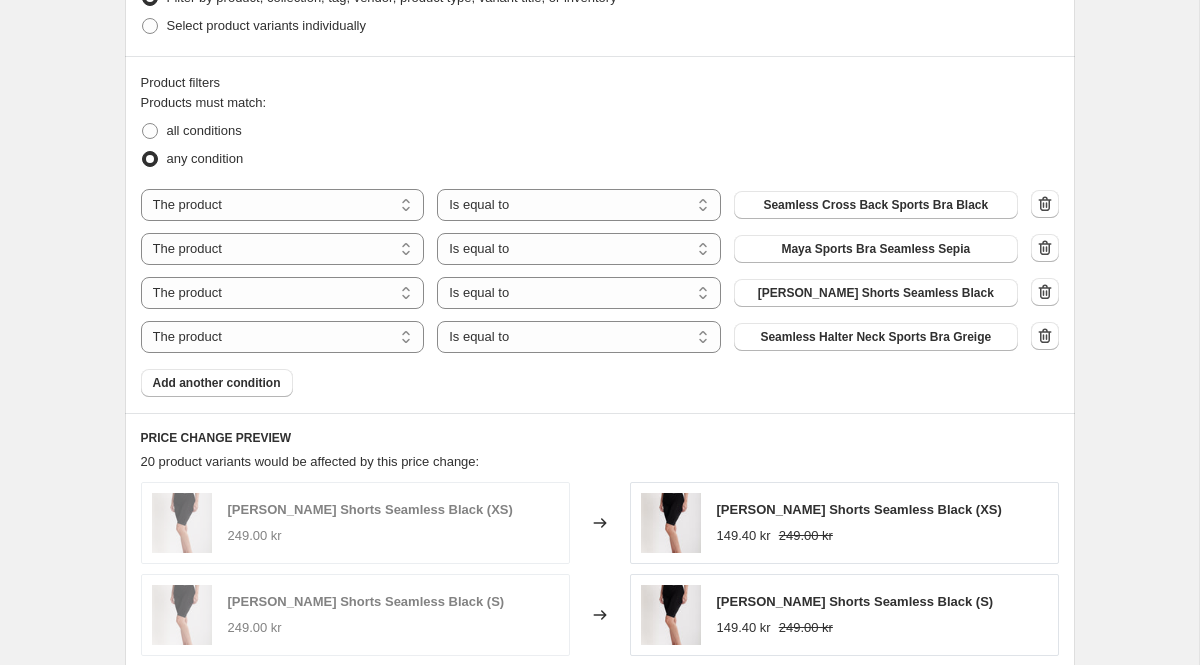 click 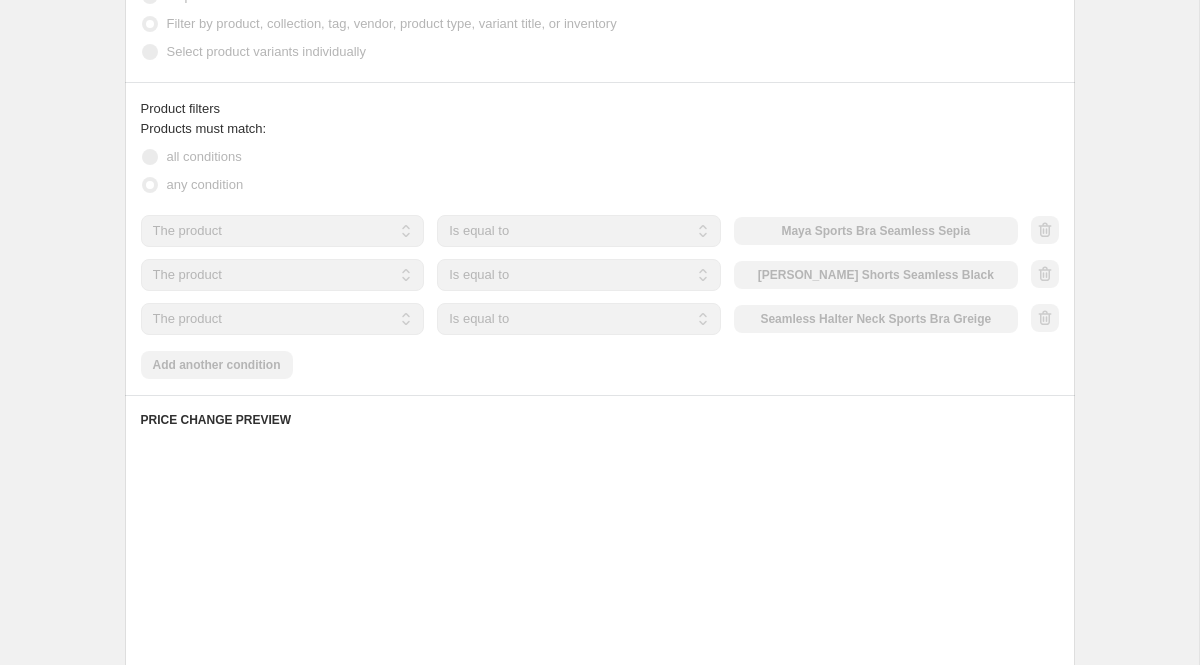 scroll, scrollTop: 1144, scrollLeft: 0, axis: vertical 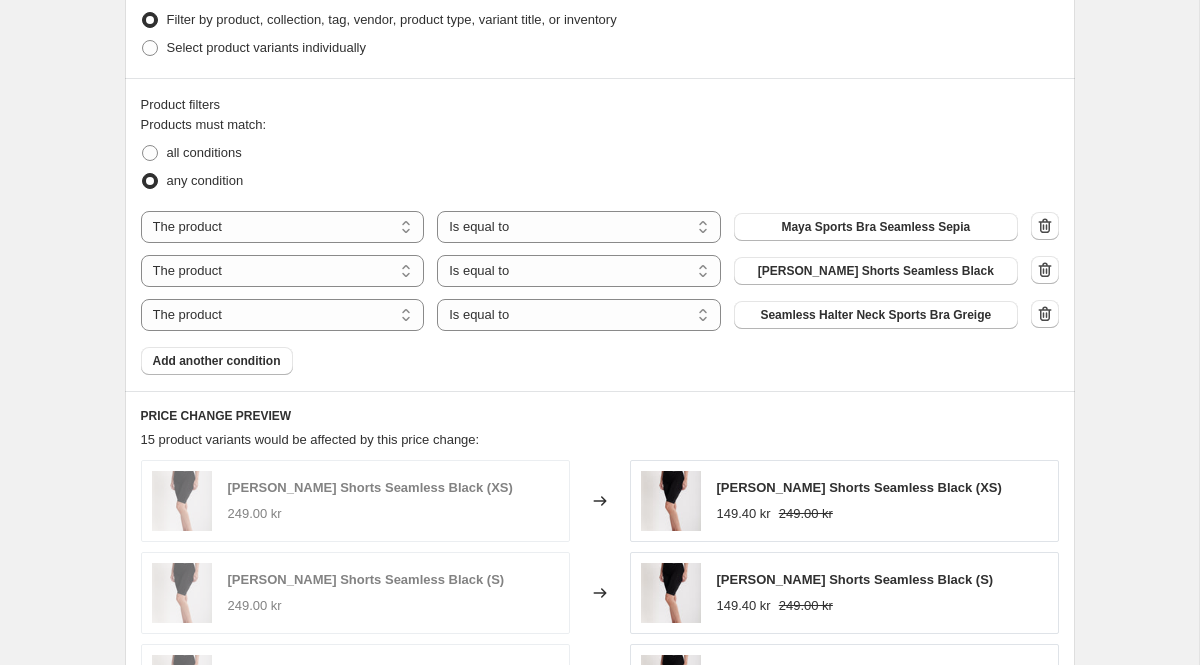 click on "Create new price [MEDICAL_DATA]. This page is ready Create new price [MEDICAL_DATA] Draft Step 1. Optionally give your price [MEDICAL_DATA] a title (eg "March 30% off sale on boots") SUMMER SALE 40% - FAS 3 This title is just for internal use, customers won't see it Step 2. Select how the prices should change Use bulk price change rules Set product prices individually Use CSV upload Price Change type Change the price to a certain amount Change the price by a certain amount Change the price by a certain percentage Change the price to the current compare at price (price before sale) Change the price by a certain amount relative to the compare at price Change the price by a certain percentage relative to the compare at price Don't change the price Change the price by a certain percentage relative to the cost per item Change price to certain cost margin Change the price by a certain percentage Price change amount -40 % (Price drop) Rounding Round to nearest .01 Round to nearest whole number End prices in .99 Compare at price" at bounding box center [599, 280] 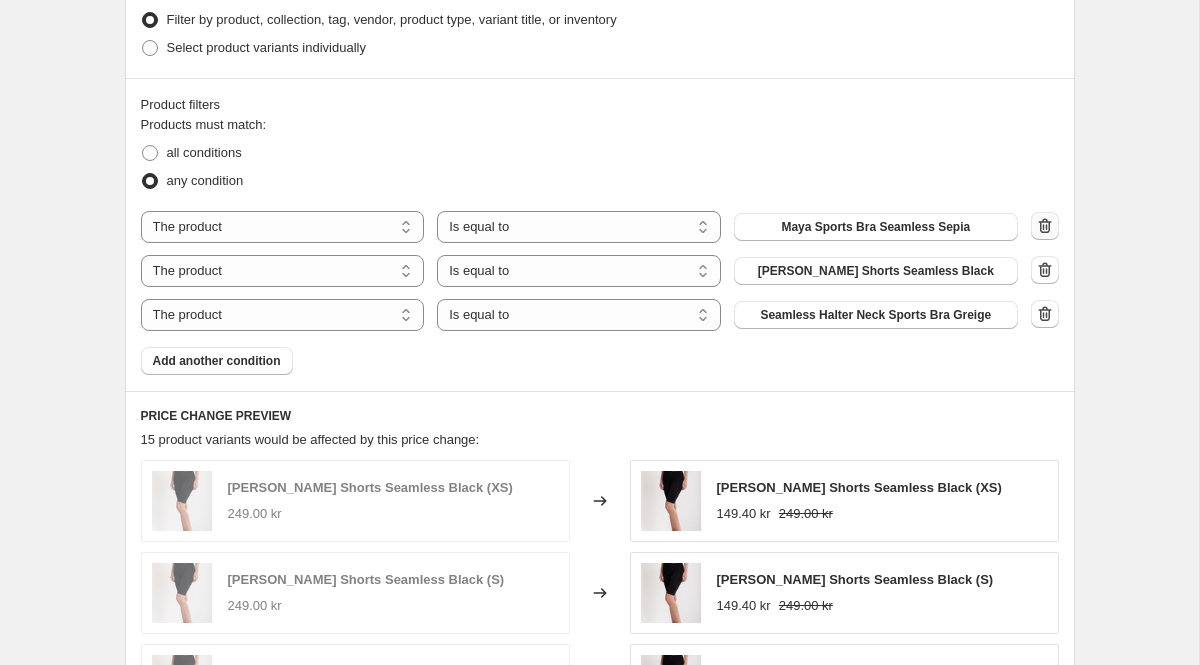 click 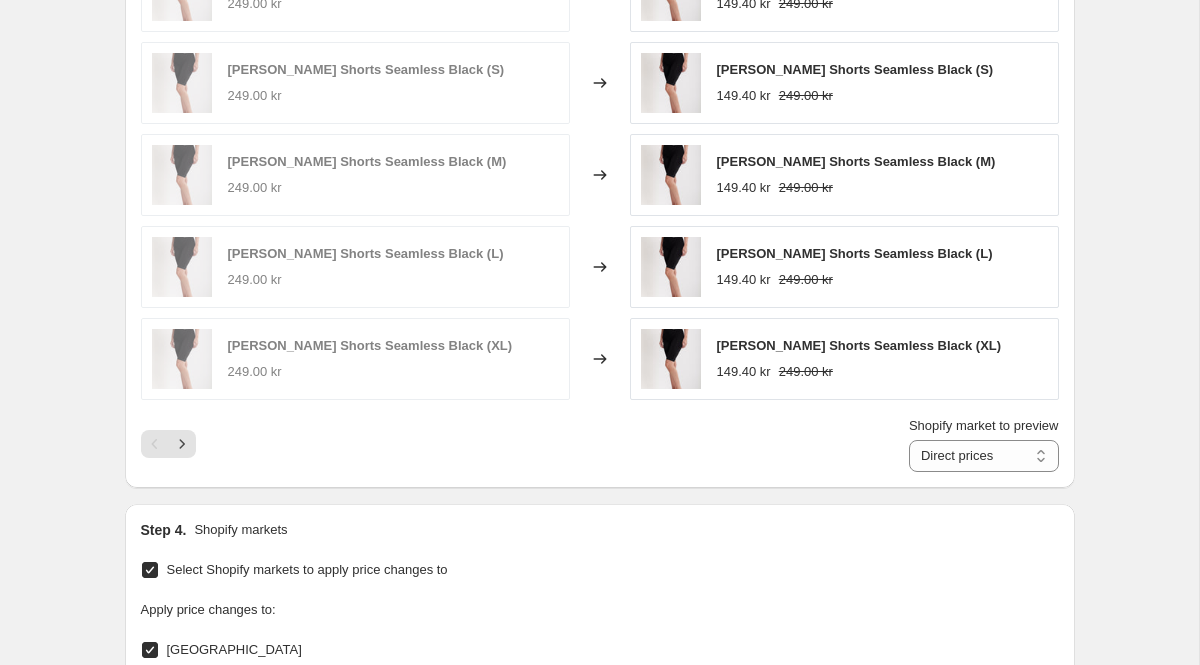scroll, scrollTop: 2139, scrollLeft: 0, axis: vertical 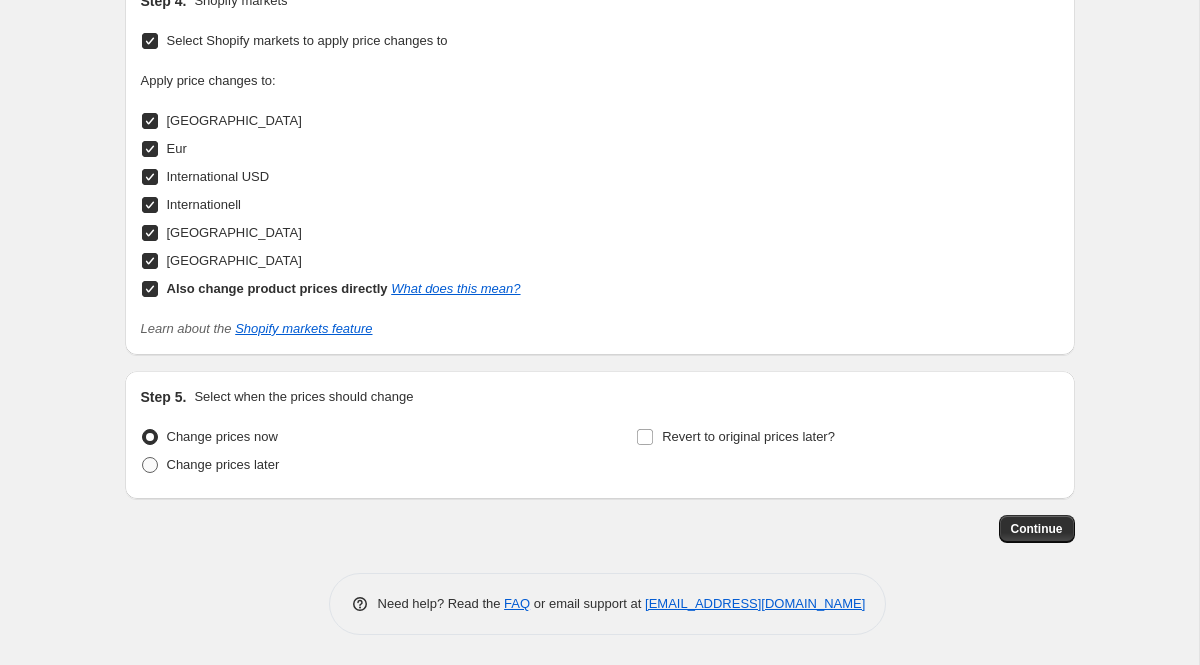 click at bounding box center [150, 465] 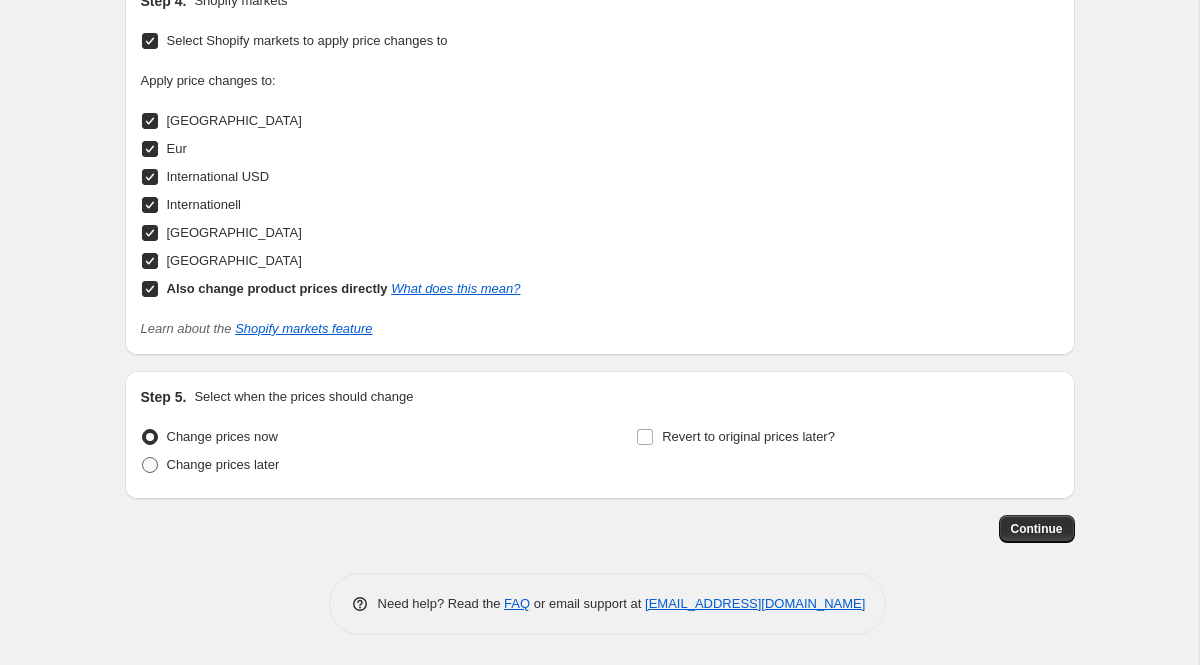 radio on "true" 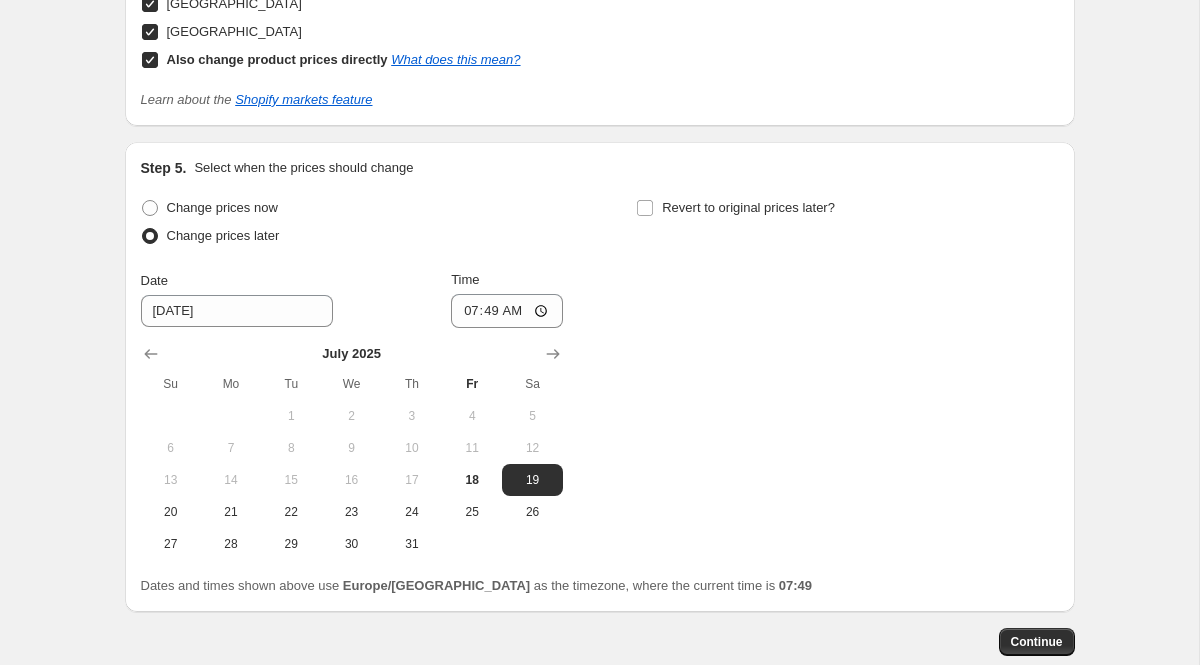 scroll, scrollTop: 2374, scrollLeft: 0, axis: vertical 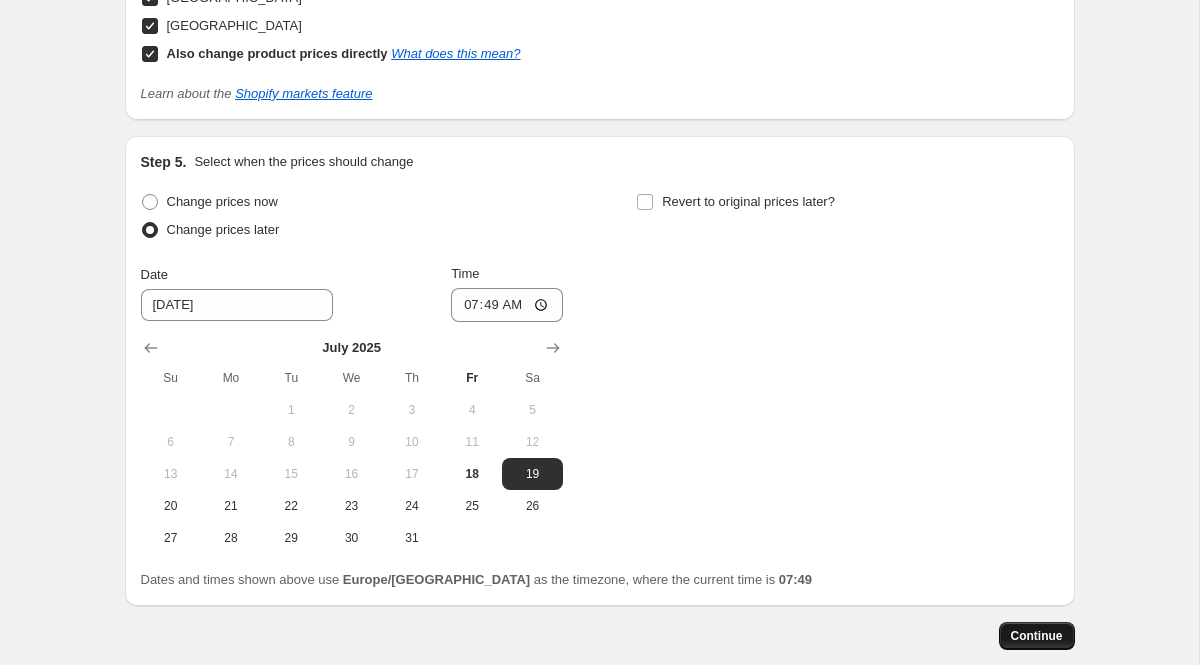 click on "Continue" at bounding box center [1037, 636] 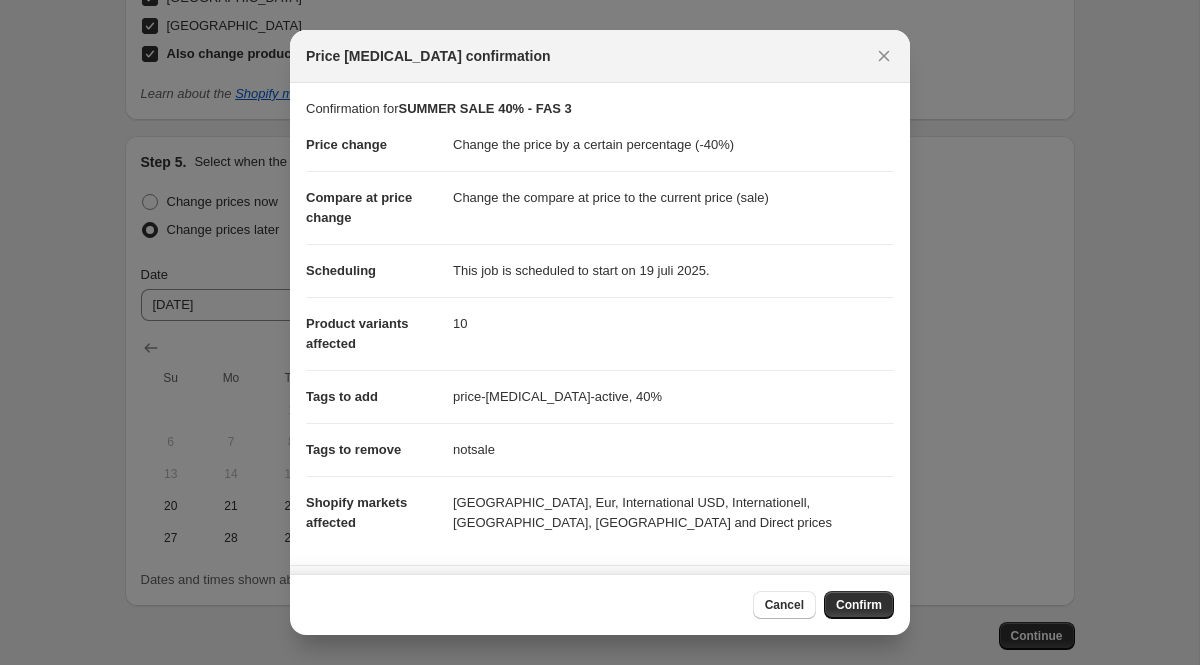 scroll, scrollTop: 147, scrollLeft: 0, axis: vertical 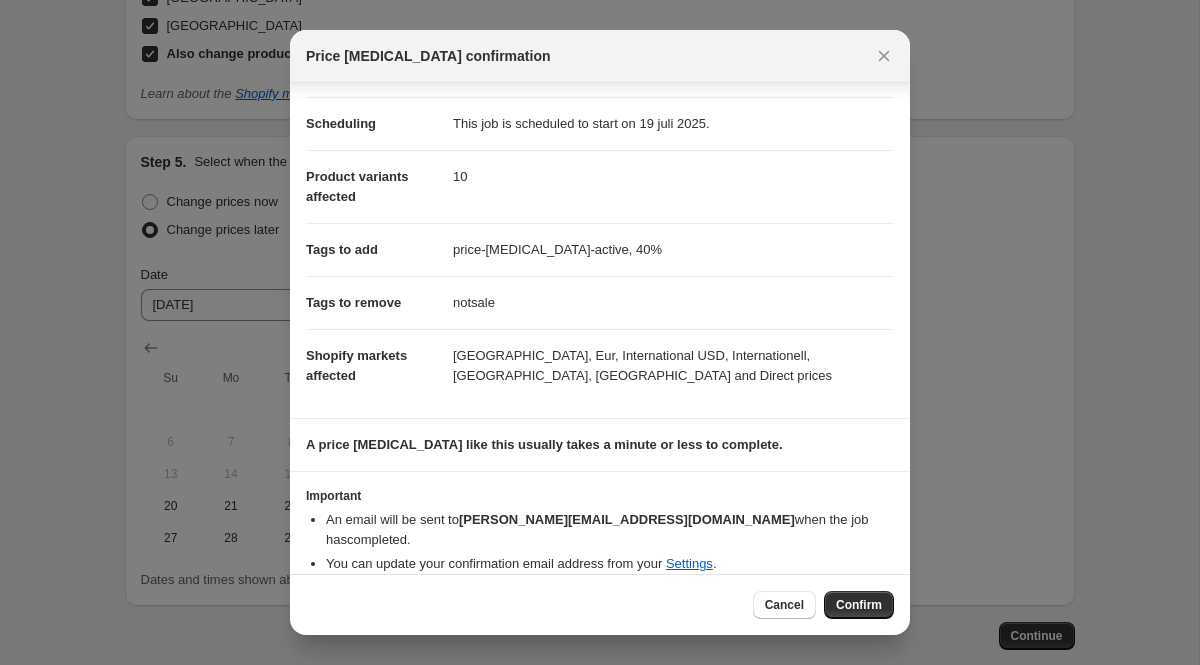 click on "Confirm" at bounding box center [859, 605] 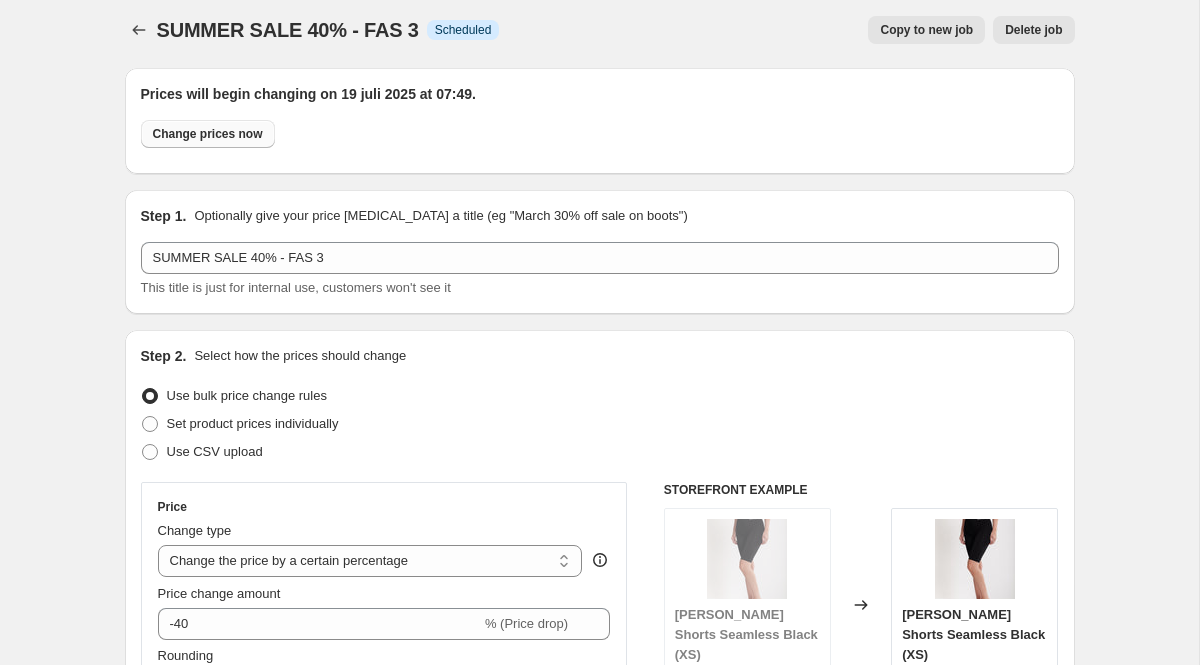 scroll, scrollTop: 9, scrollLeft: 0, axis: vertical 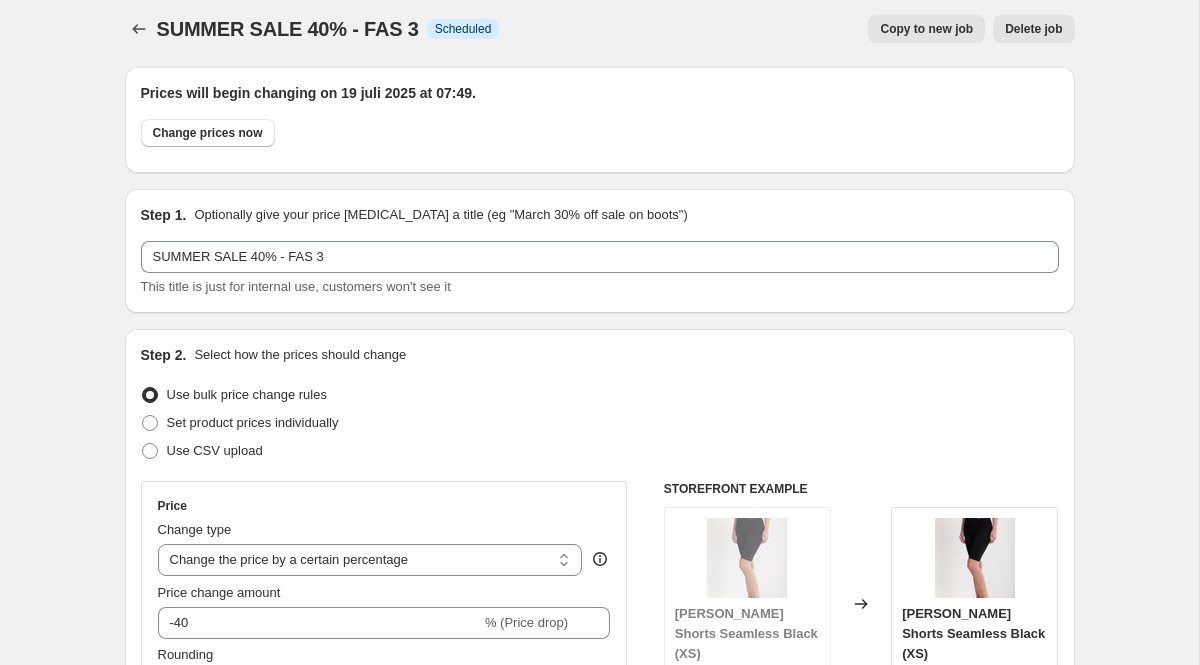 click on "Copy to new job" at bounding box center (926, 29) 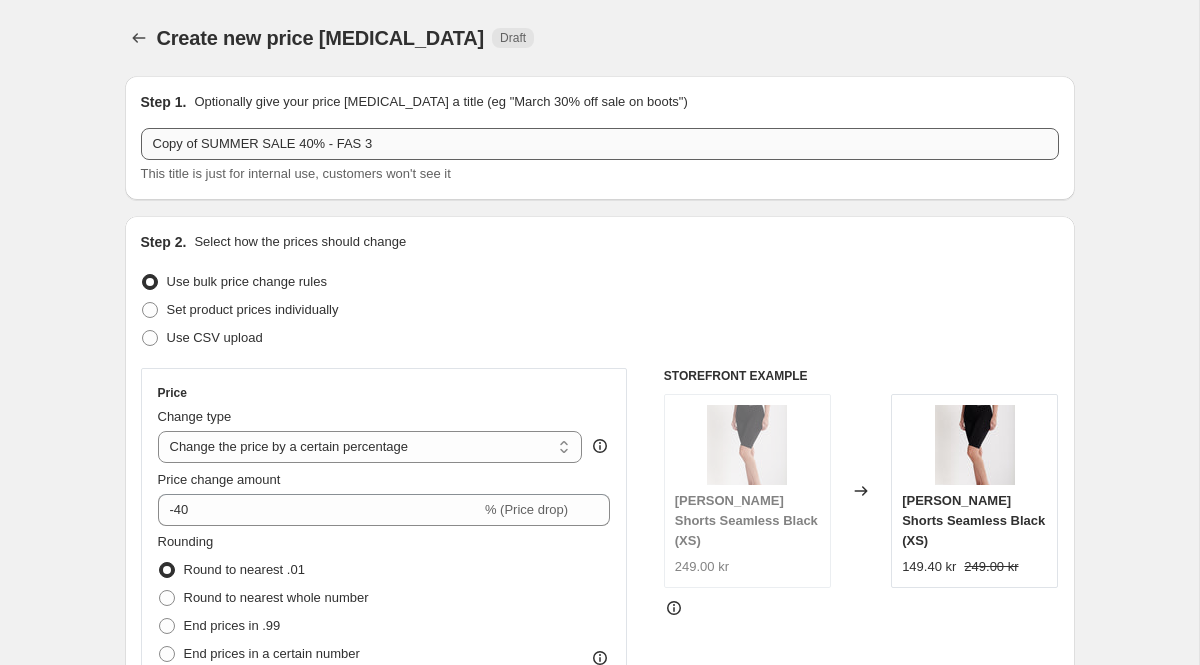 scroll, scrollTop: 1, scrollLeft: 0, axis: vertical 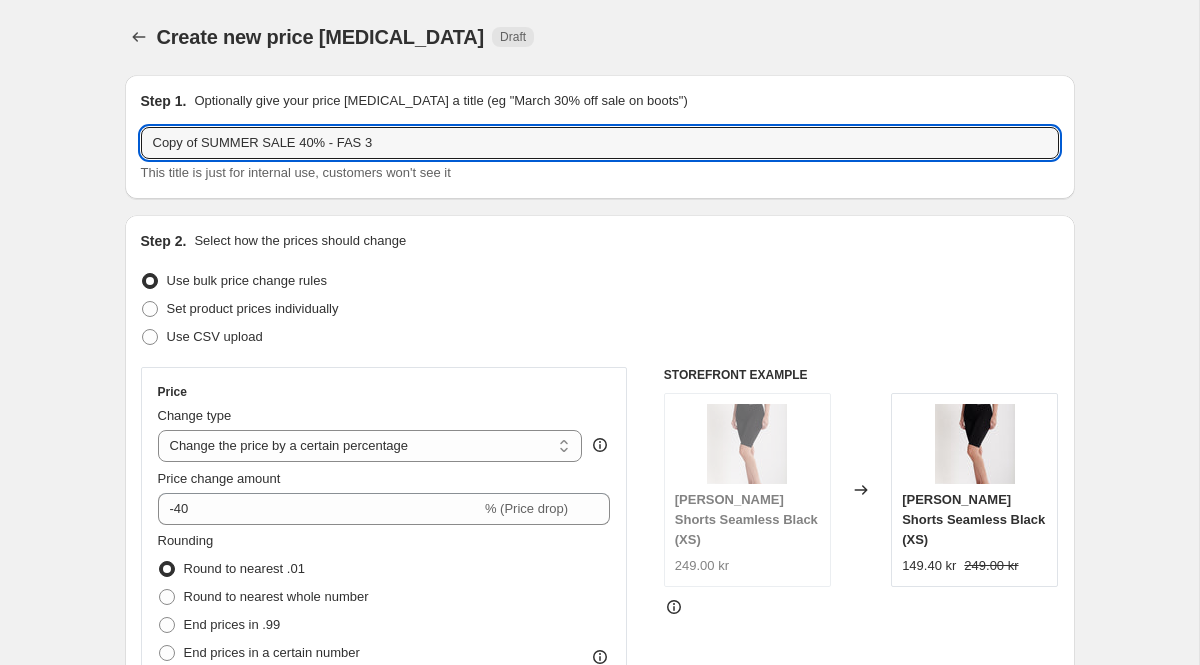 drag, startPoint x: 205, startPoint y: 147, endPoint x: 137, endPoint y: 146, distance: 68.007355 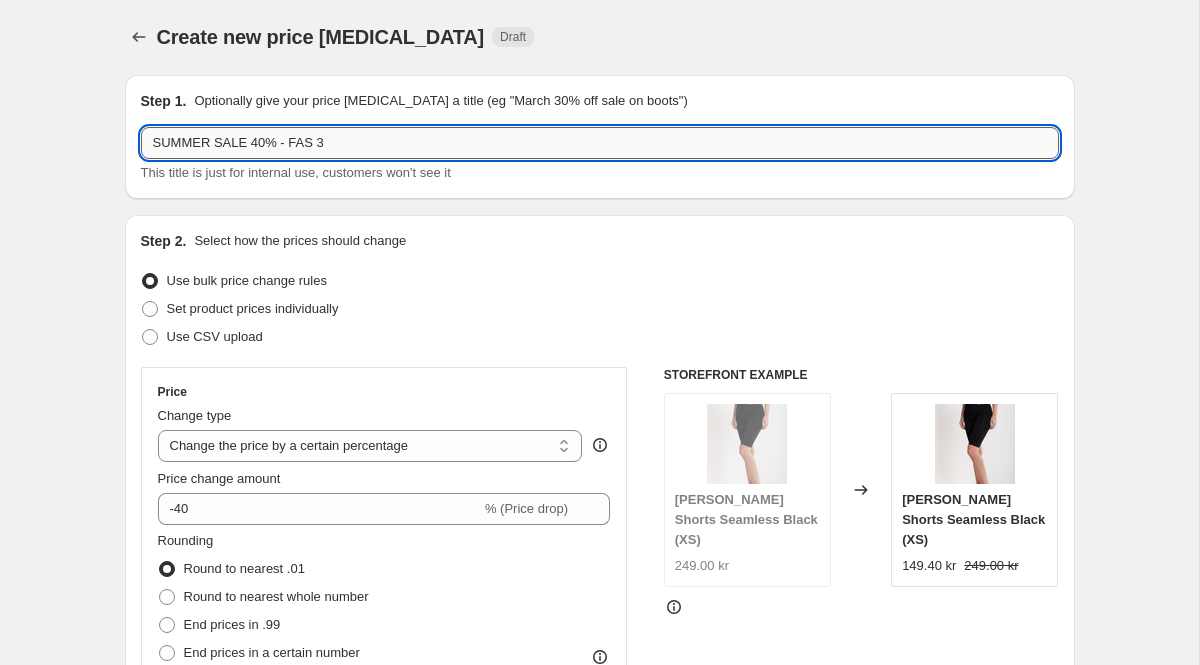 click on "SUMMER SALE 40% - FAS 3" at bounding box center (600, 143) 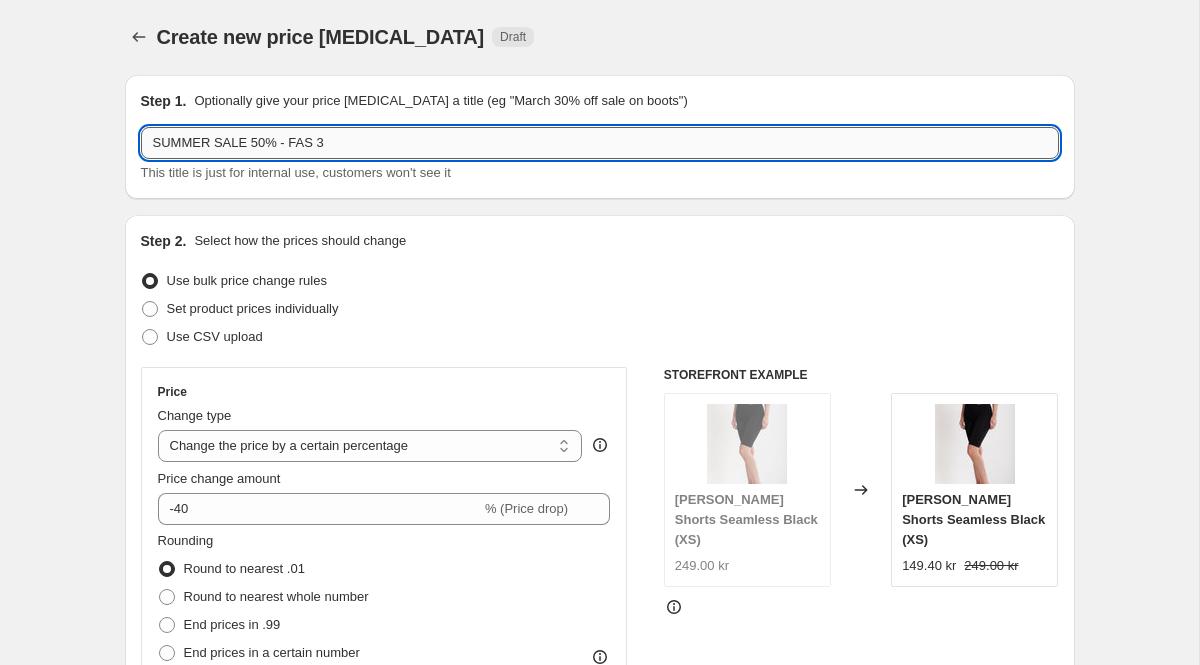 click on "SUMMER SALE 50% - FAS 3" at bounding box center [600, 143] 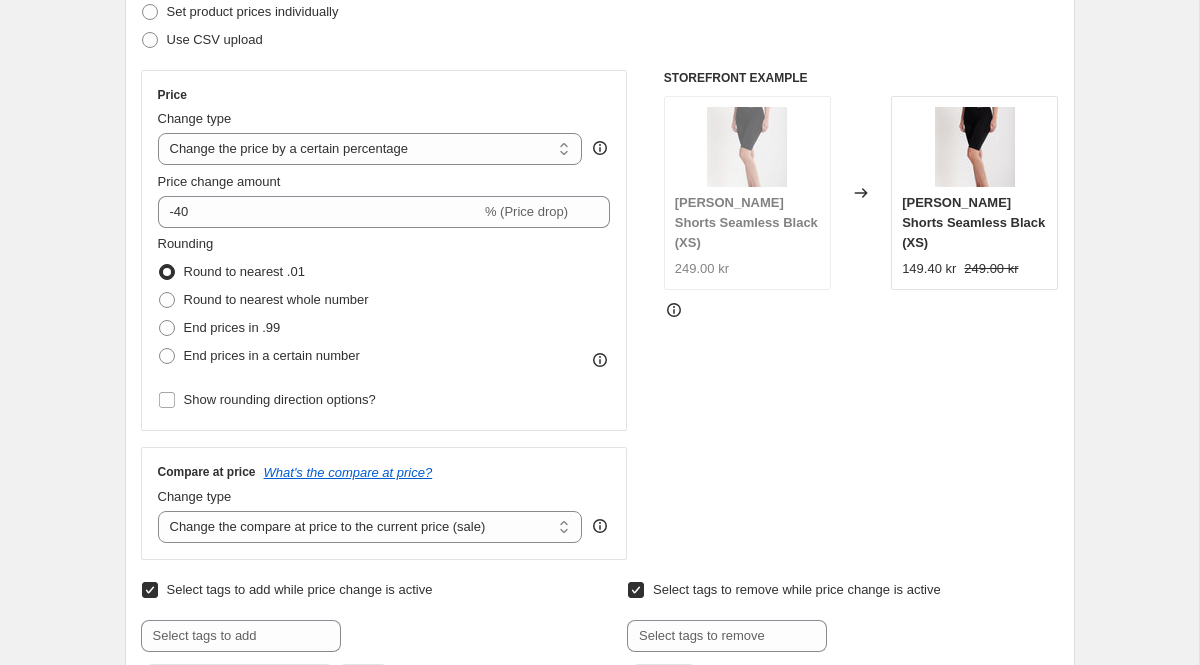 scroll, scrollTop: 299, scrollLeft: 0, axis: vertical 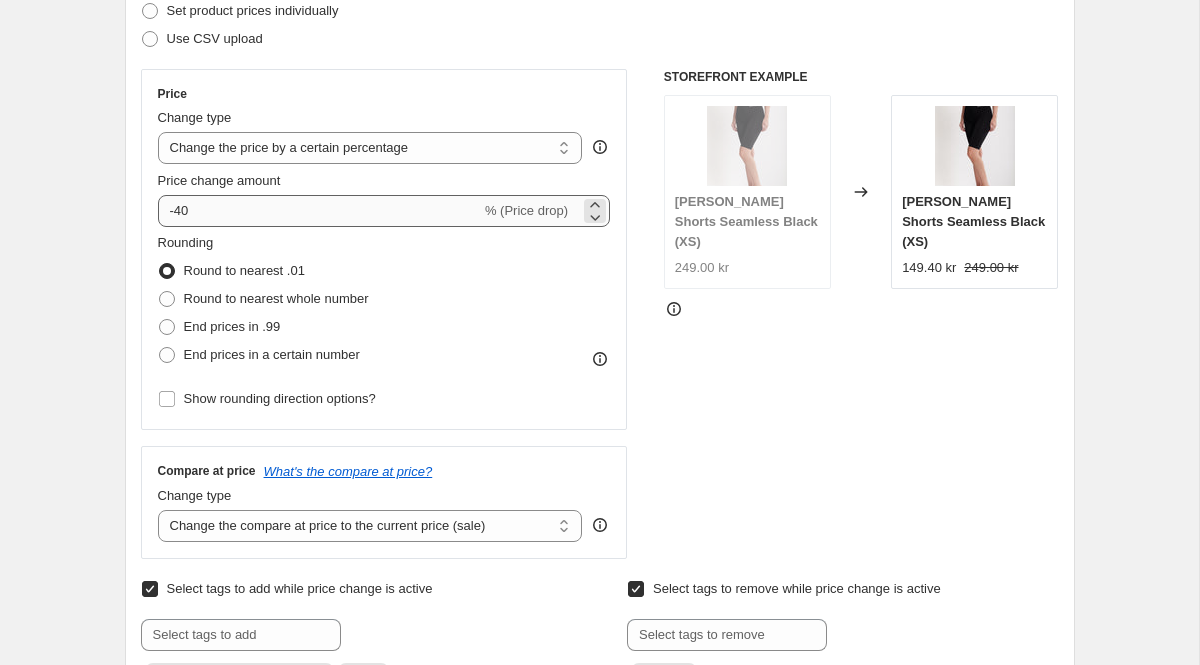 type on "SUMMER SALE 50% - FAS 3" 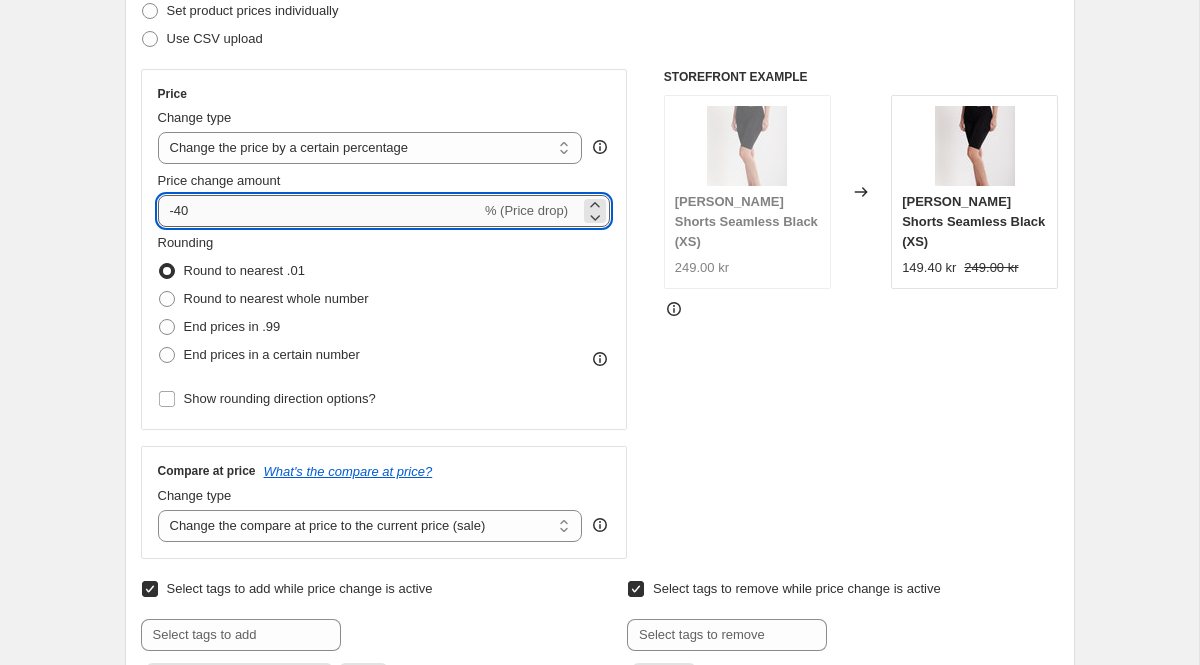 drag, startPoint x: 185, startPoint y: 212, endPoint x: 207, endPoint y: 199, distance: 25.553865 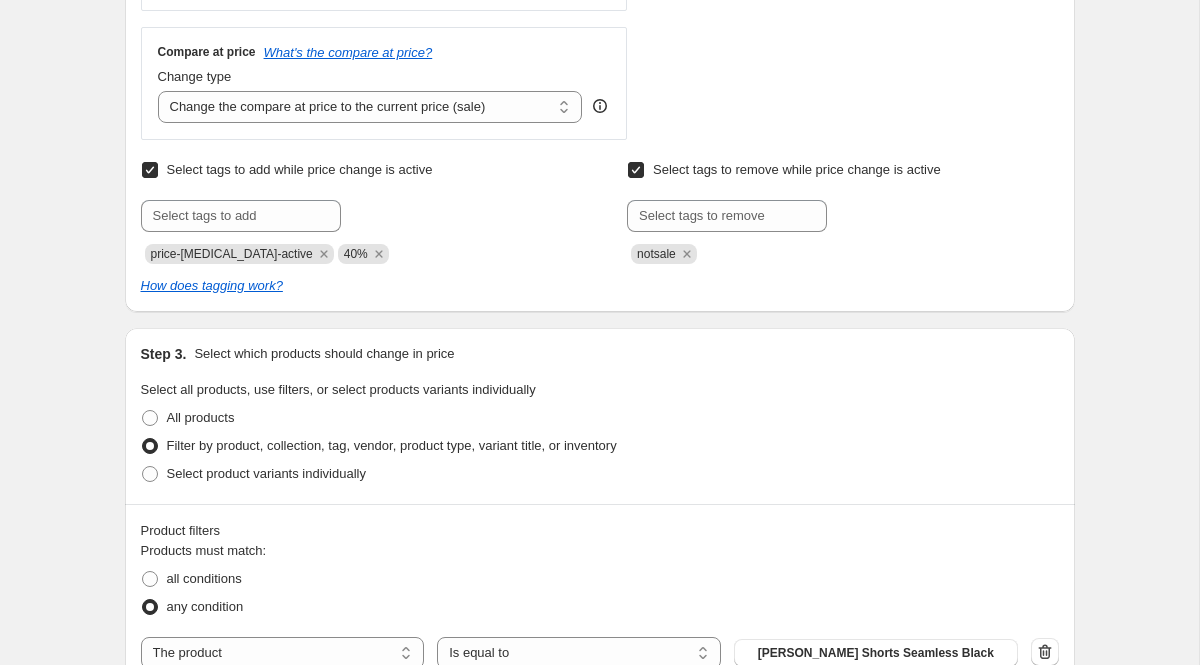 scroll, scrollTop: 721, scrollLeft: 0, axis: vertical 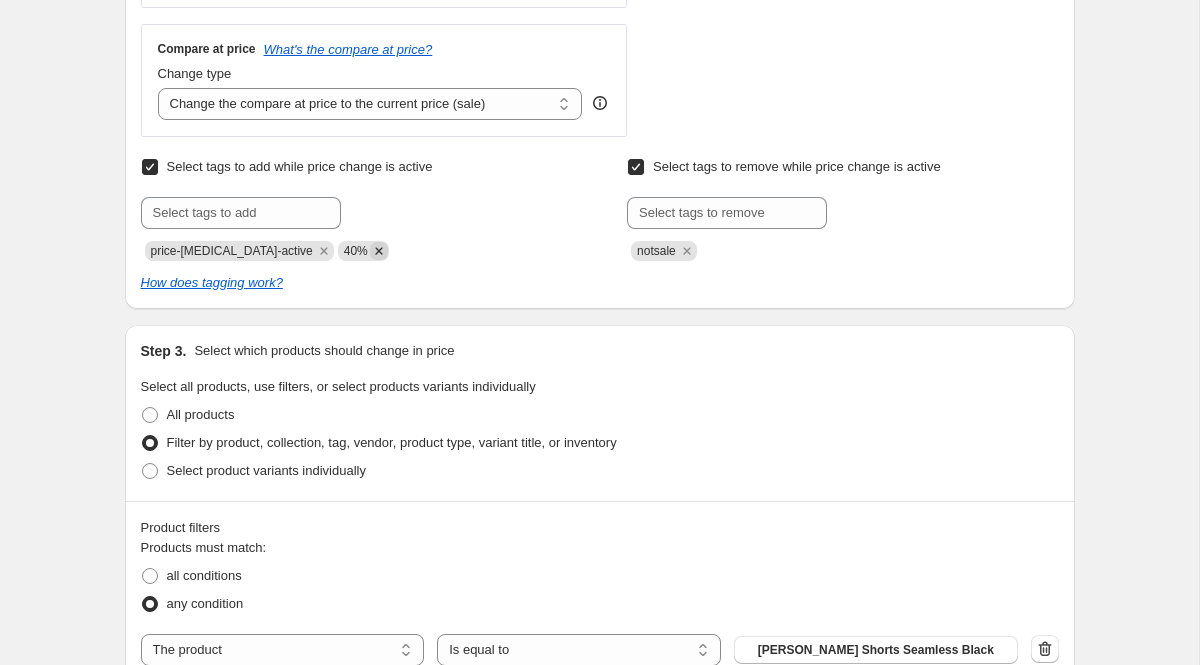 type on "-50" 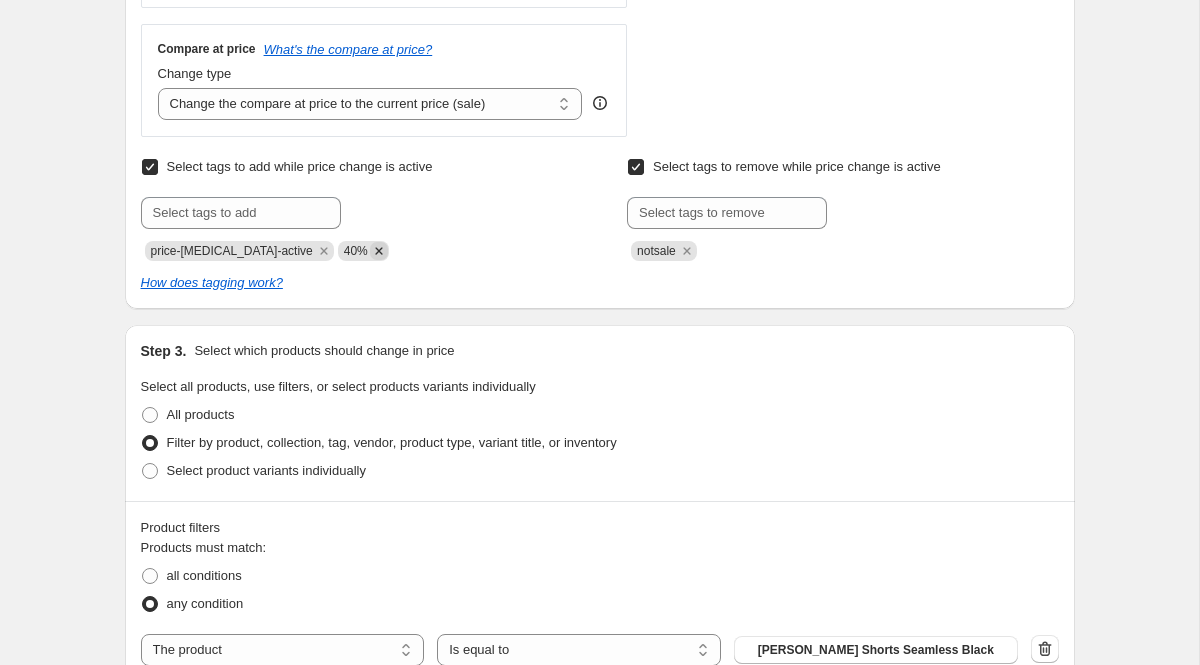 click 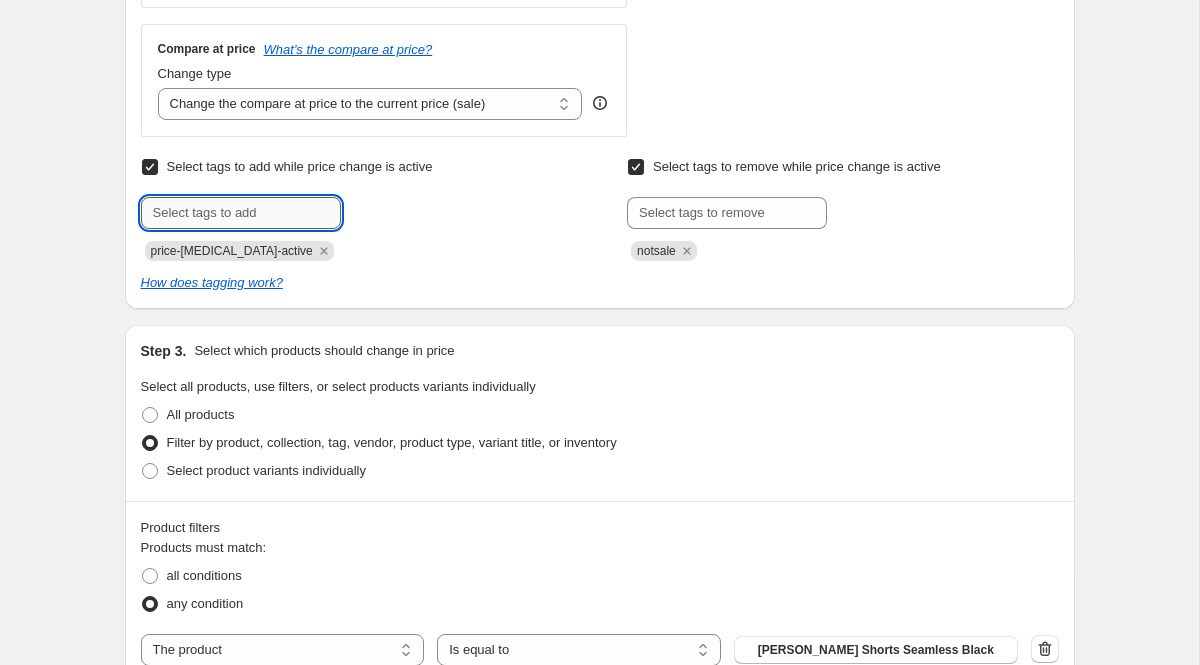 click at bounding box center (241, 213) 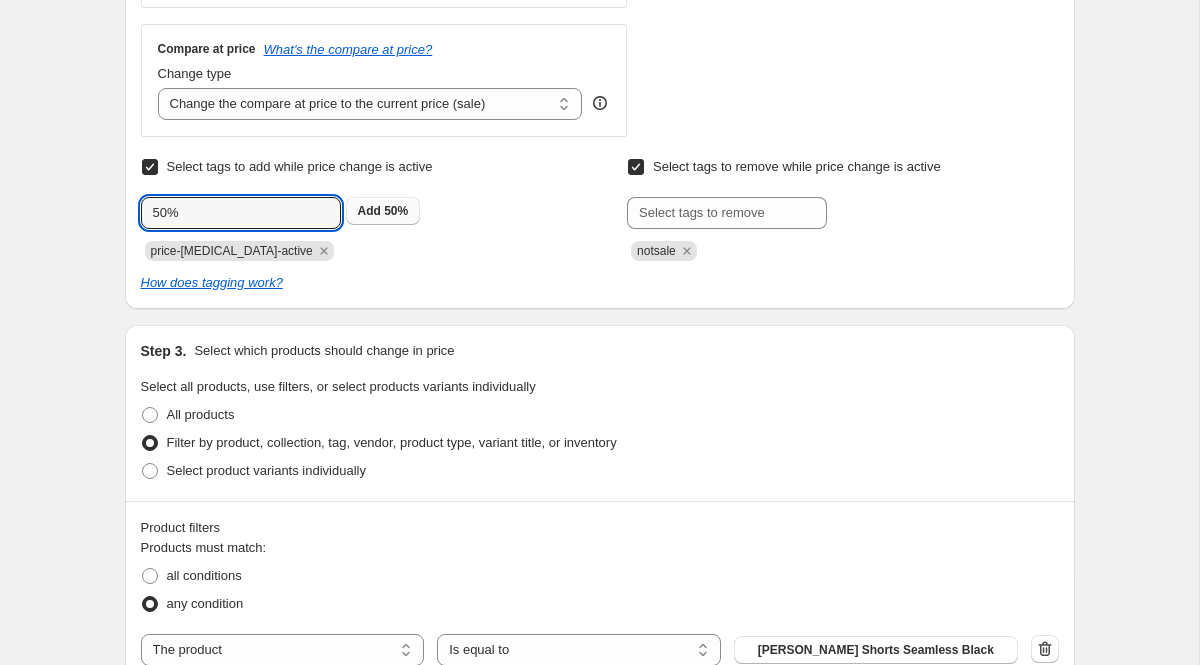 type on "50%" 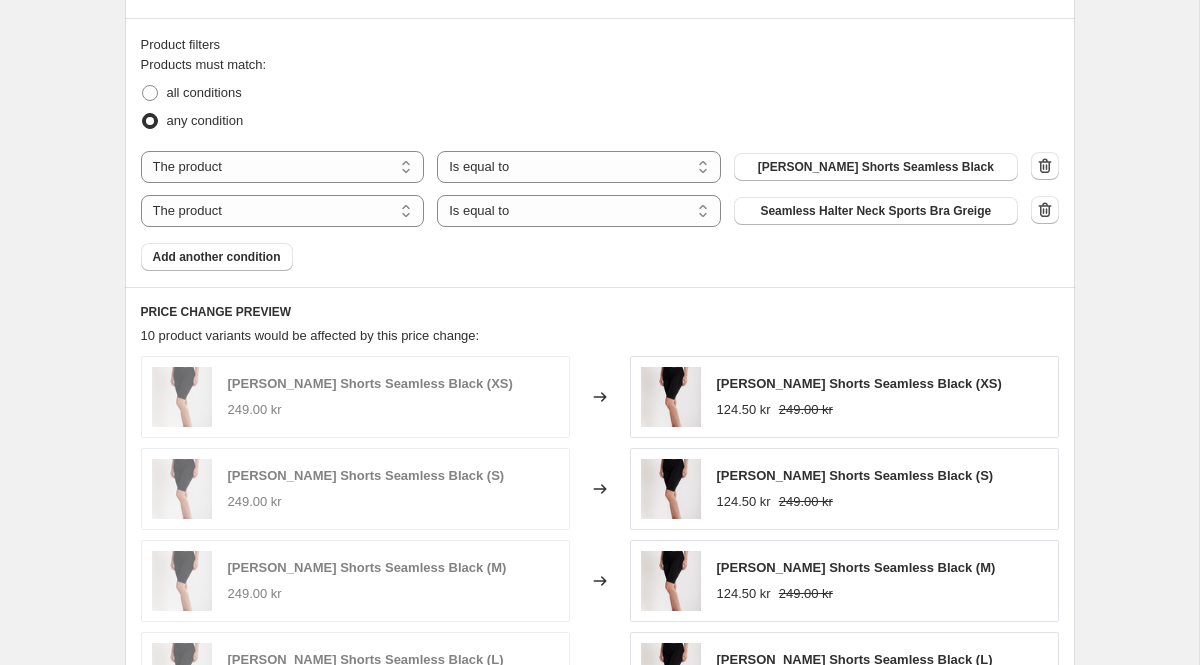 scroll, scrollTop: 1205, scrollLeft: 0, axis: vertical 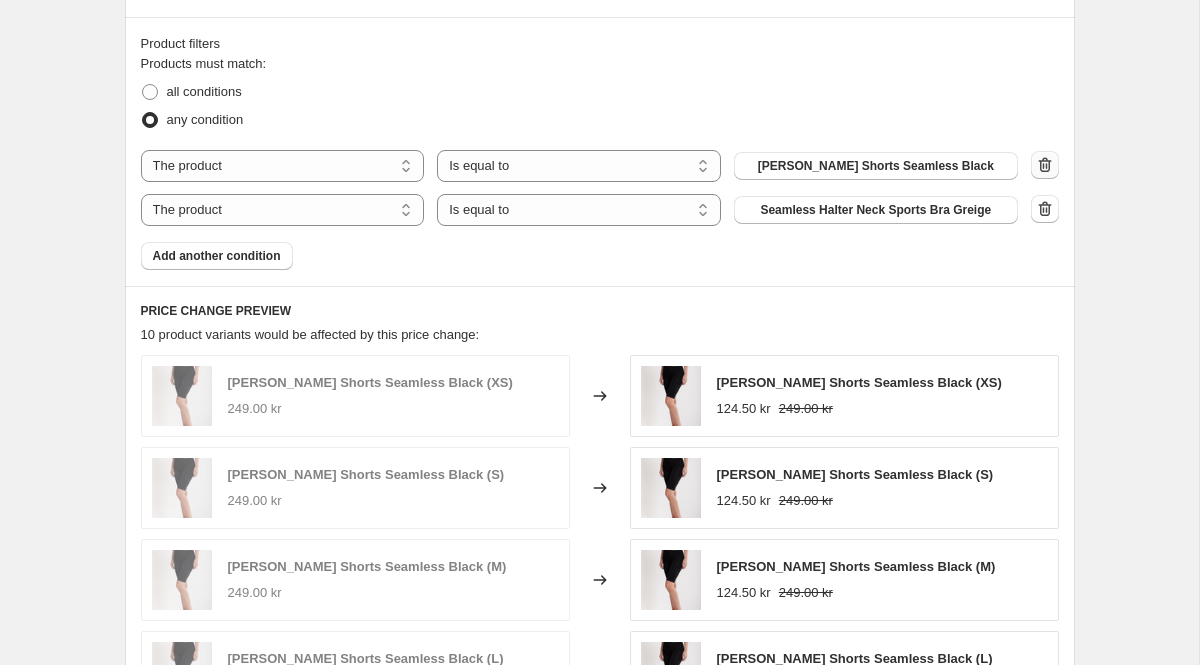 click 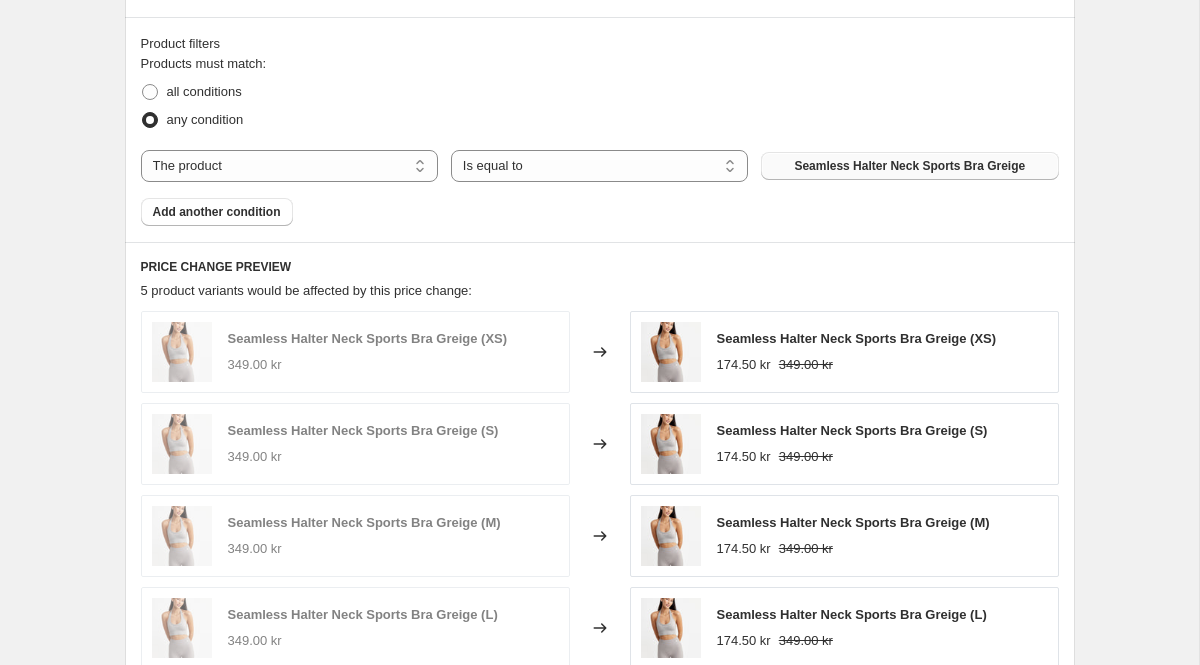 click on "Seamless Halter Neck Sports Bra Greige" at bounding box center (909, 166) 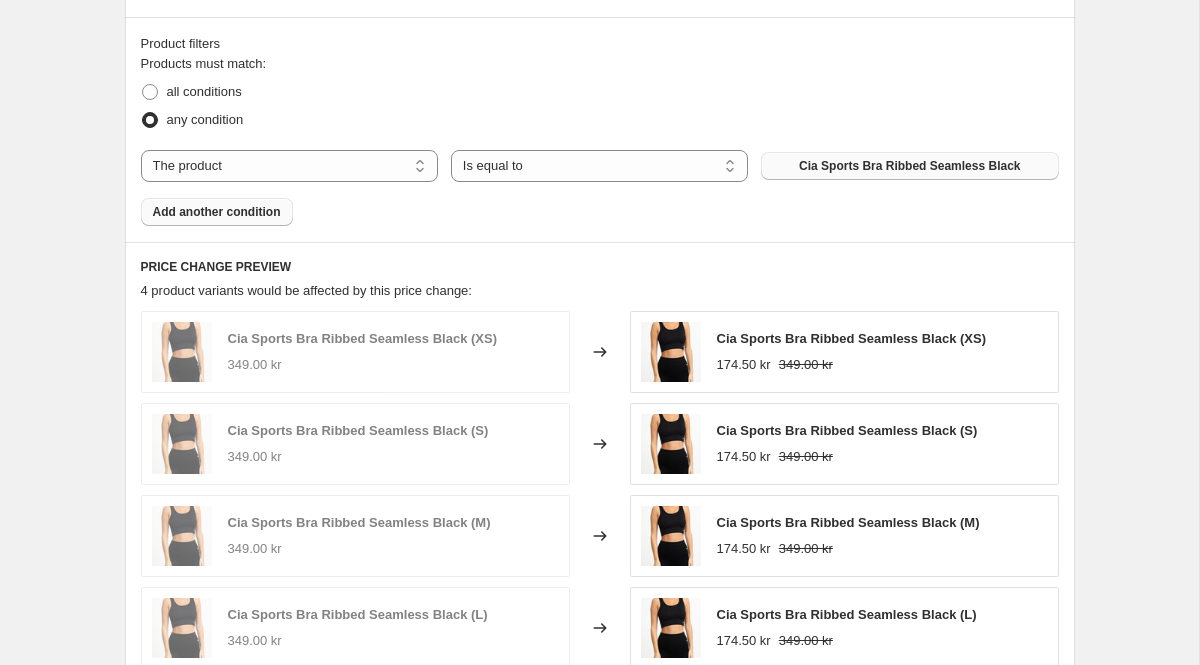click on "Add another condition" at bounding box center [217, 212] 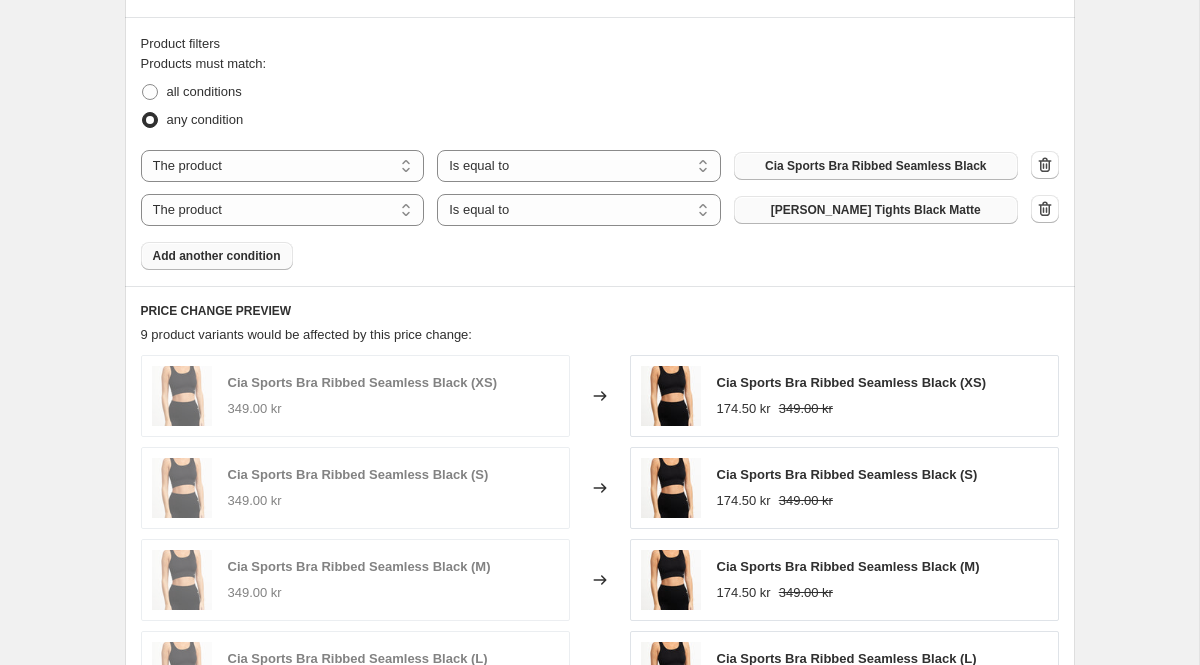 click on "[PERSON_NAME] Tights Black Matte" at bounding box center (876, 210) 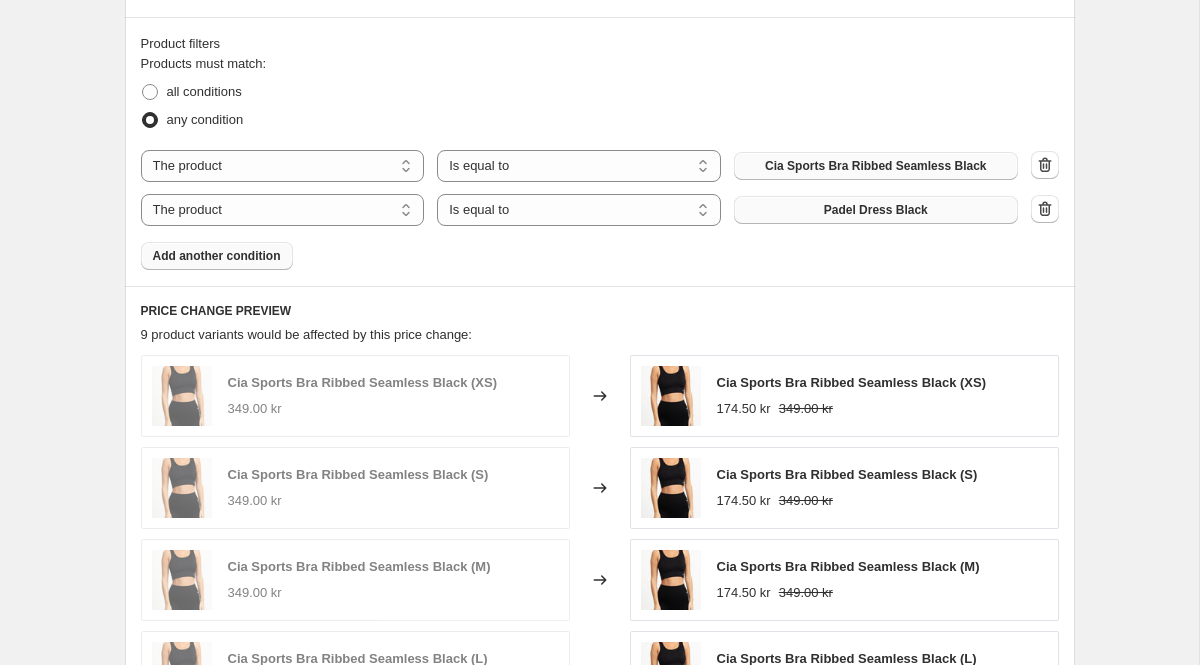 click on "Add another condition" at bounding box center [217, 256] 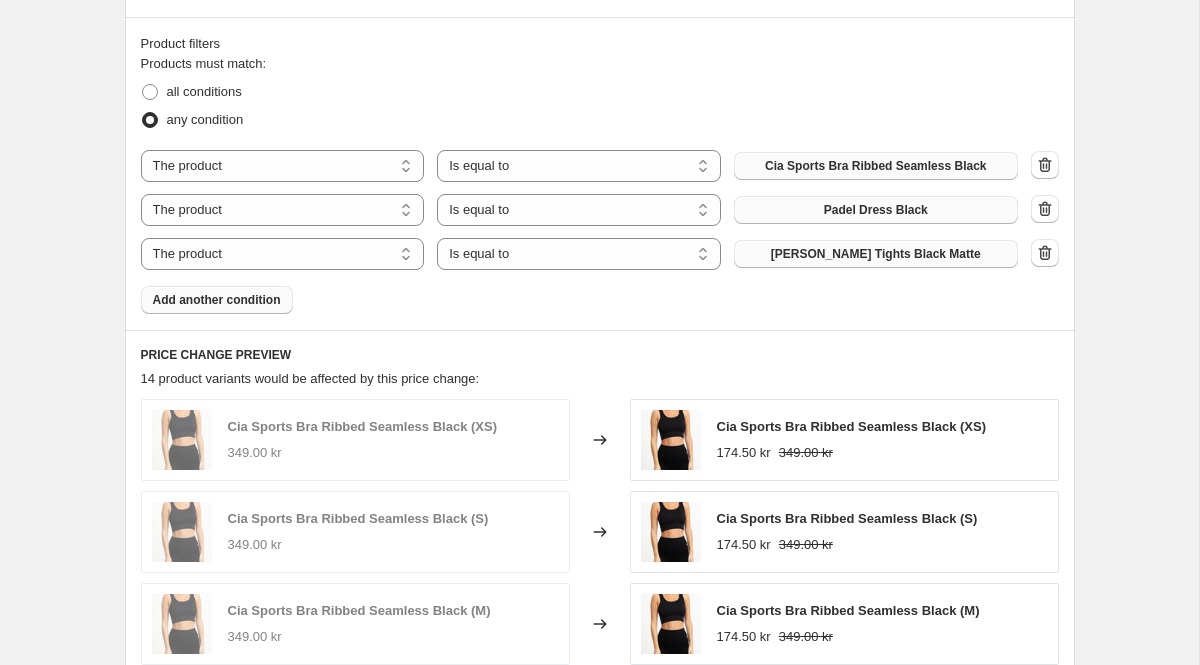 click on "[PERSON_NAME] Tights Black Matte" at bounding box center [876, 254] 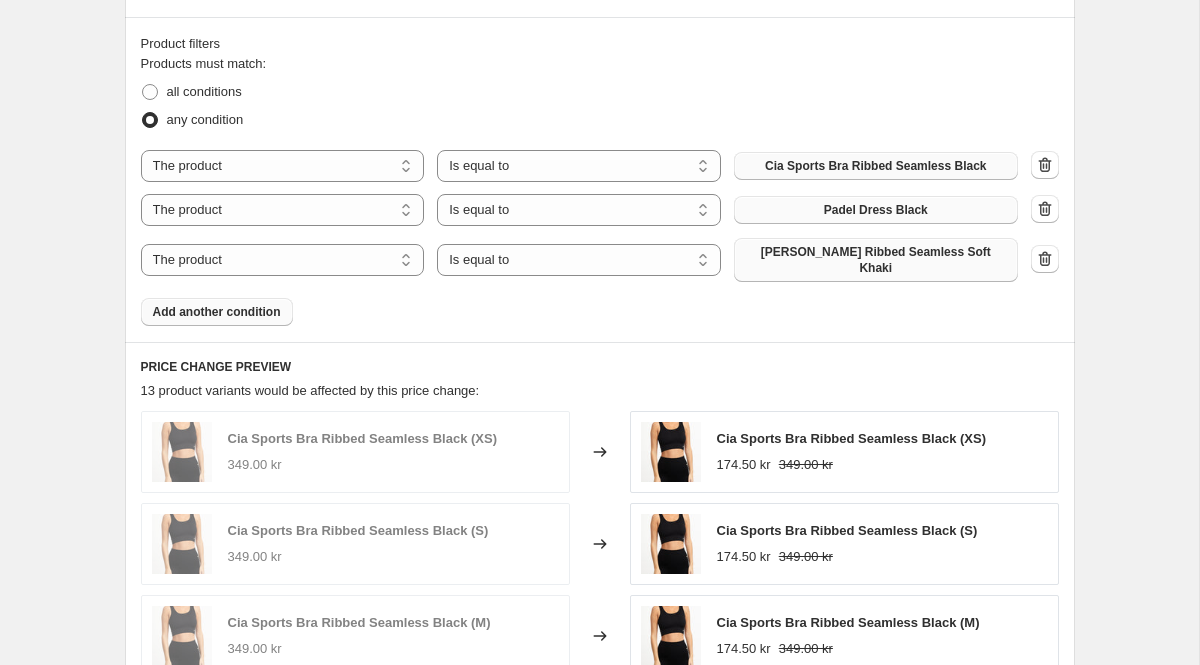 scroll, scrollTop: 1206, scrollLeft: 0, axis: vertical 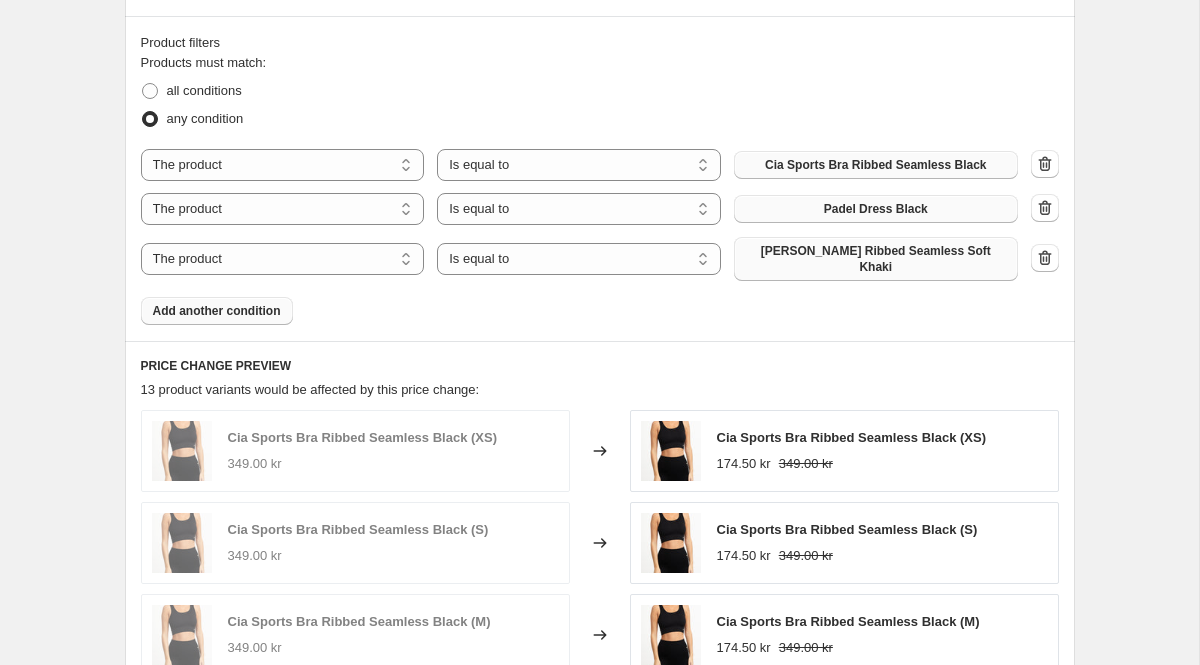 click on "Add another condition" at bounding box center (217, 311) 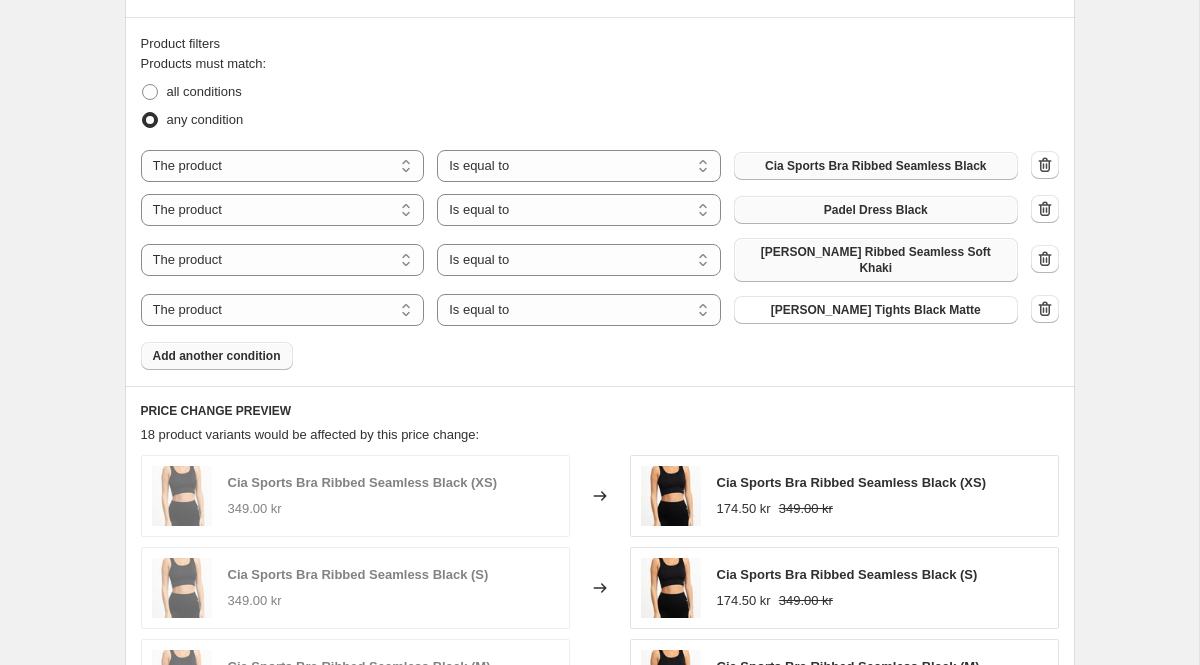 scroll, scrollTop: 1204, scrollLeft: 0, axis: vertical 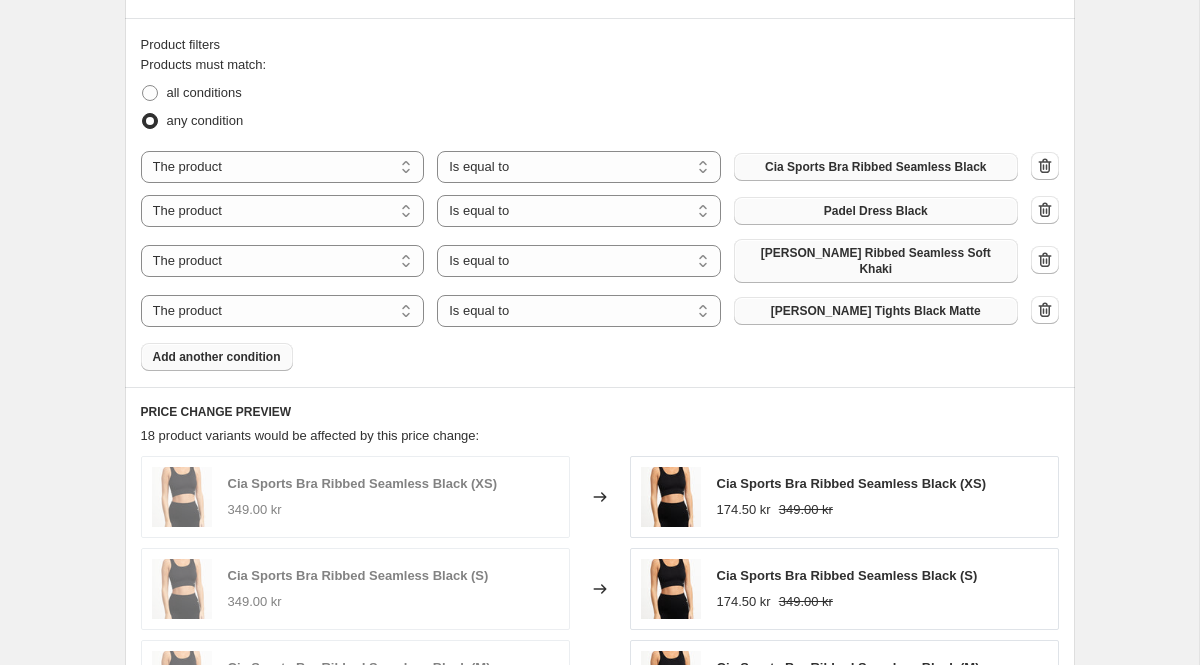 click on "[PERSON_NAME] Tights Black Matte" at bounding box center [876, 311] 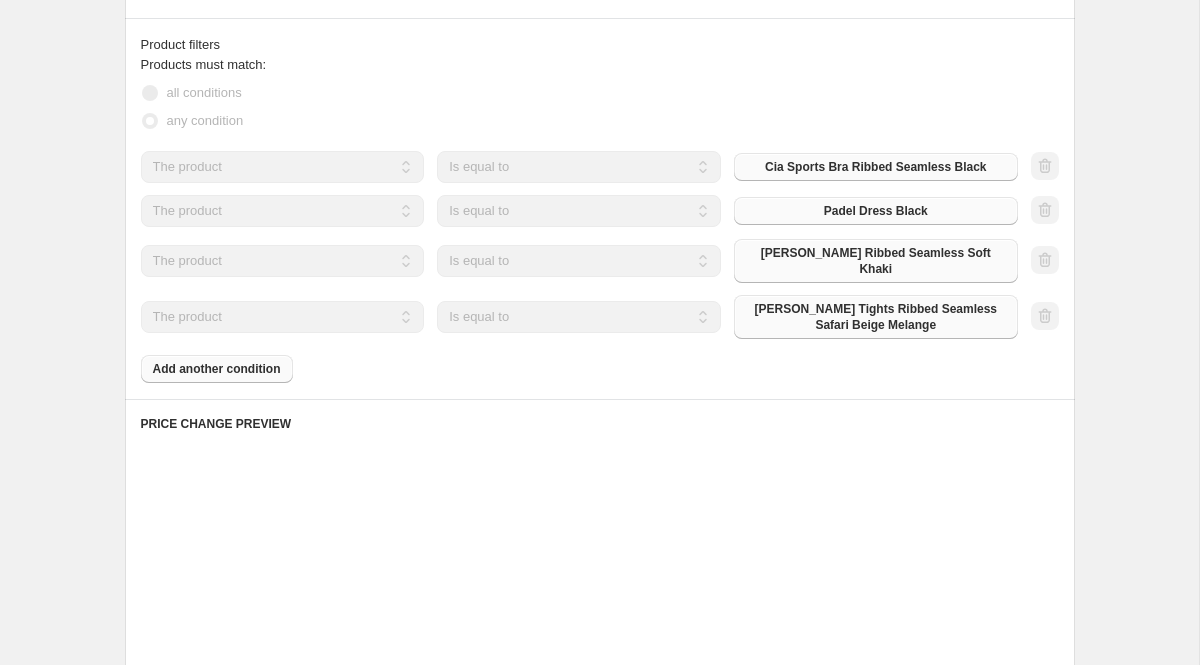 scroll, scrollTop: 1206, scrollLeft: 0, axis: vertical 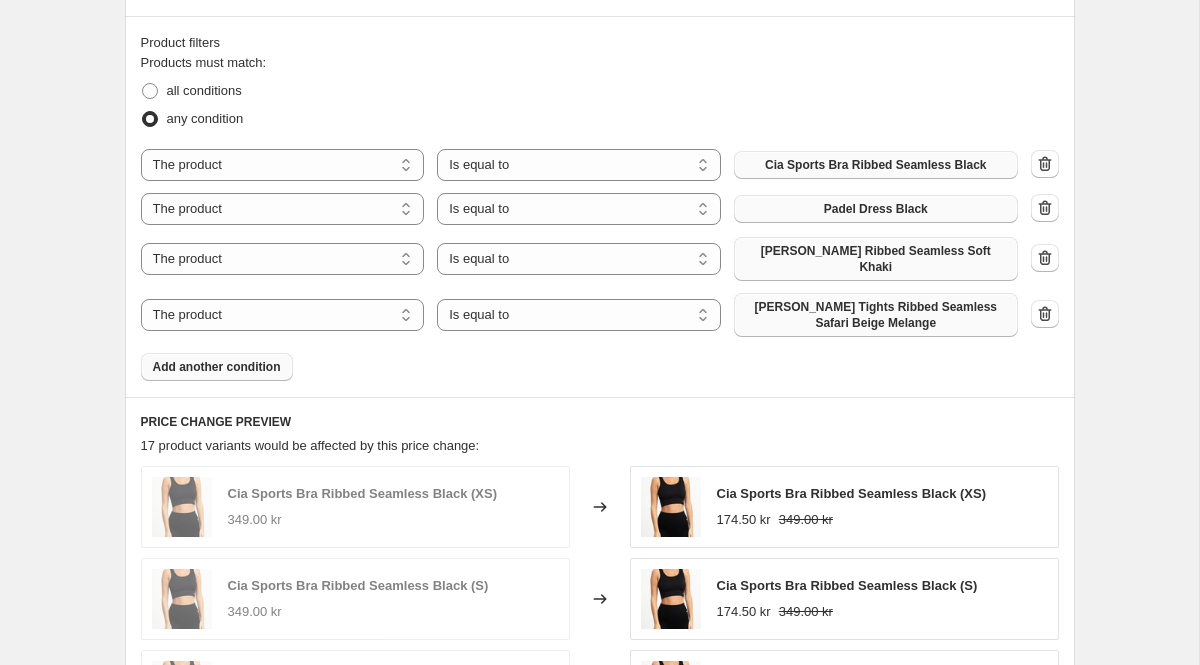 click on "Add another condition" at bounding box center (217, 367) 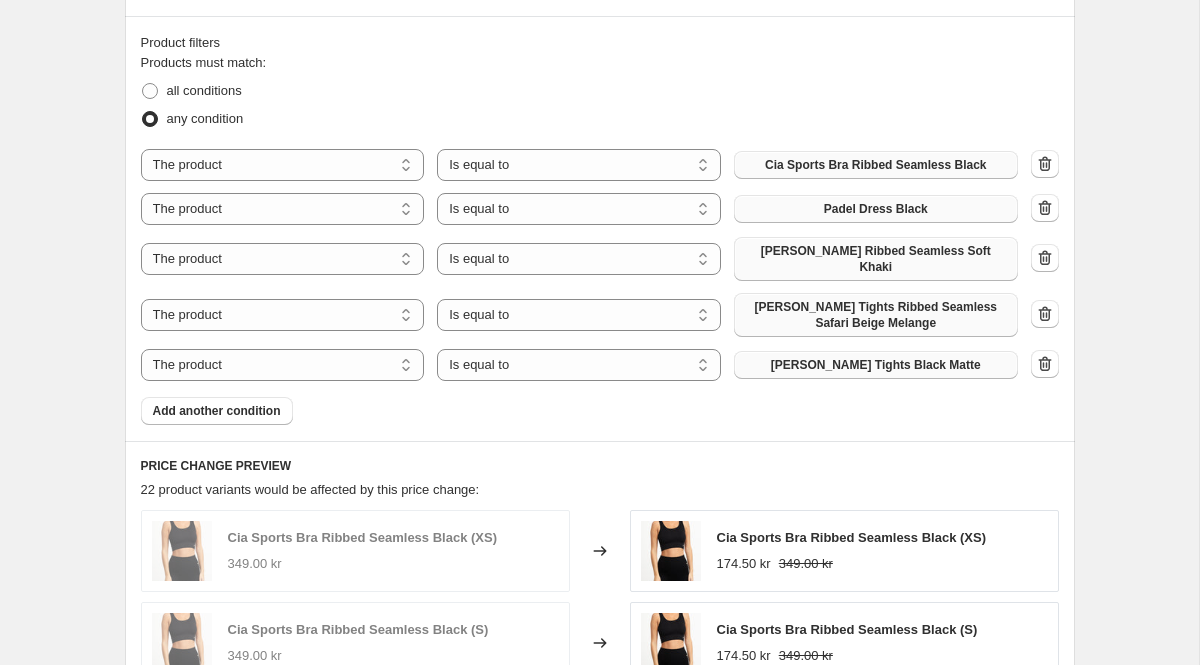 click on "[PERSON_NAME] Tights Black Matte" at bounding box center (876, 365) 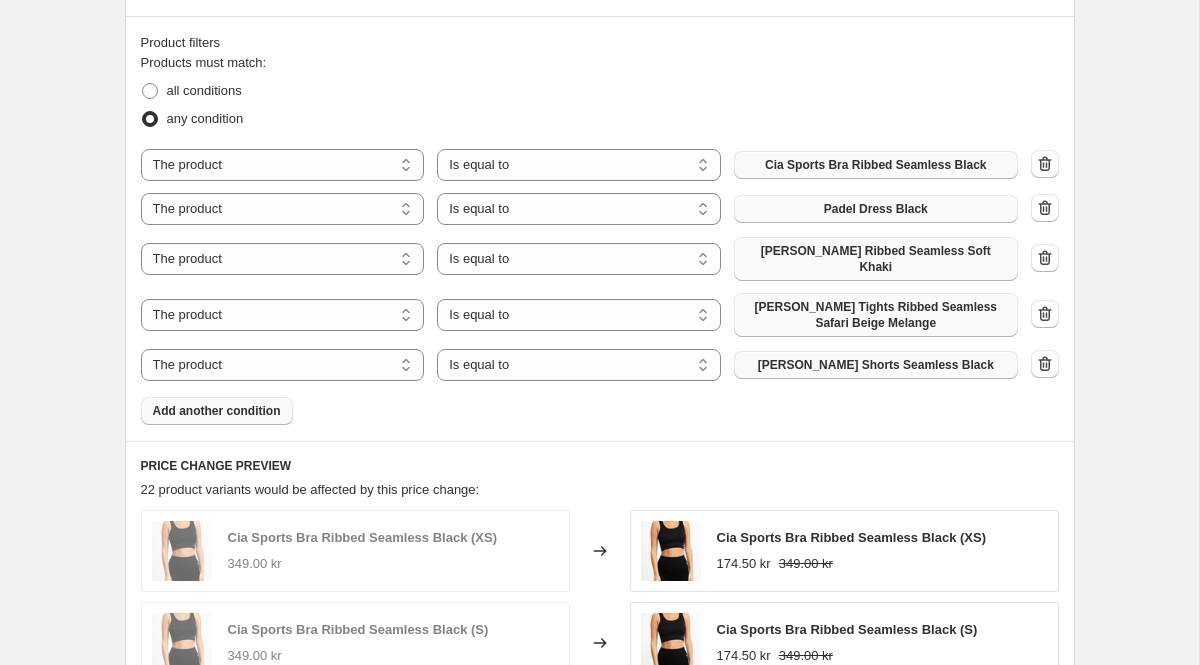 click on "Add another condition" at bounding box center [217, 411] 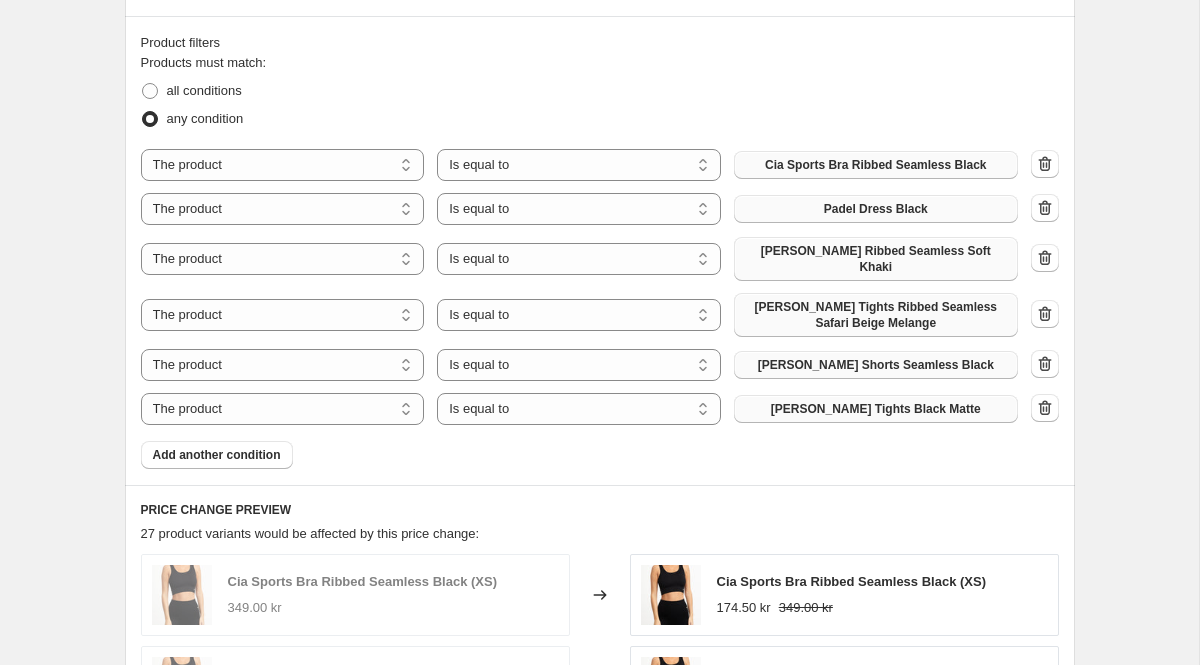 click on "[PERSON_NAME] Tights Black Matte" at bounding box center [876, 409] 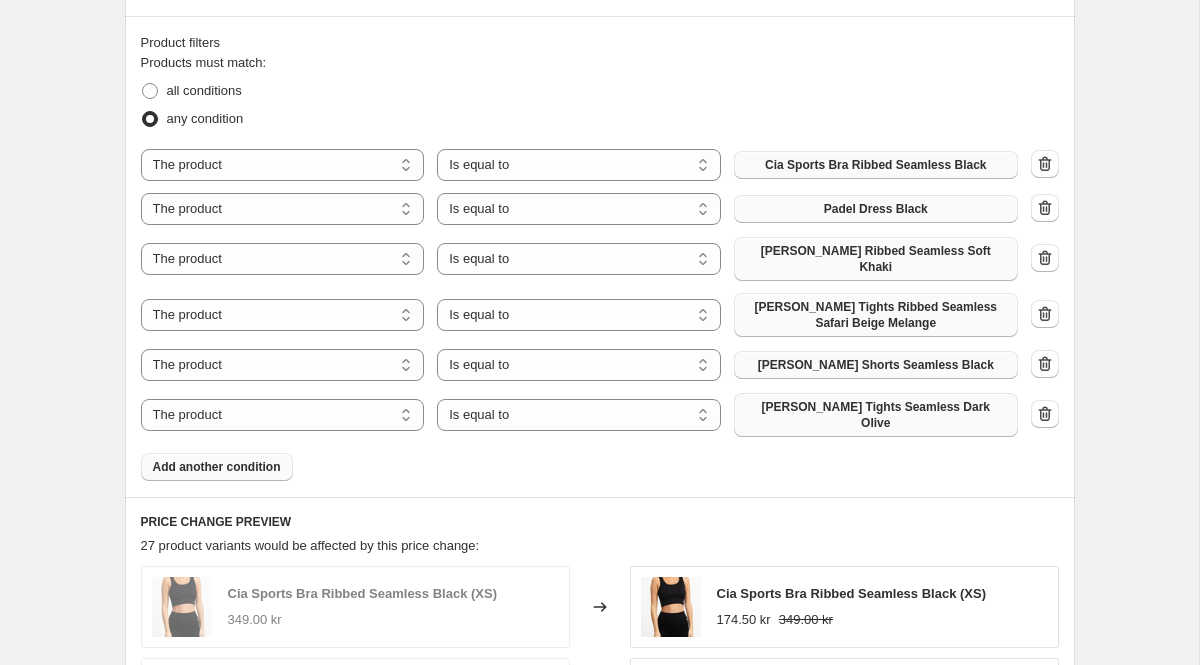 click on "Add another condition" at bounding box center [217, 467] 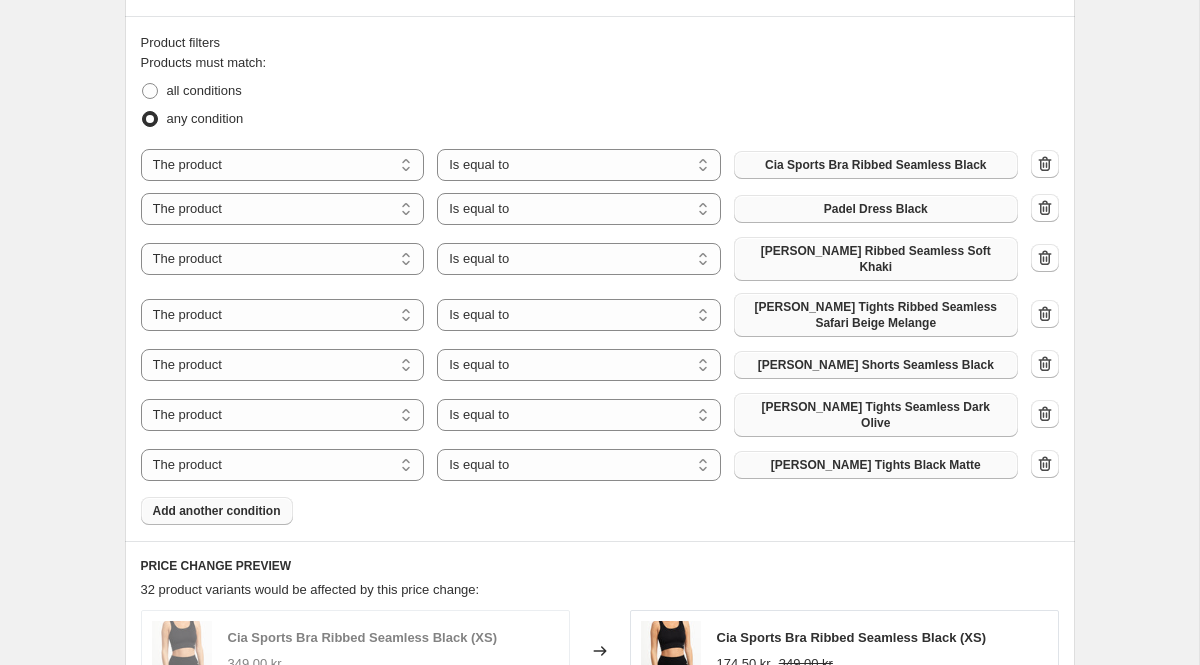 click on "[PERSON_NAME] Tights Black Matte" at bounding box center [876, 465] 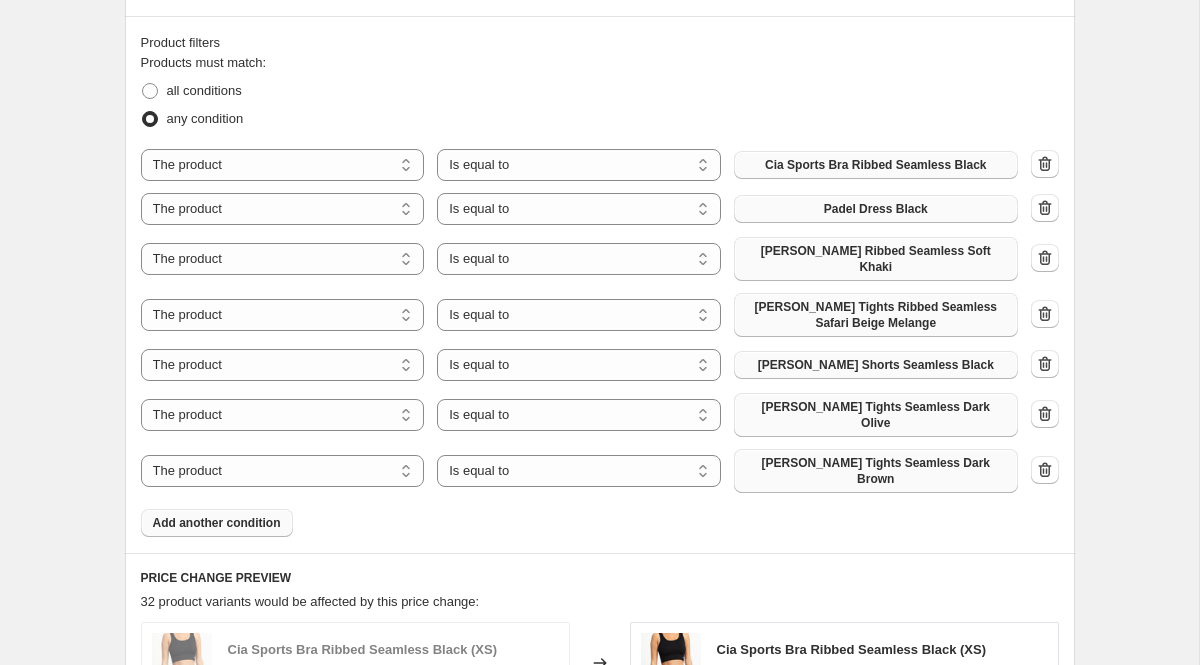 click on "Add another condition" at bounding box center (217, 523) 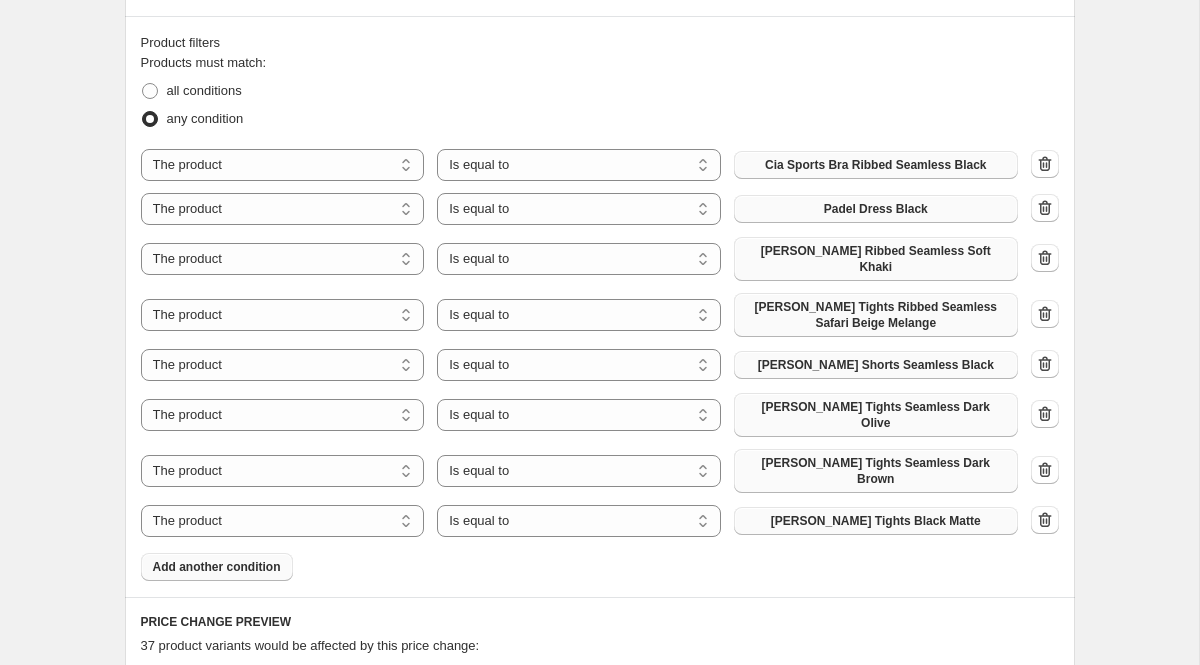 click on "[PERSON_NAME] Tights Black Matte" at bounding box center [876, 521] 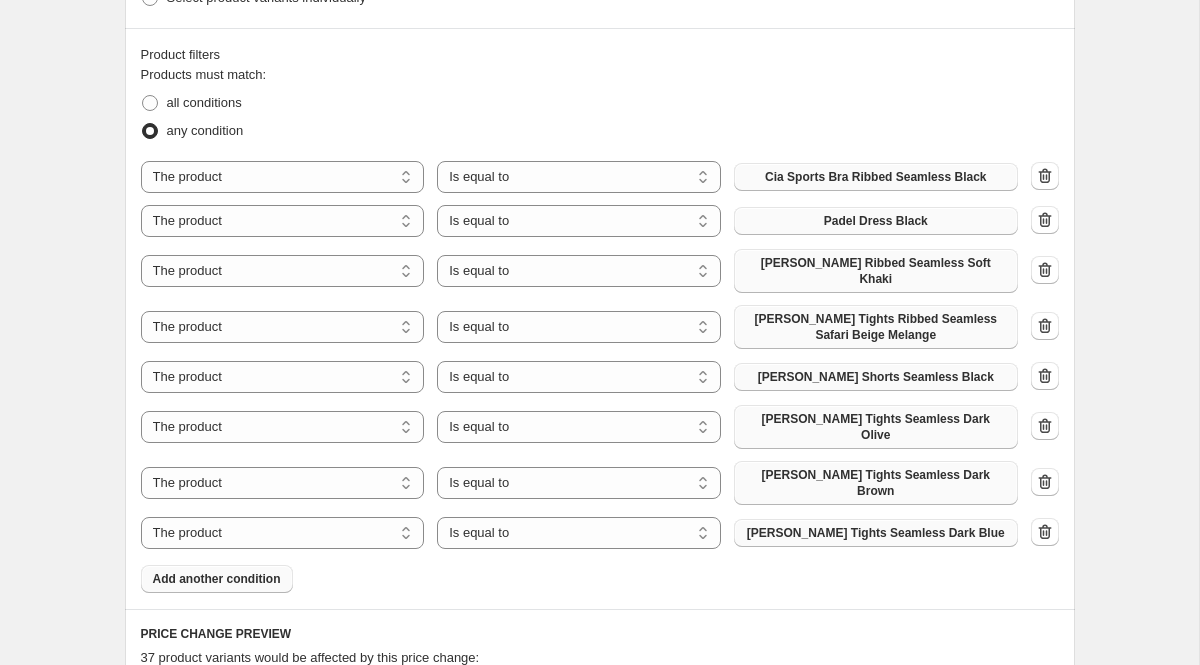 scroll, scrollTop: 1191, scrollLeft: 0, axis: vertical 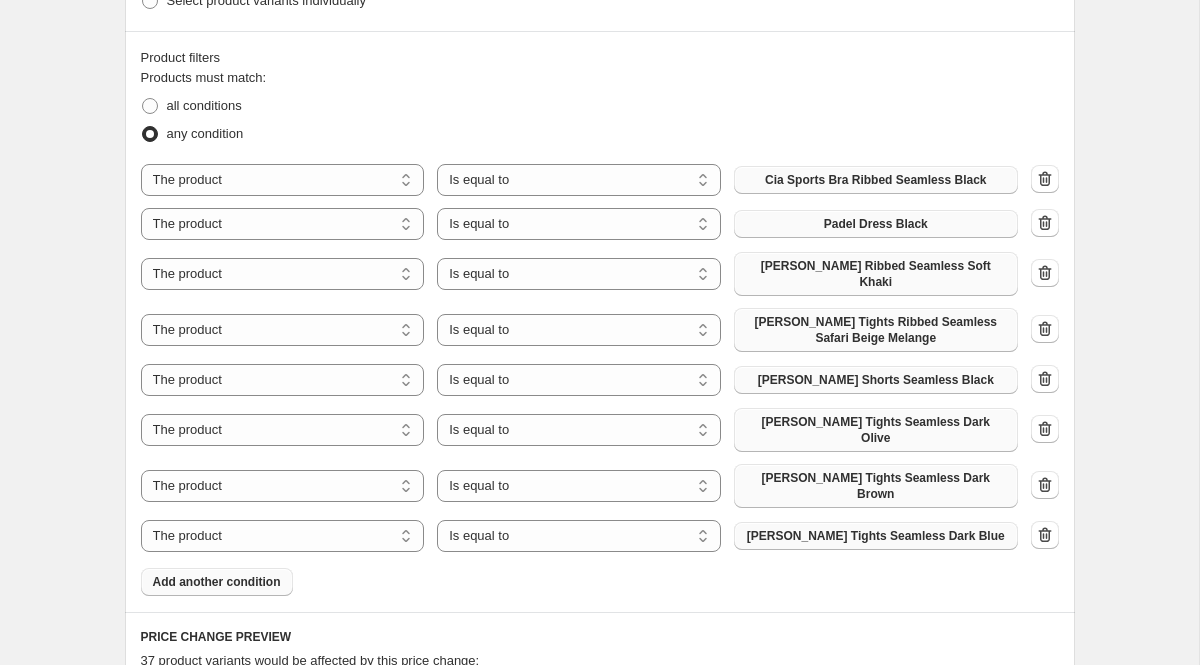 click on "Add another condition" at bounding box center (217, 582) 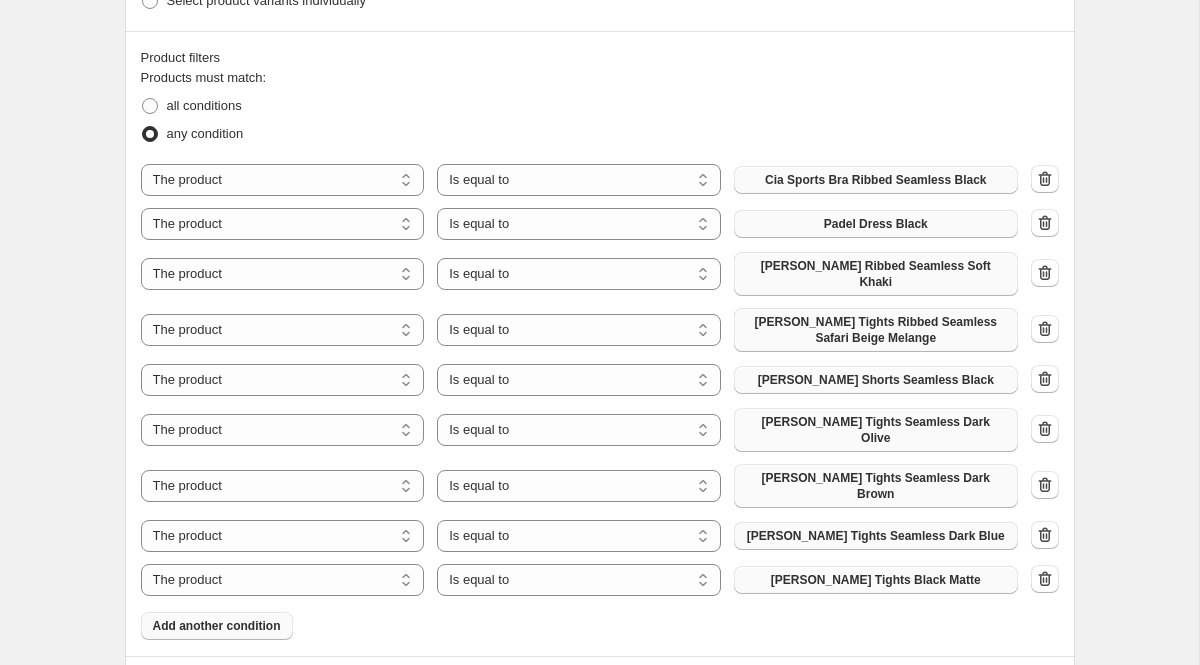 click on "[PERSON_NAME] Tights Black Matte" at bounding box center [876, 580] 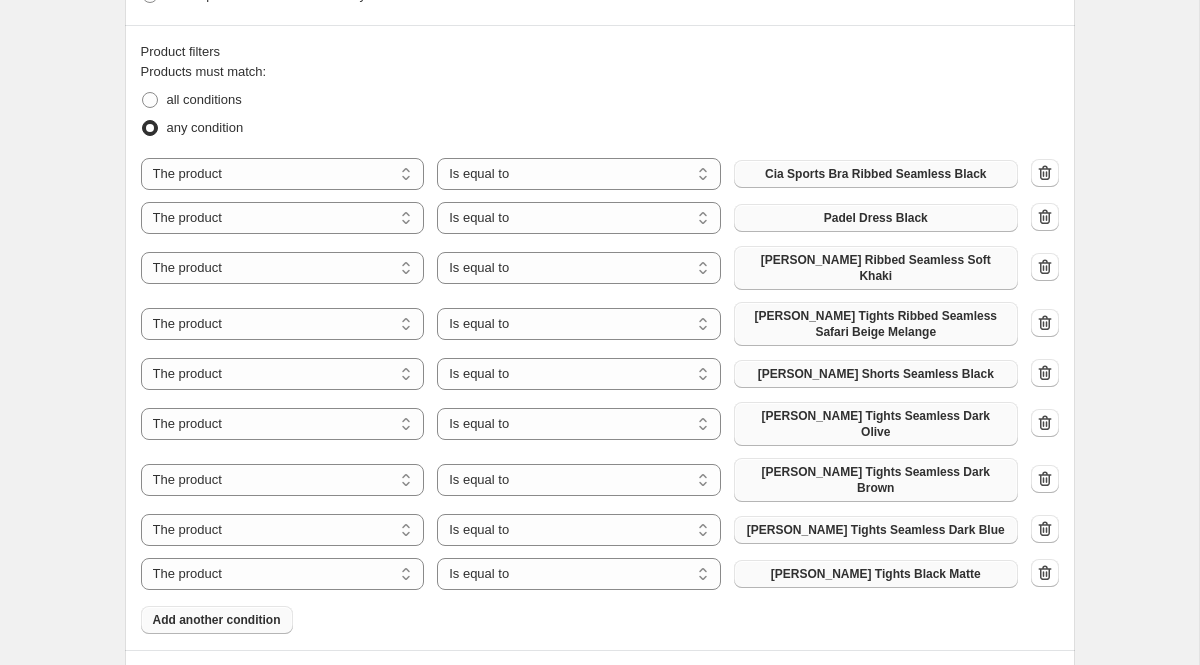 scroll, scrollTop: 1196, scrollLeft: 0, axis: vertical 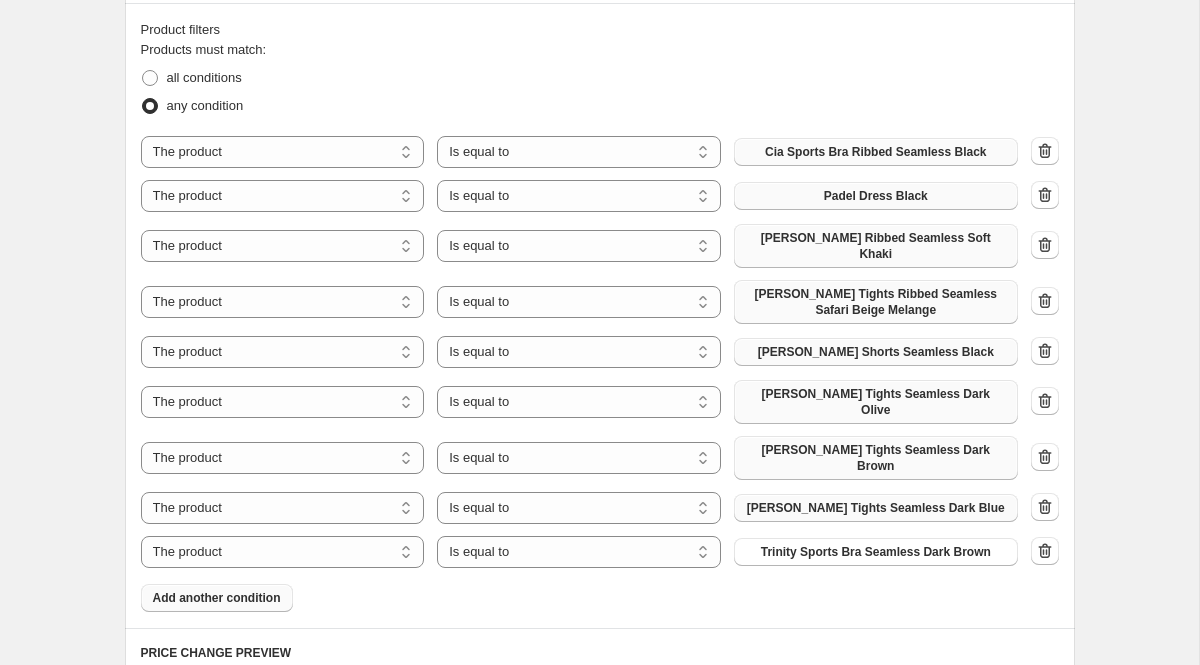 click on "Add another condition" at bounding box center [217, 598] 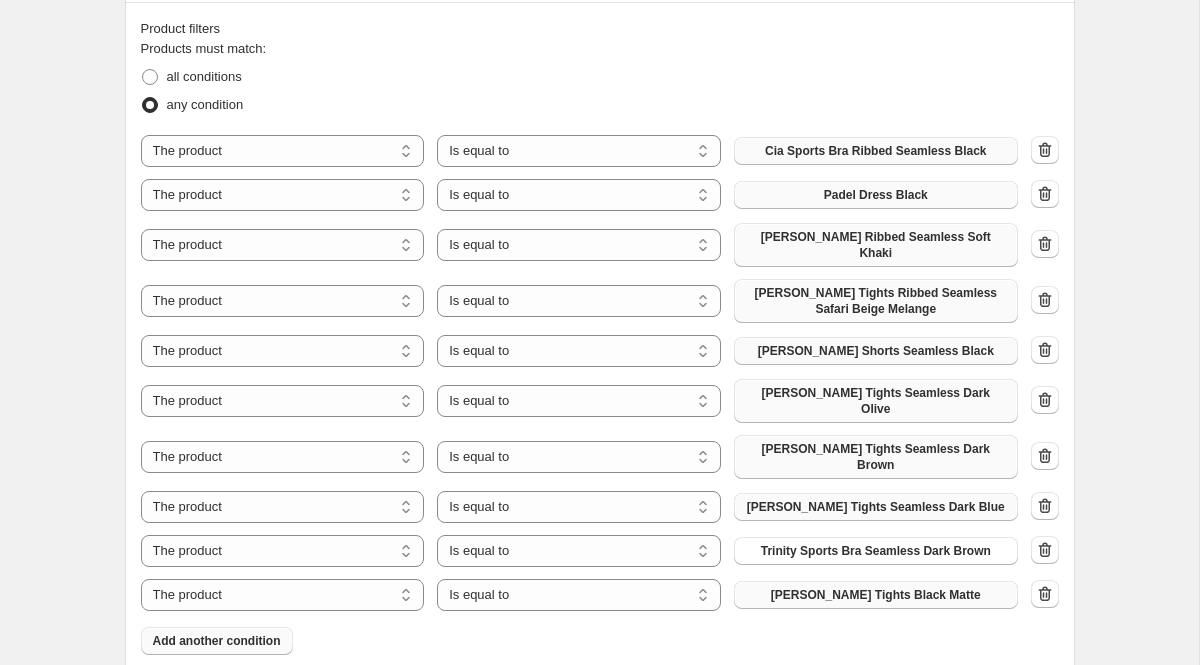click on "The product The product's collection The product's tag The product's vendor The product's type The product's status The variant's title Inventory quantity The product Is equal to Is not equal to Is equal to [PERSON_NAME] Tights Black Matte" at bounding box center (579, 595) 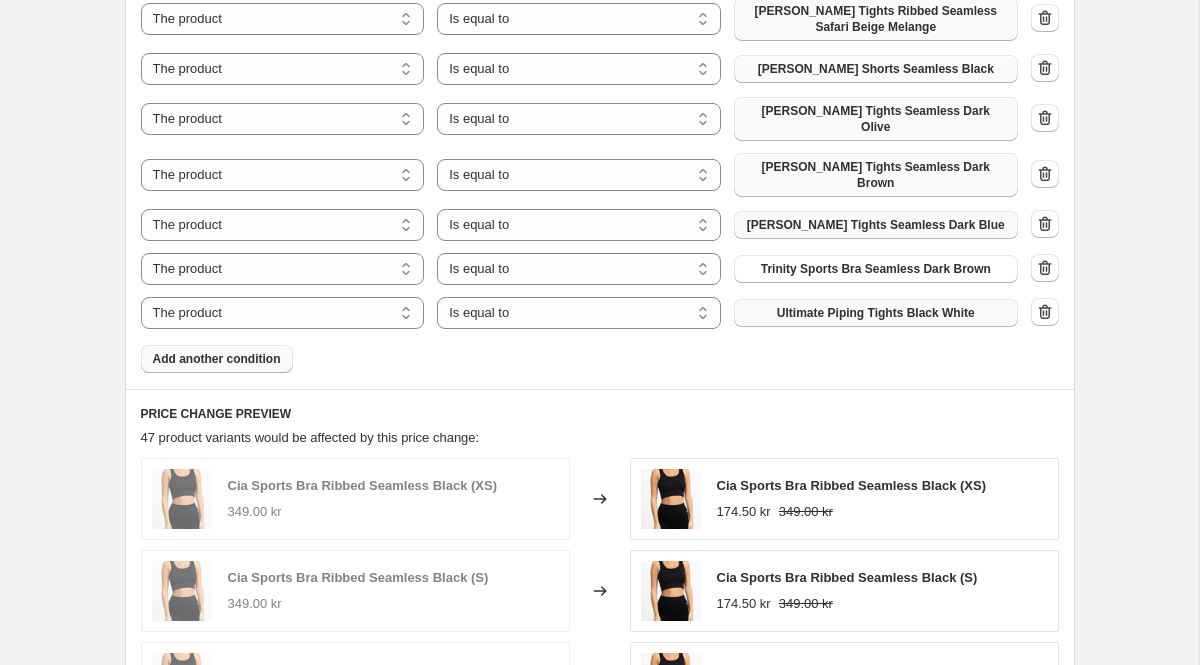 scroll, scrollTop: 1501, scrollLeft: 0, axis: vertical 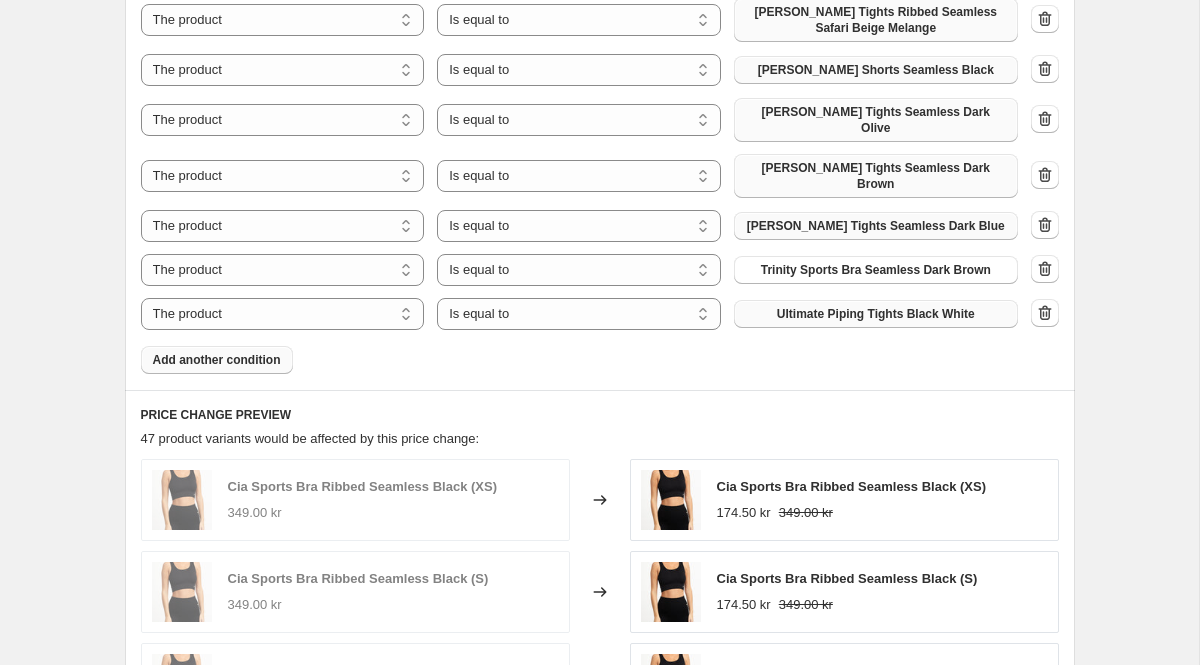 click on "Add another condition" at bounding box center [217, 360] 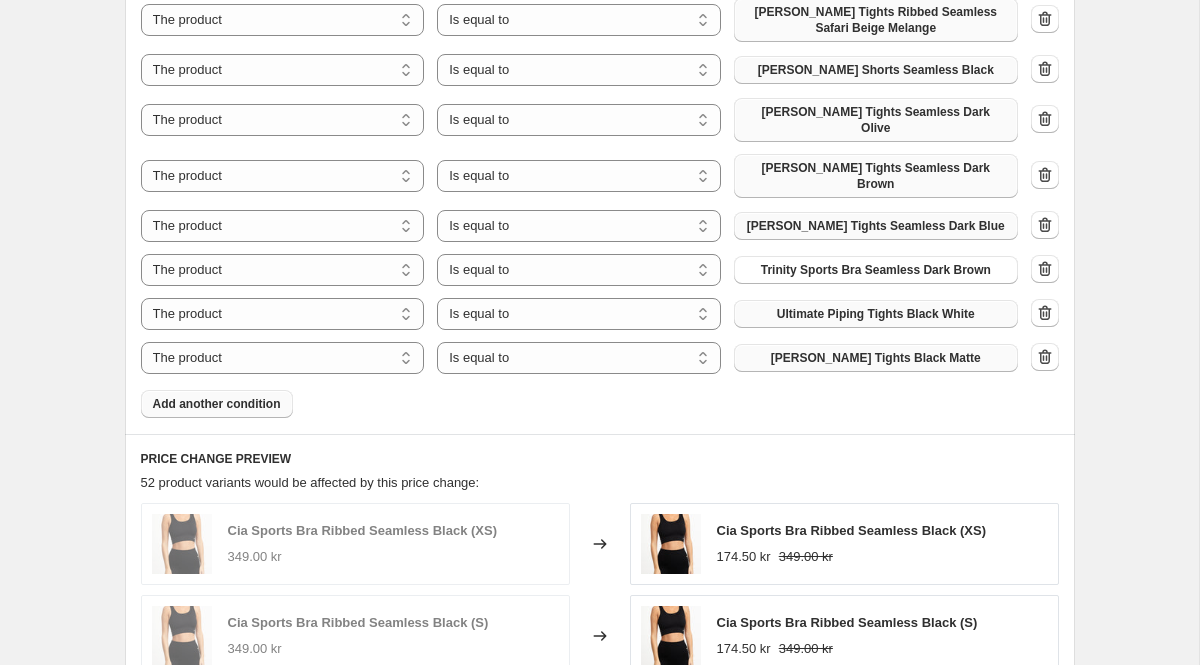 click on "[PERSON_NAME] Tights Black Matte" at bounding box center (876, 358) 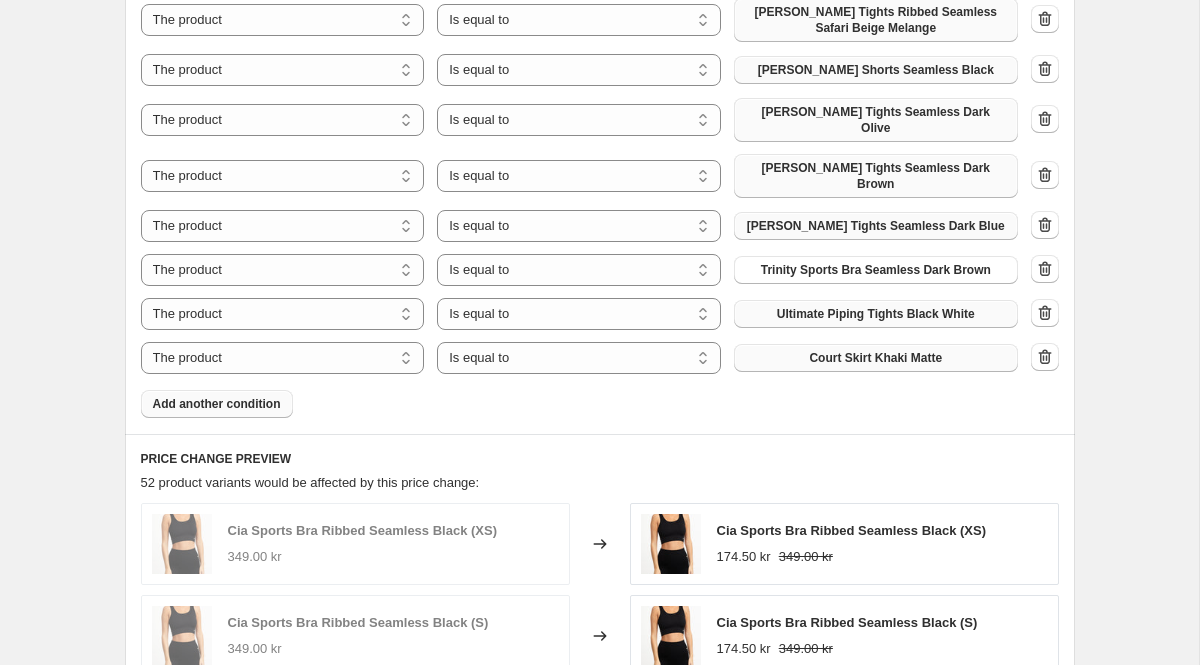 click on "Add another condition" at bounding box center [217, 404] 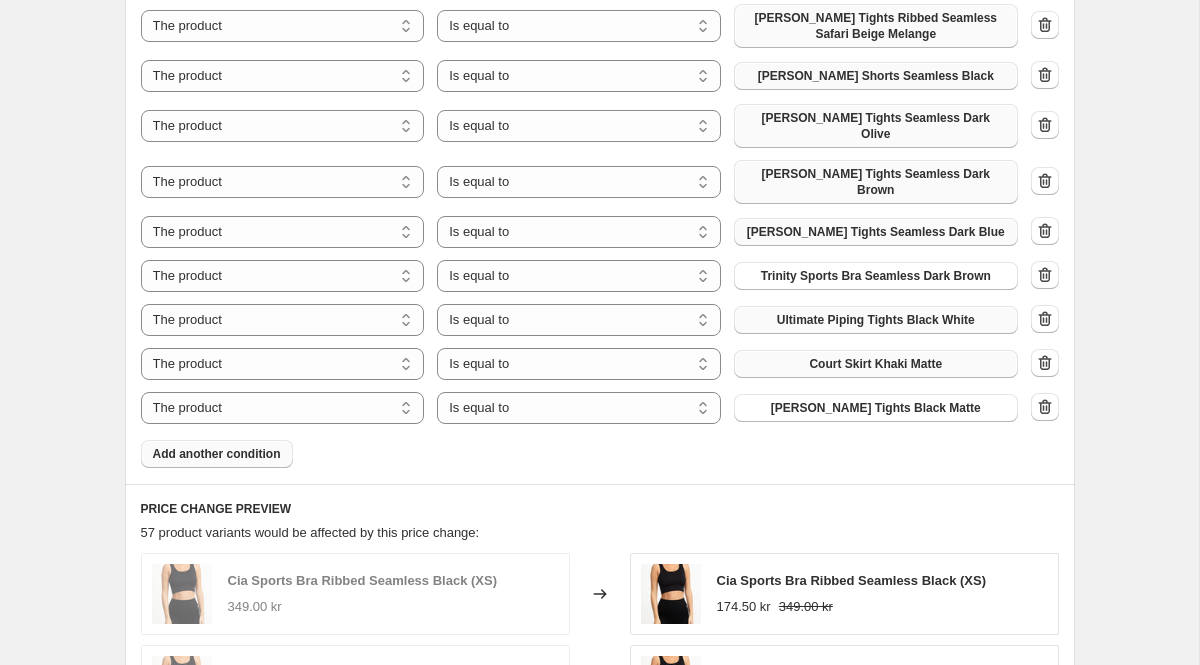 scroll, scrollTop: 1497, scrollLeft: 0, axis: vertical 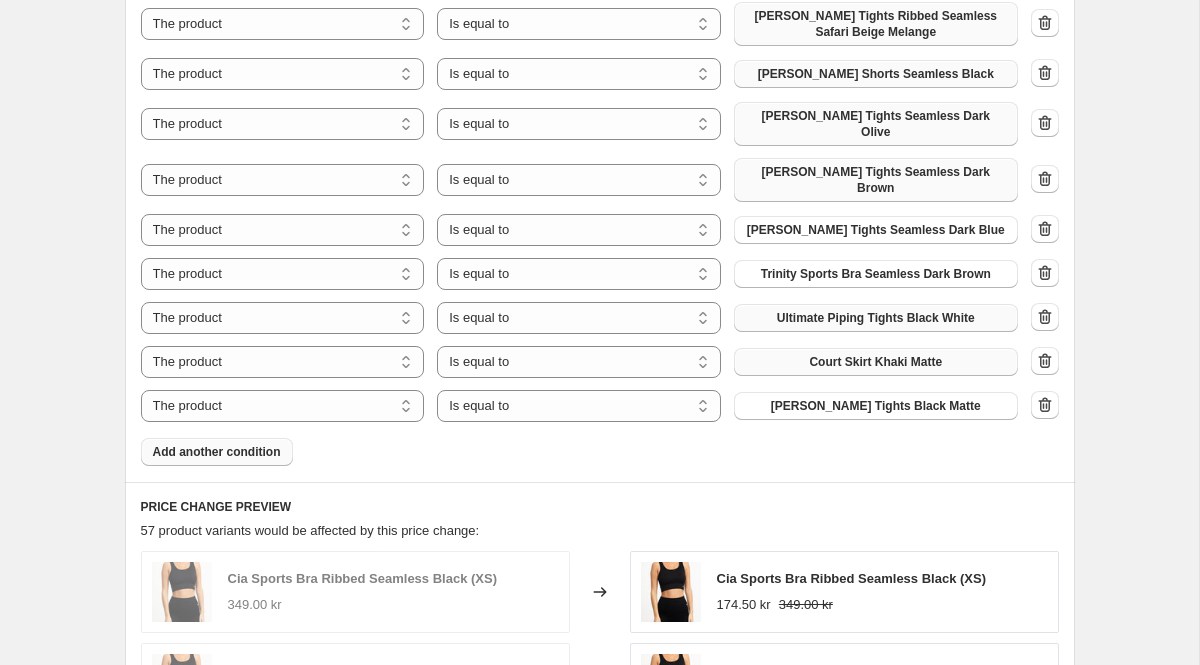 click on "Add another condition" at bounding box center (217, 452) 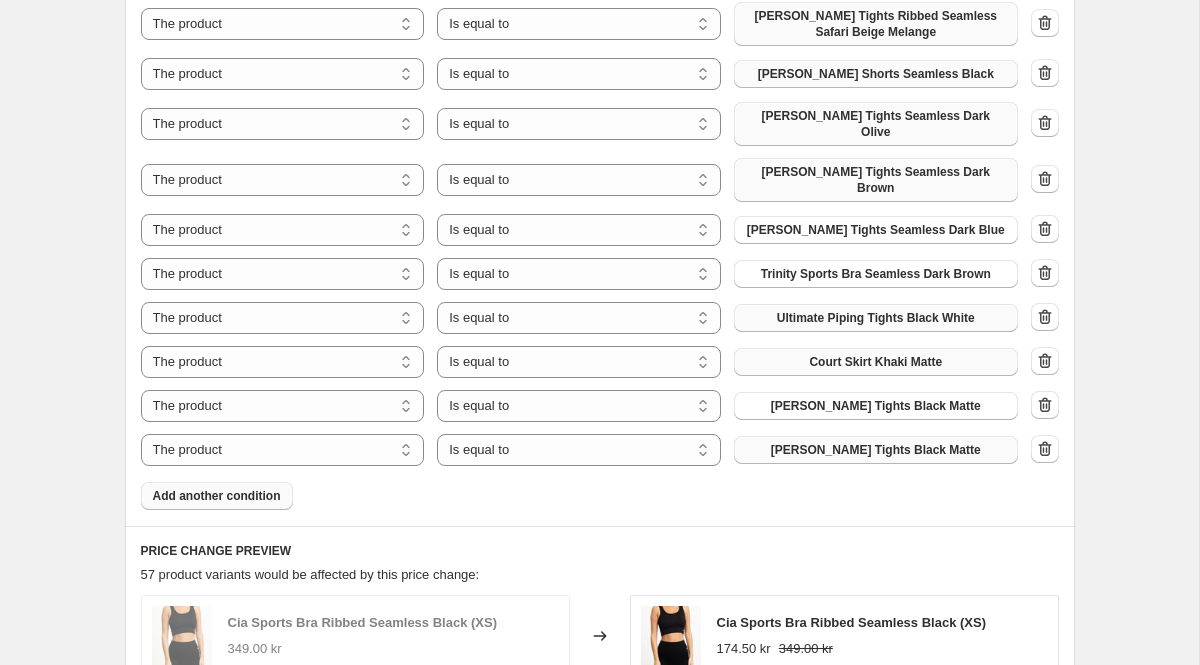 click on "[PERSON_NAME] Tights Black Matte" at bounding box center [876, 450] 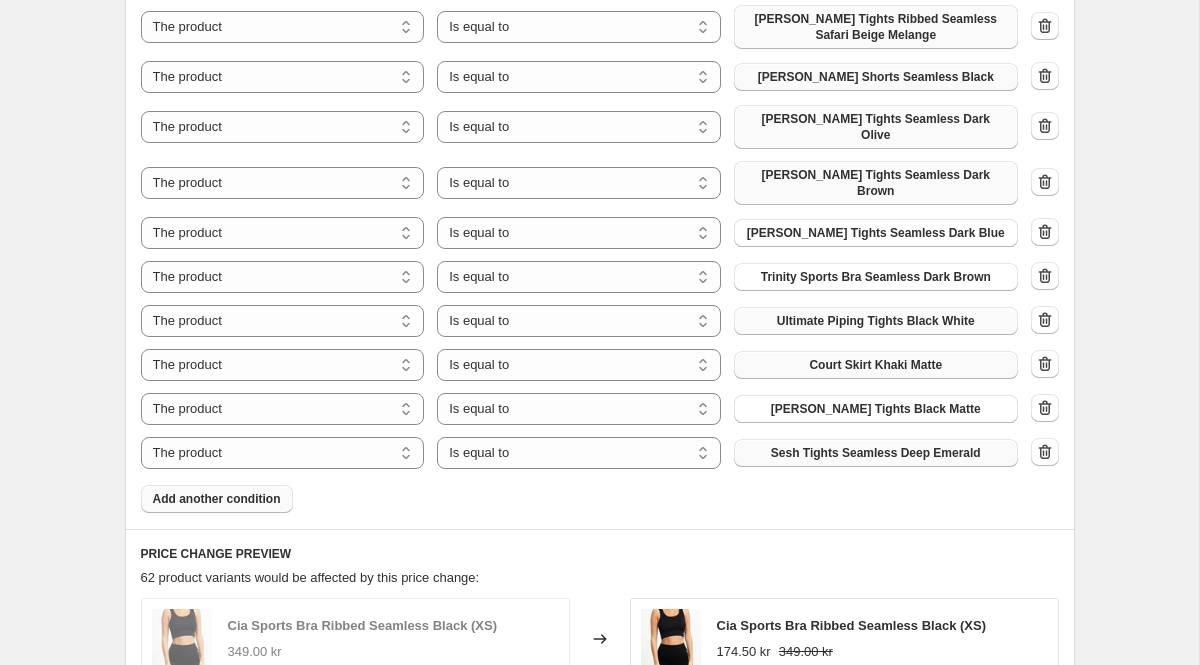 scroll, scrollTop: 1497, scrollLeft: 0, axis: vertical 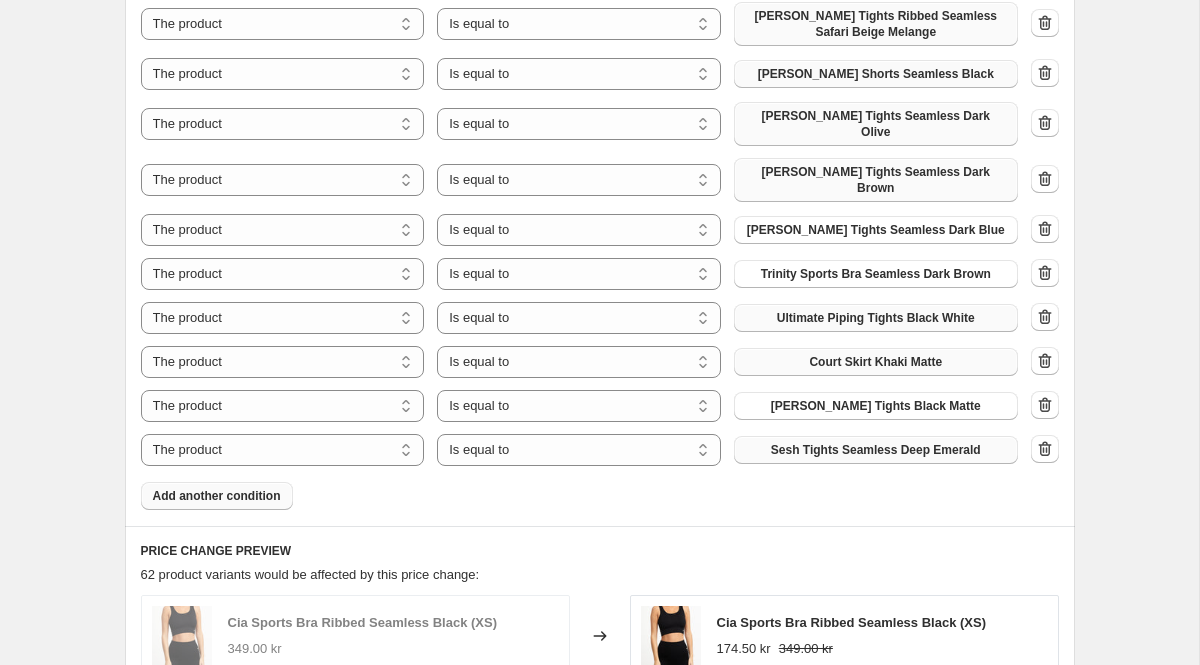 click on "Add another condition" at bounding box center [217, 496] 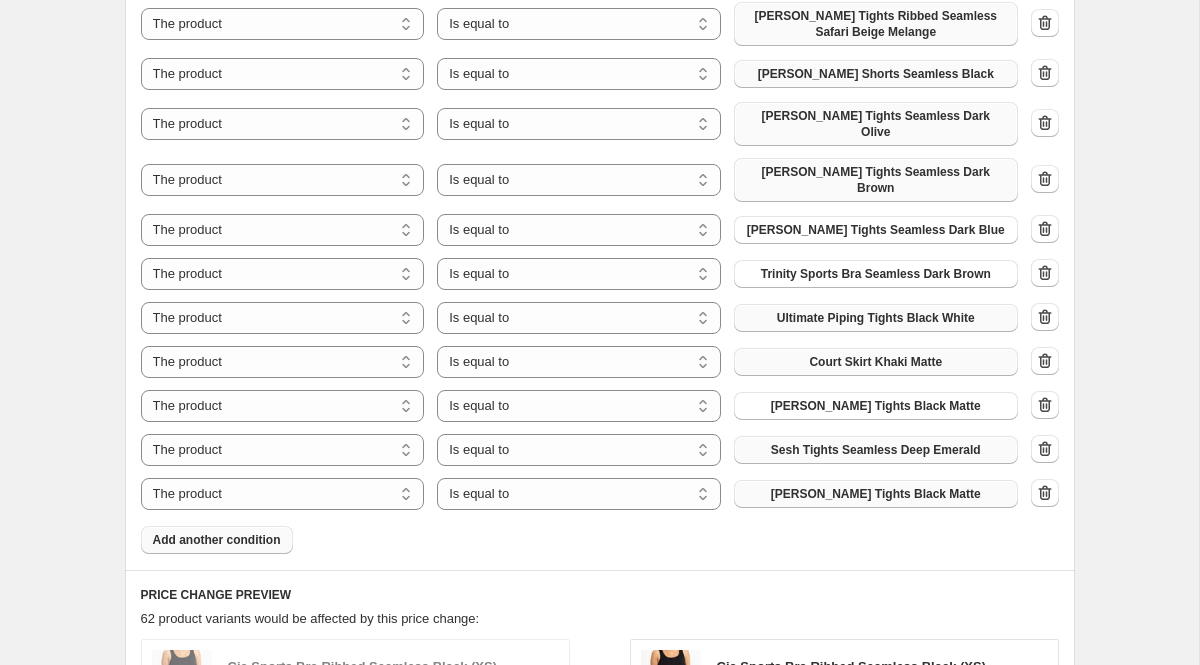 click on "[PERSON_NAME] Tights Black Matte" at bounding box center [876, 494] 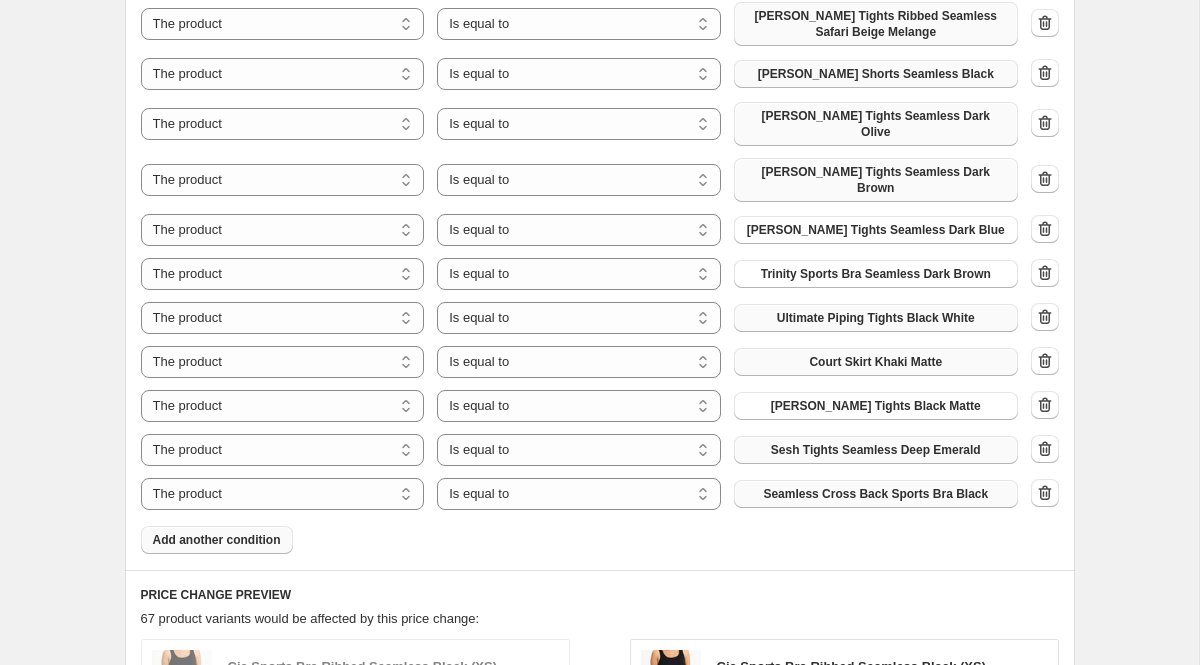 click on "Add another condition" at bounding box center [217, 540] 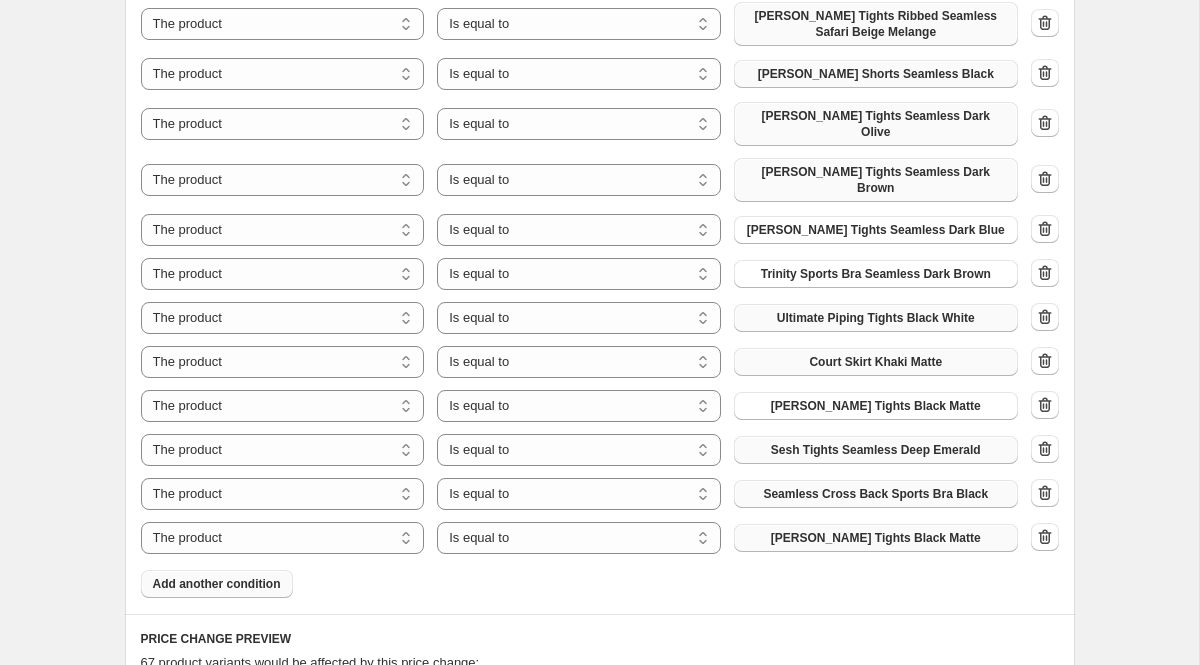 click on "[PERSON_NAME] Tights Black Matte" at bounding box center [876, 538] 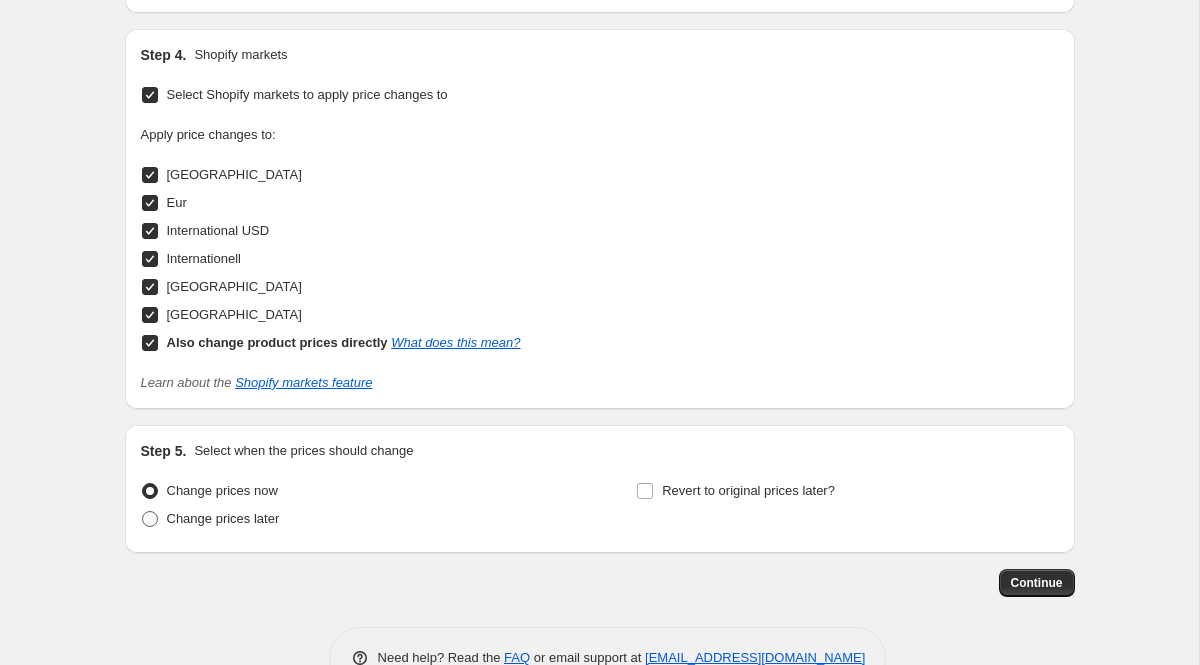 scroll, scrollTop: 2706, scrollLeft: 0, axis: vertical 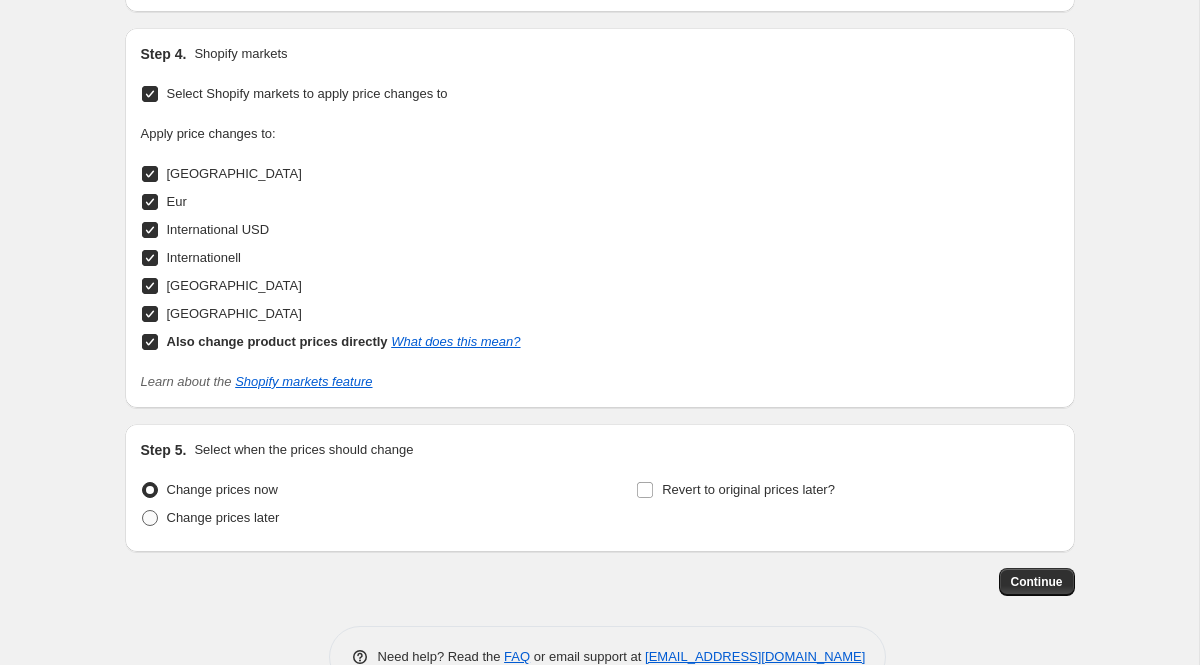 click at bounding box center (150, 518) 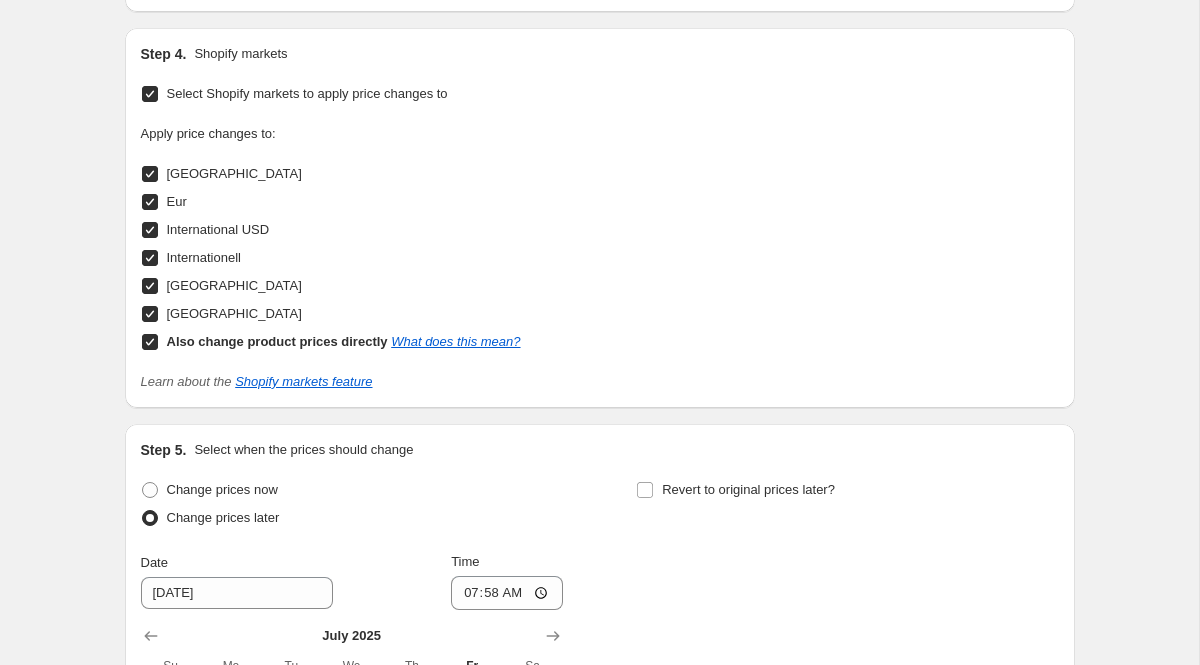 scroll, scrollTop: 3077, scrollLeft: 0, axis: vertical 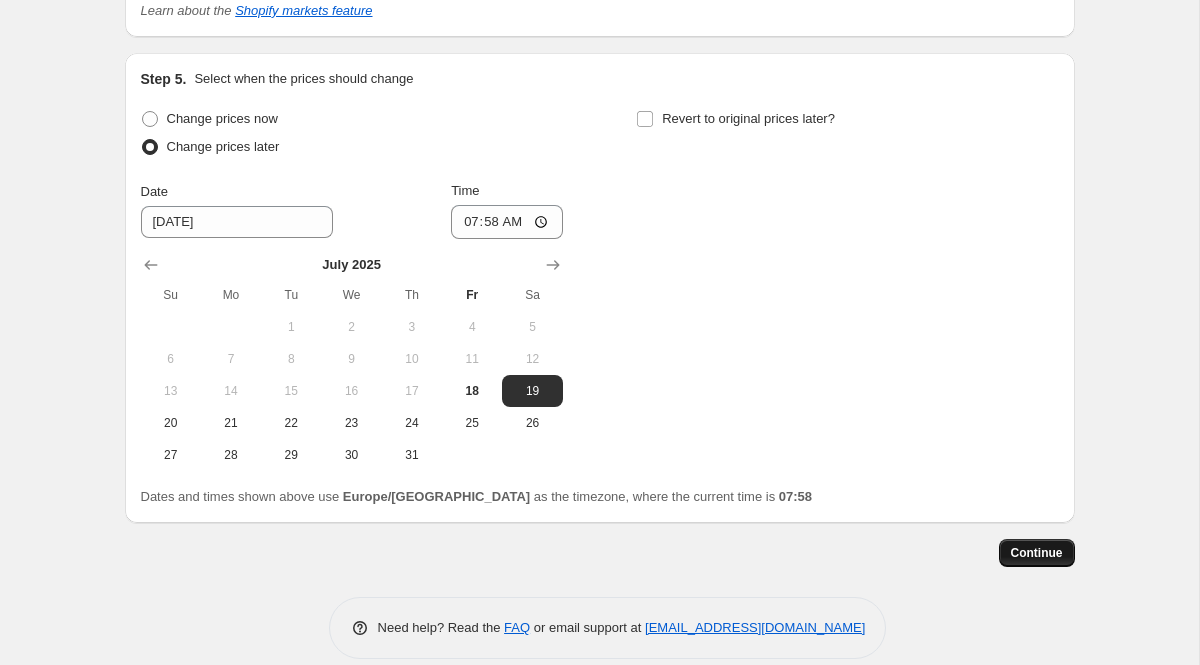 click on "Continue" at bounding box center [1037, 553] 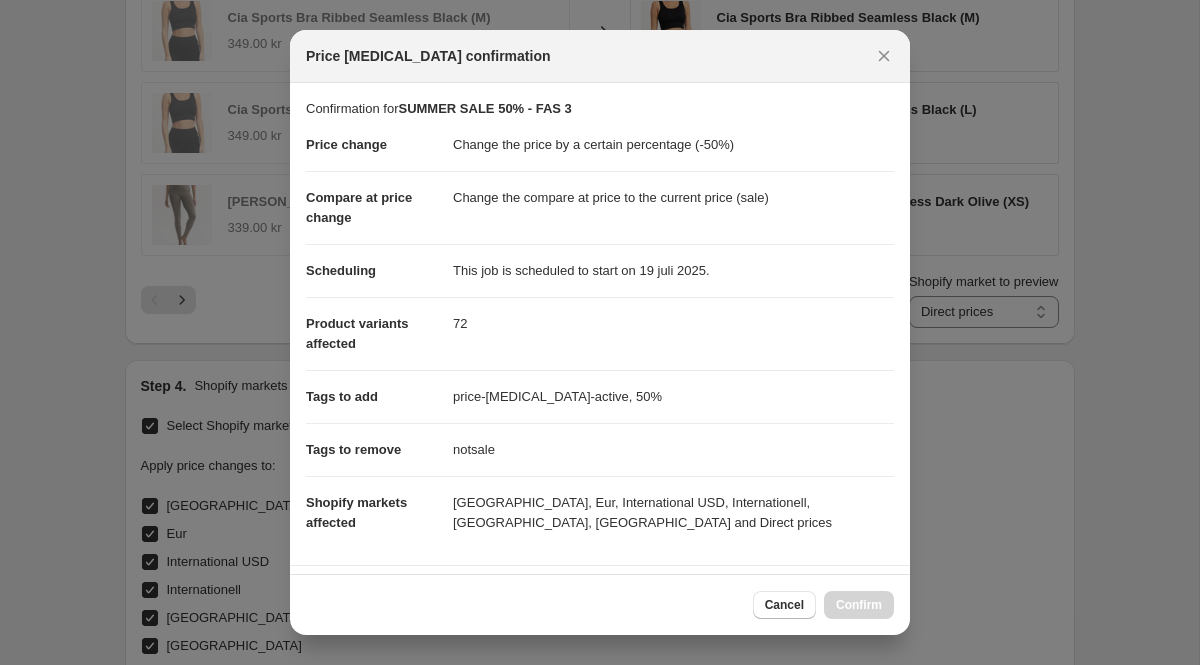 scroll, scrollTop: 0, scrollLeft: 0, axis: both 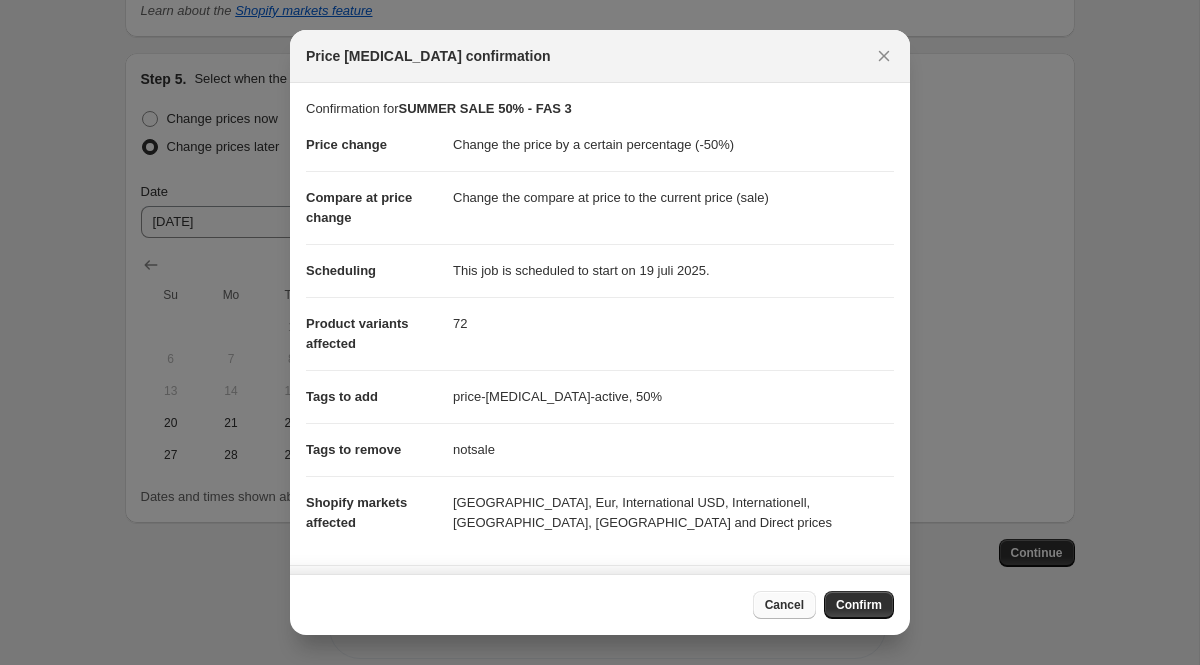 click on "Cancel" at bounding box center (784, 605) 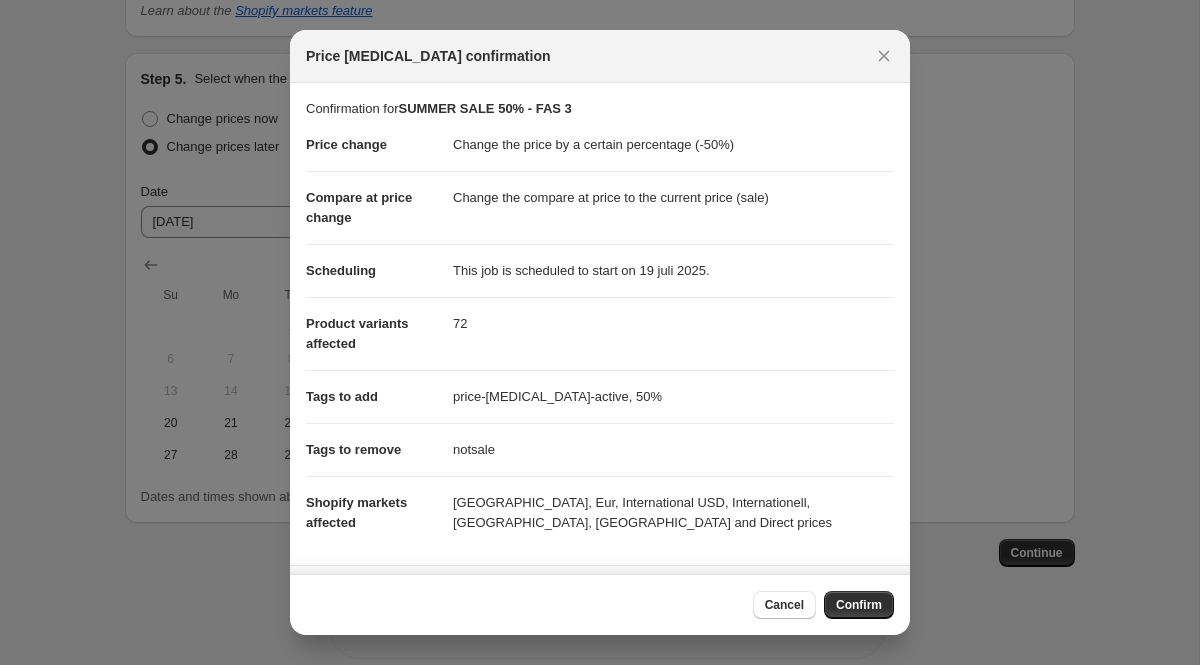 scroll, scrollTop: 3077, scrollLeft: 0, axis: vertical 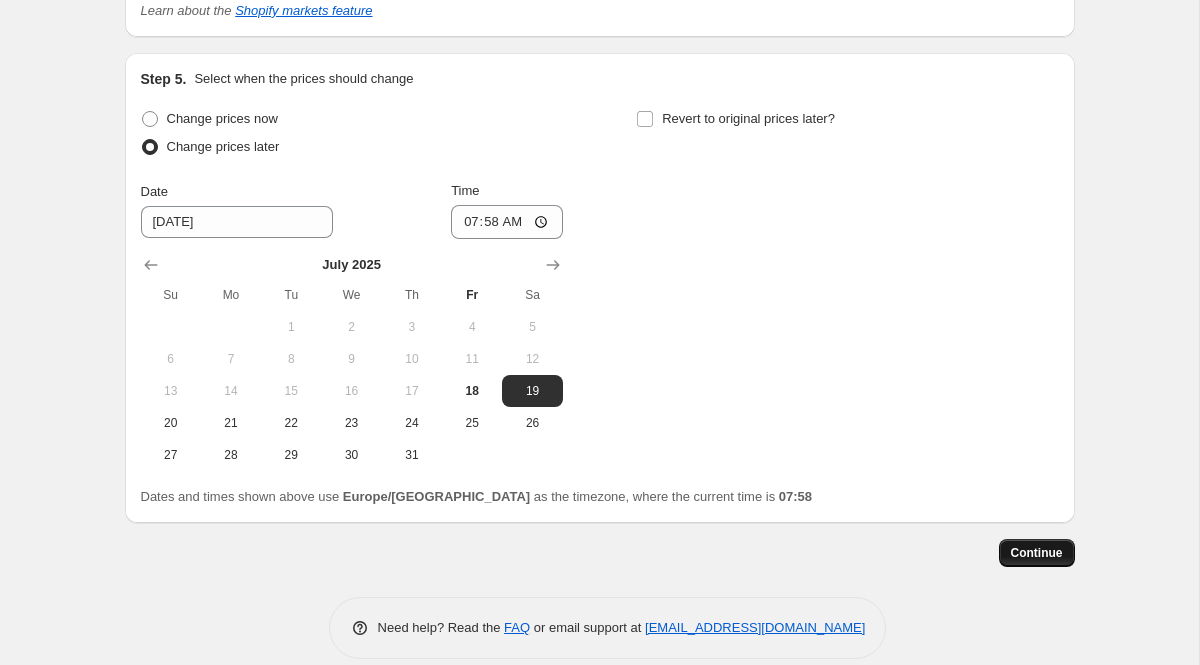 click on "Continue" at bounding box center (1037, 553) 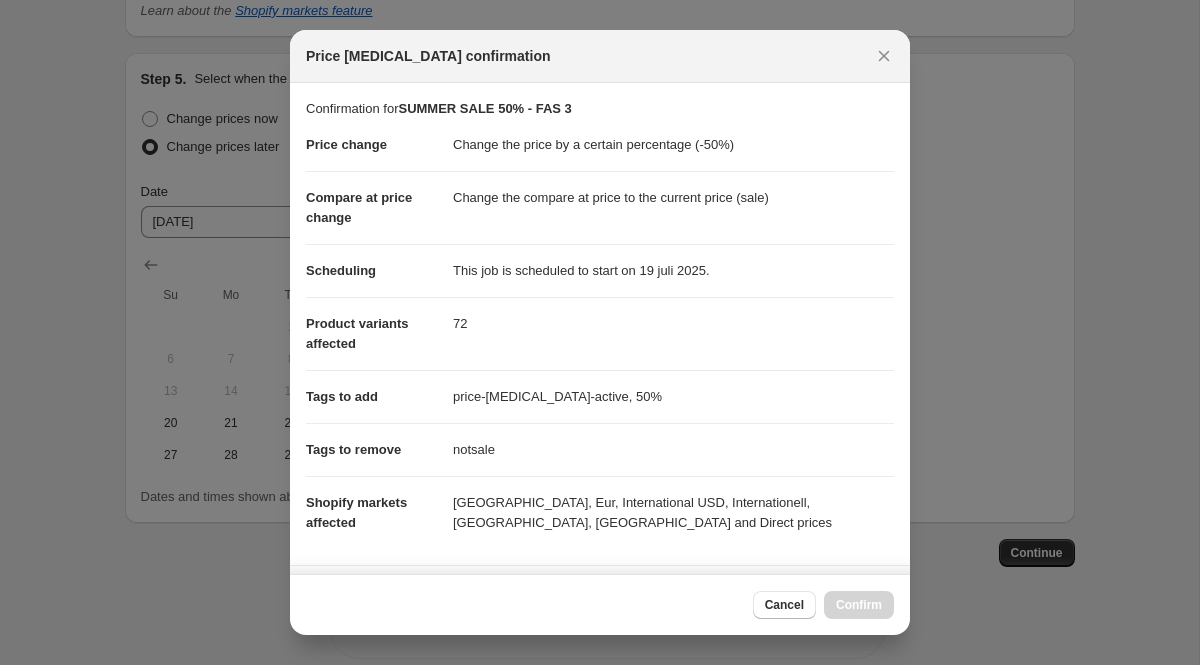 scroll, scrollTop: 0, scrollLeft: 0, axis: both 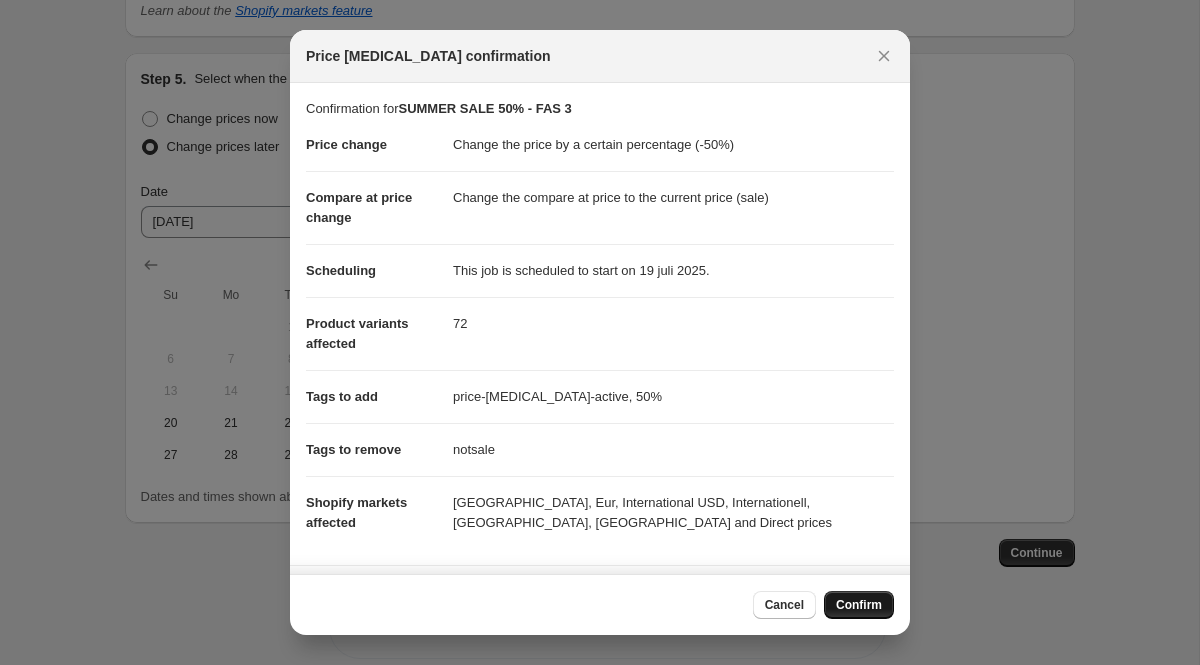 click on "Confirm" at bounding box center [859, 605] 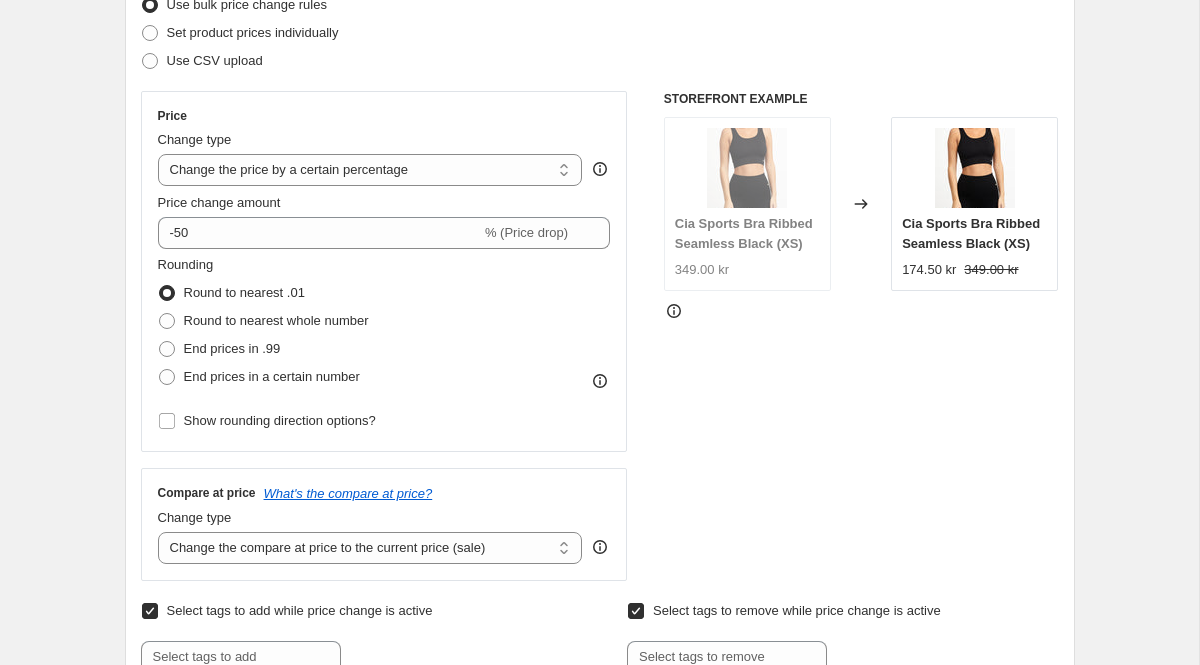 scroll, scrollTop: 0, scrollLeft: 0, axis: both 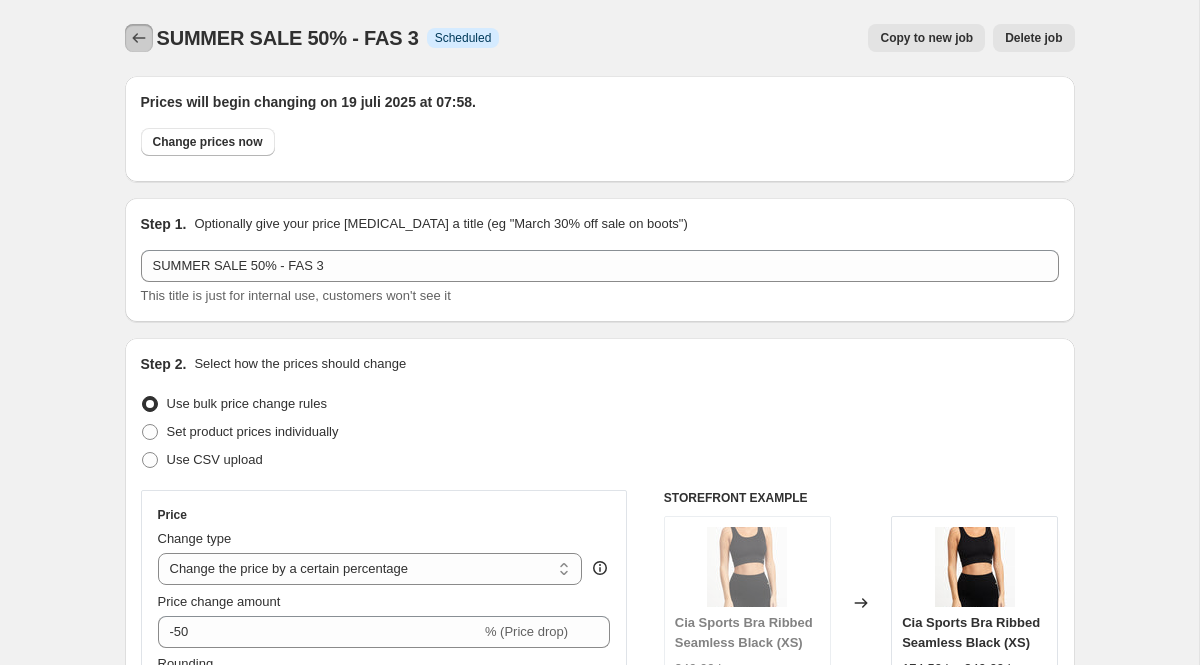 click 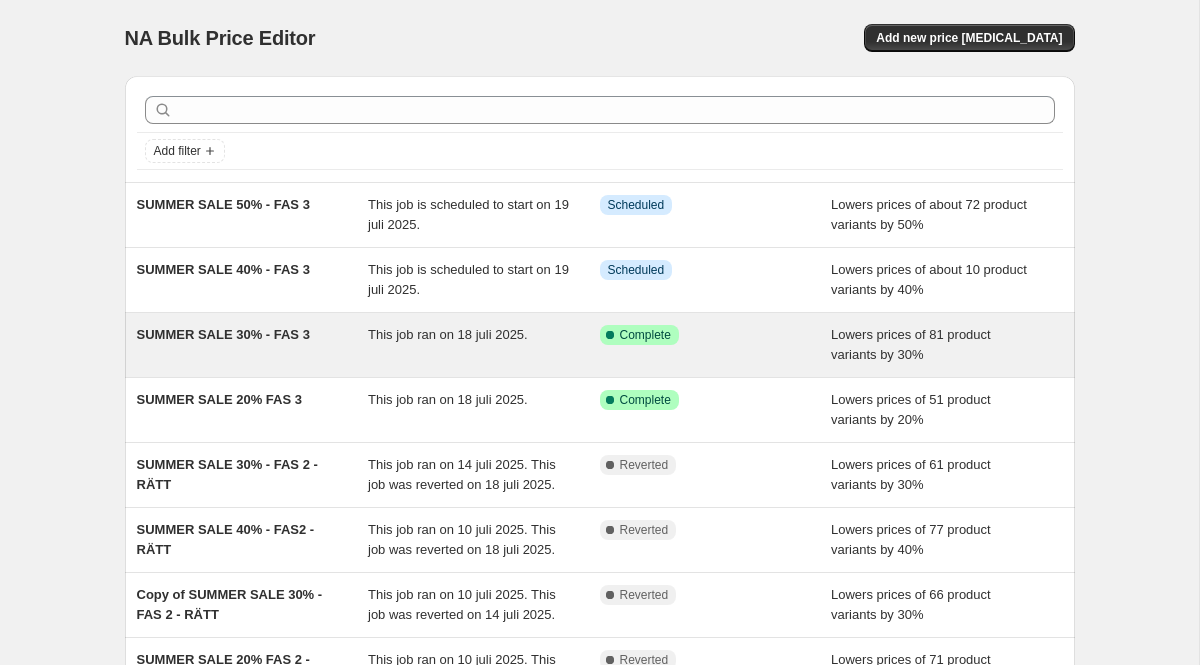 click on "SUMMER SALE 30% - FAS 3" at bounding box center (223, 334) 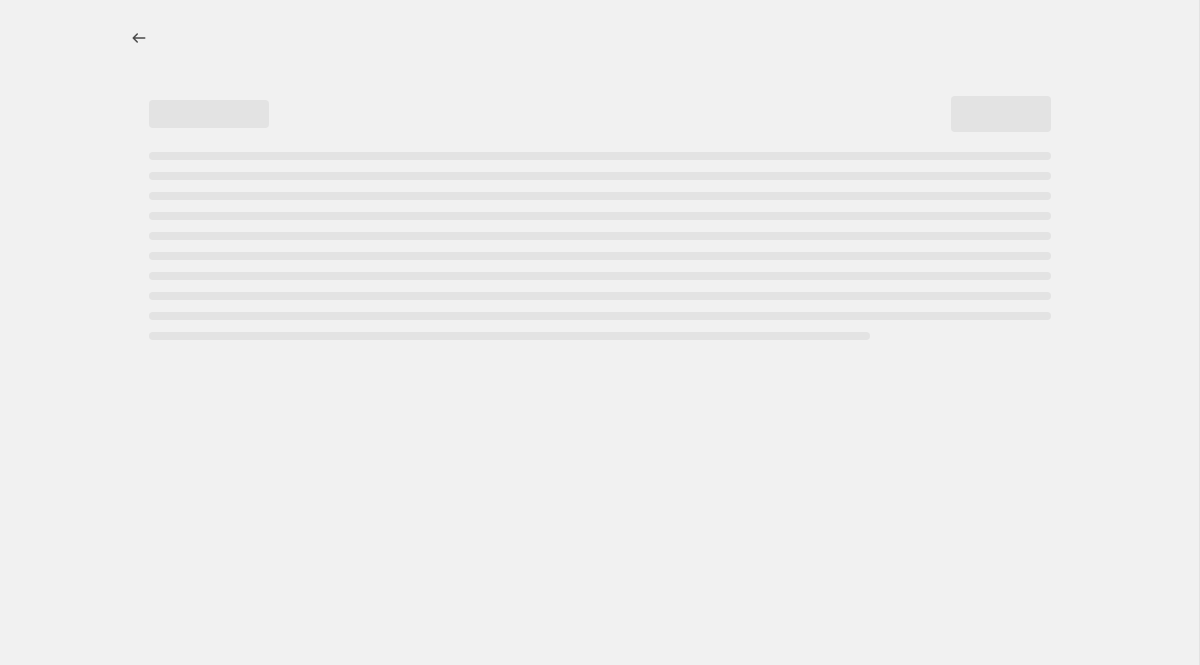 select on "percentage" 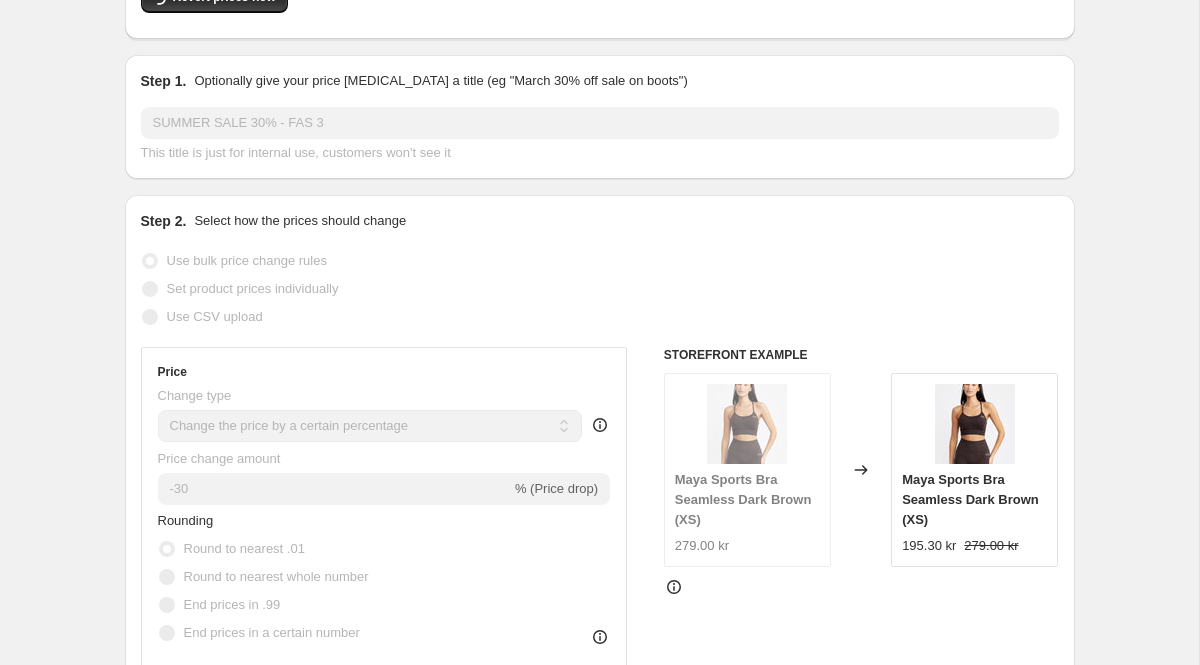 scroll, scrollTop: 0, scrollLeft: 0, axis: both 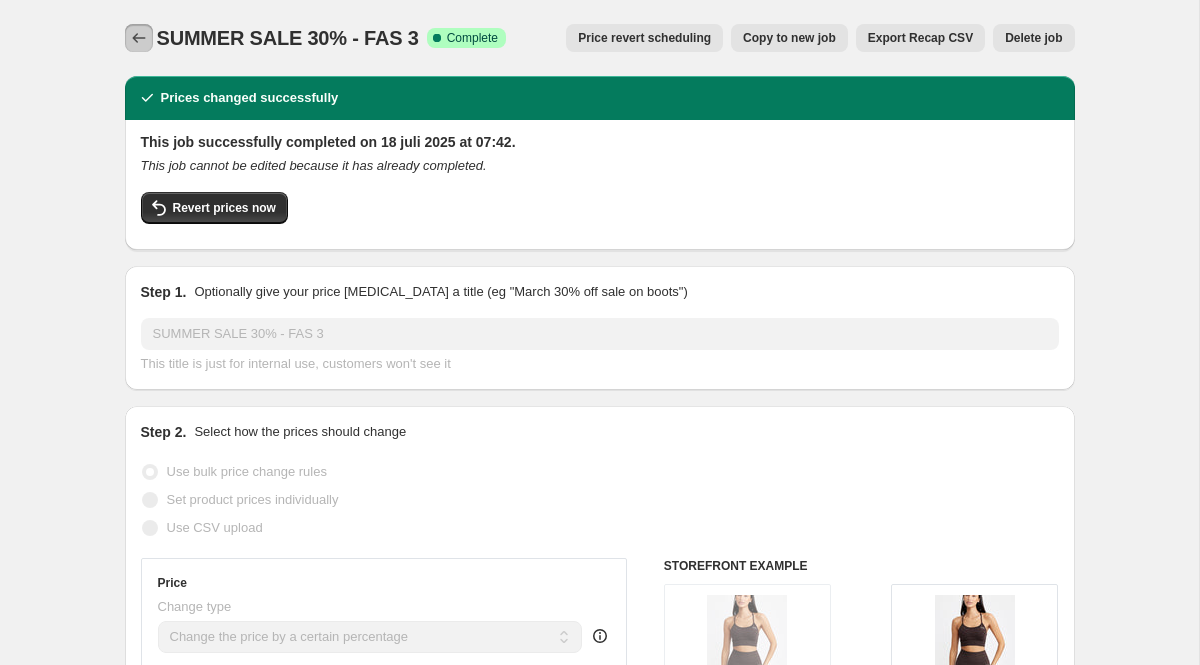 click 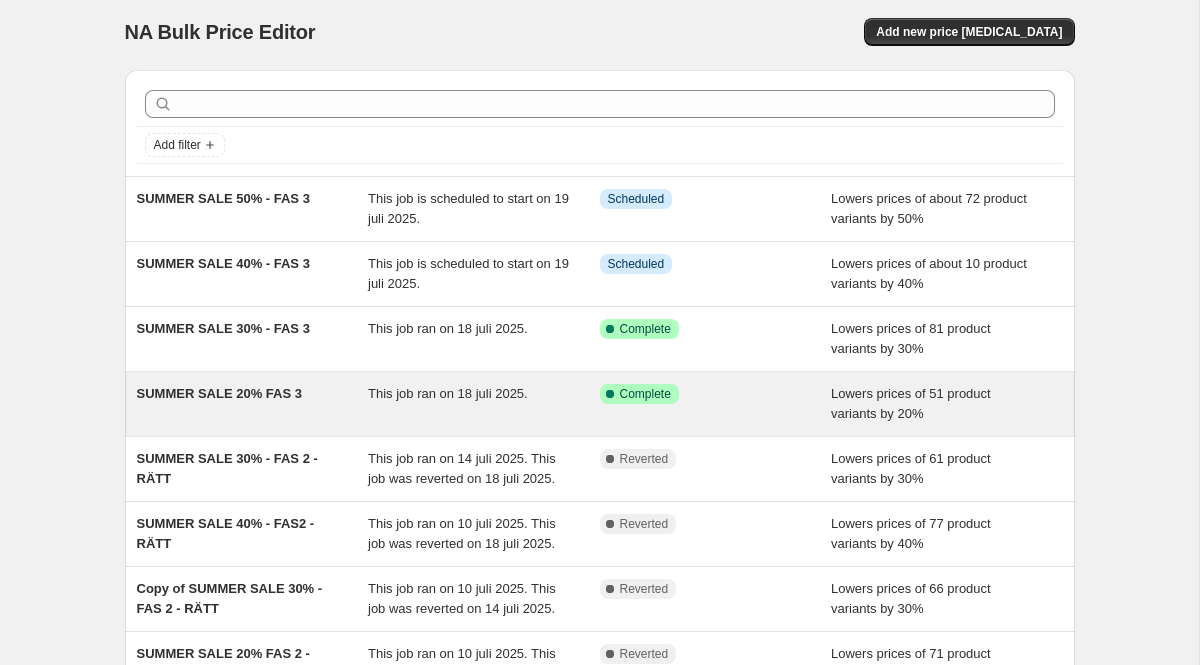 scroll, scrollTop: 8, scrollLeft: 0, axis: vertical 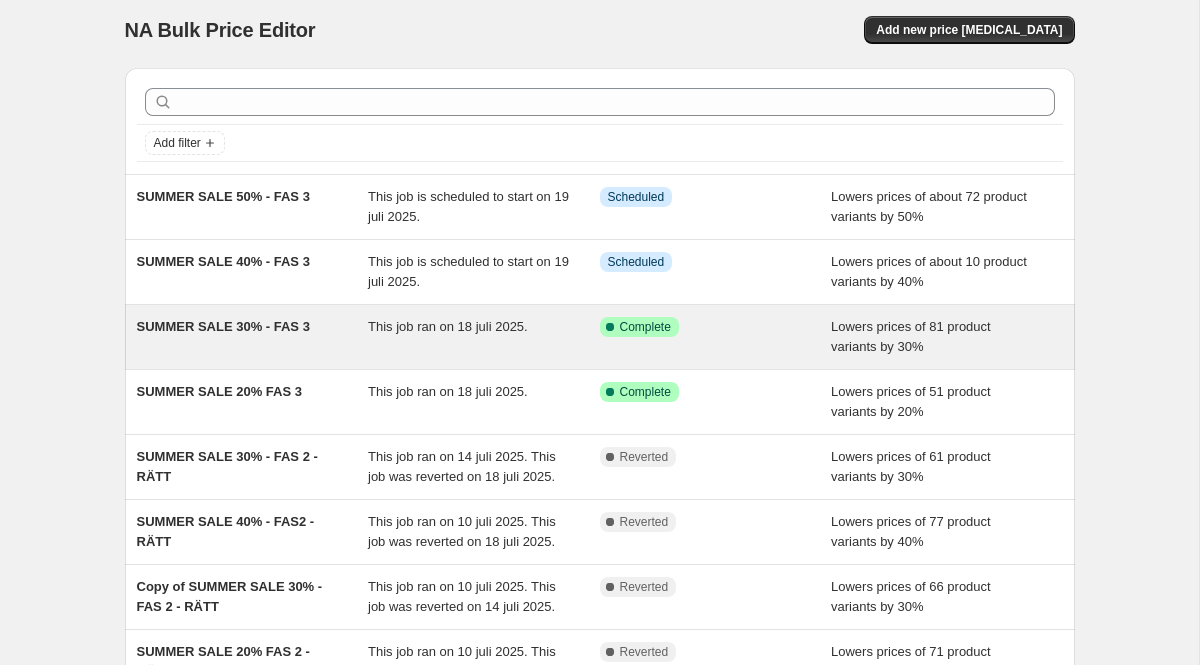click on "SUMMER SALE 30% - FAS 3" at bounding box center [223, 326] 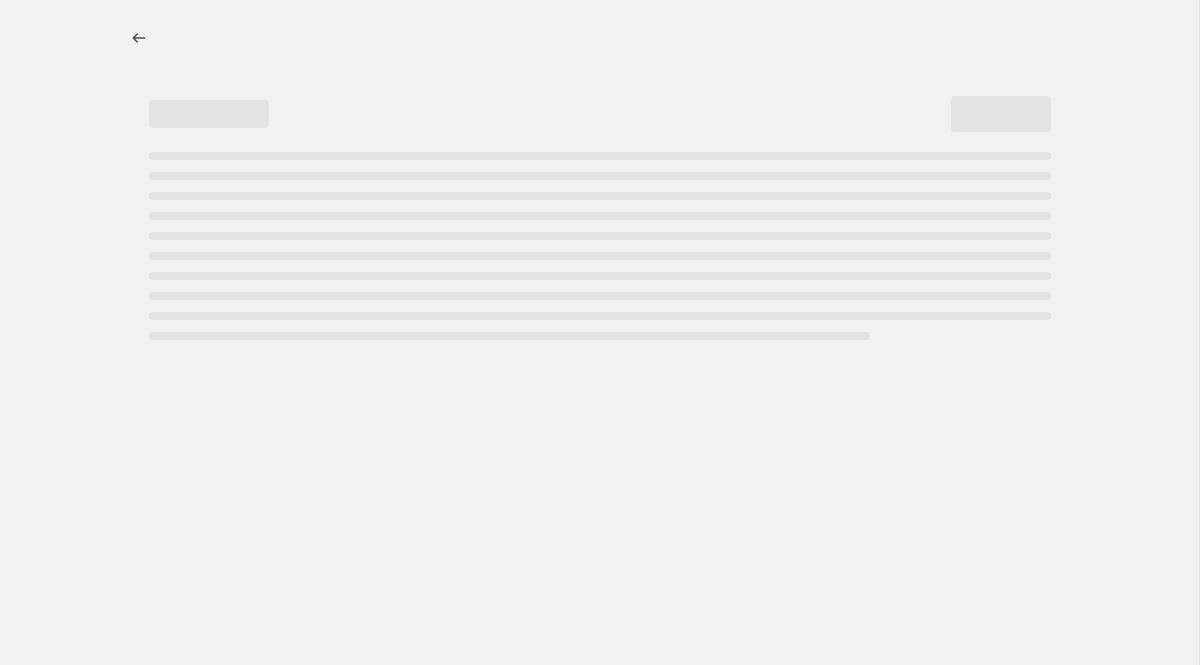 select on "percentage" 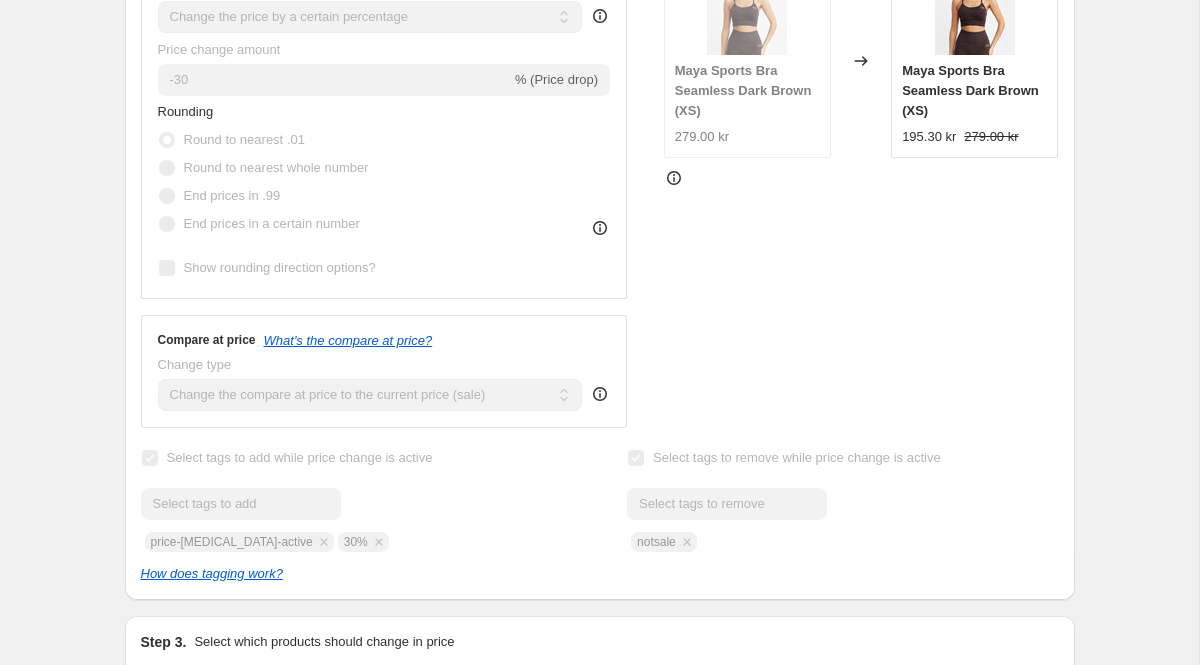 scroll, scrollTop: 0, scrollLeft: 0, axis: both 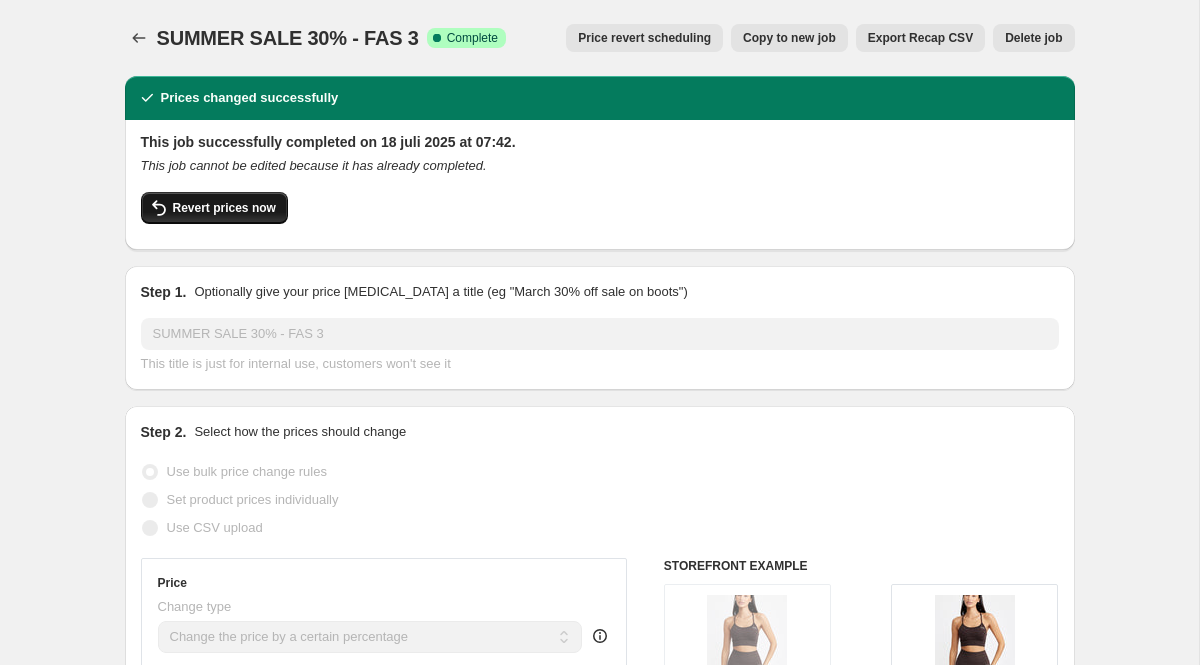 click on "Revert prices now" at bounding box center [224, 208] 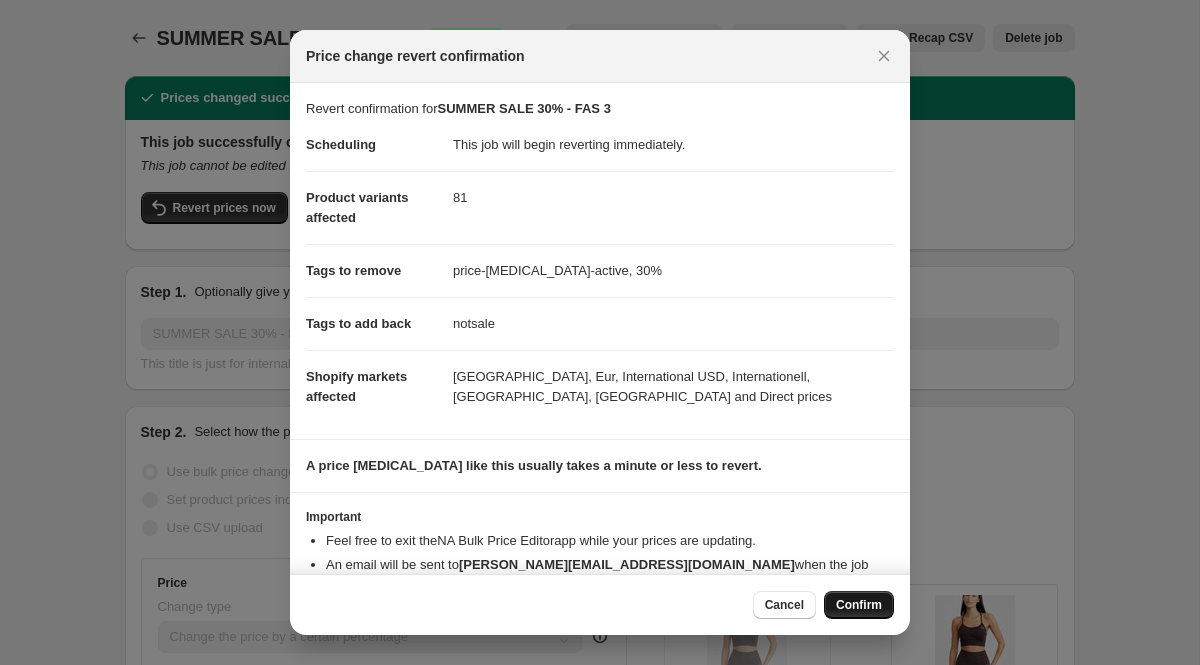 click on "Confirm" at bounding box center [859, 605] 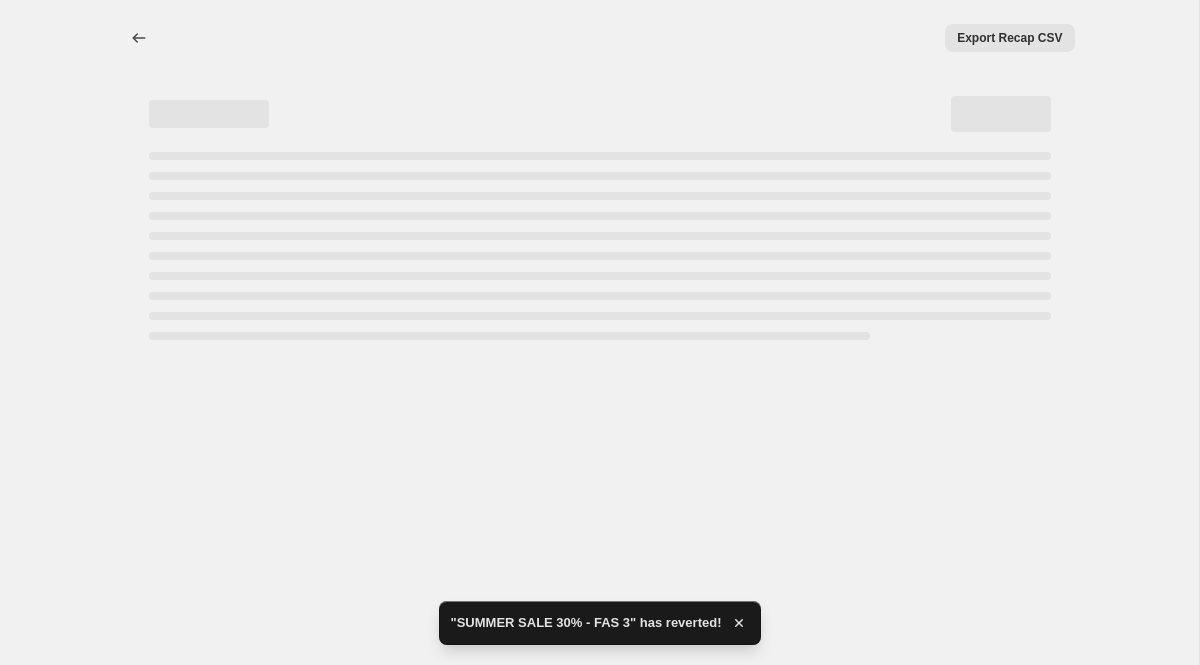 select on "percentage" 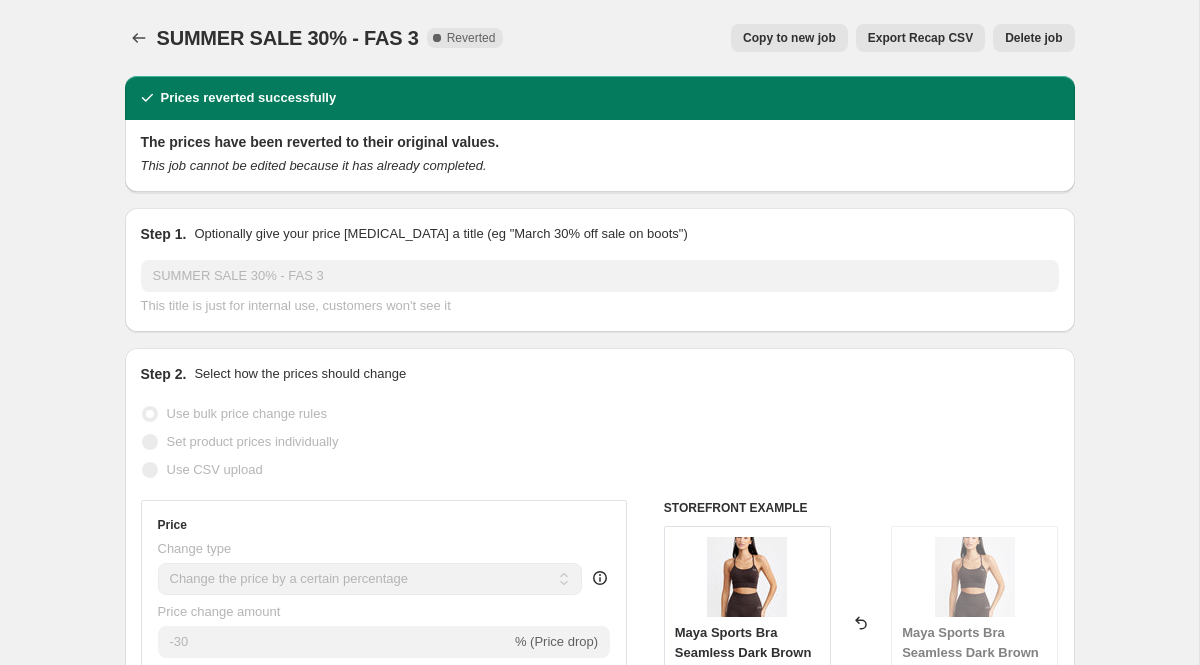 click on "Copy to new job" at bounding box center (789, 38) 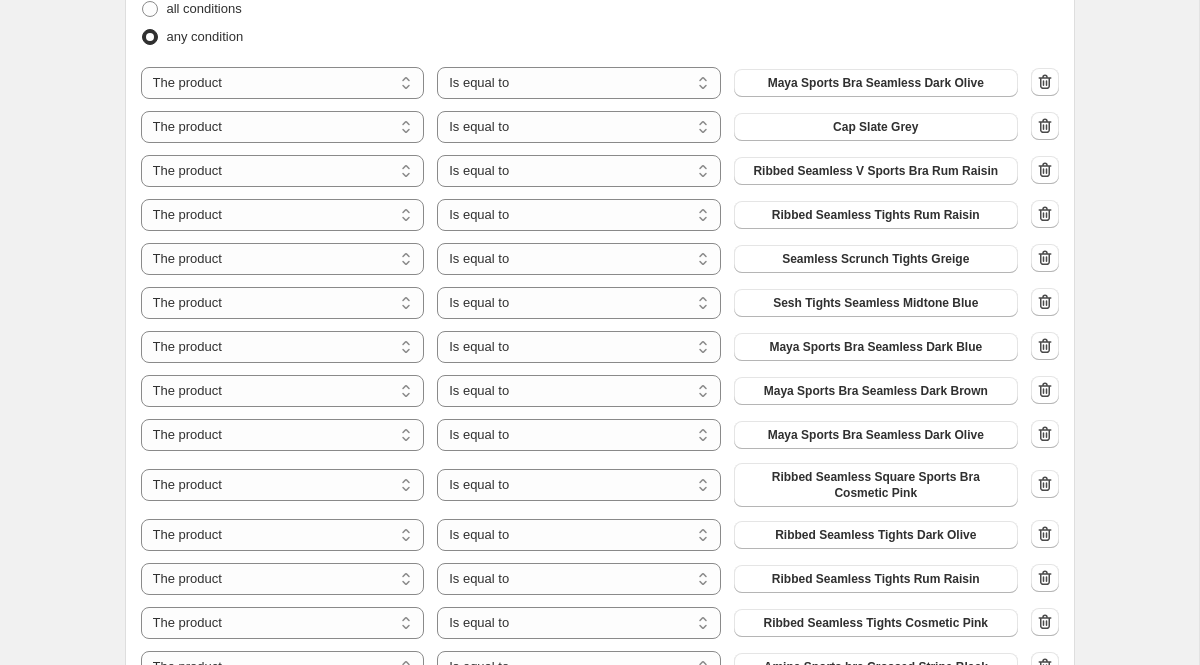 scroll, scrollTop: 1292, scrollLeft: 0, axis: vertical 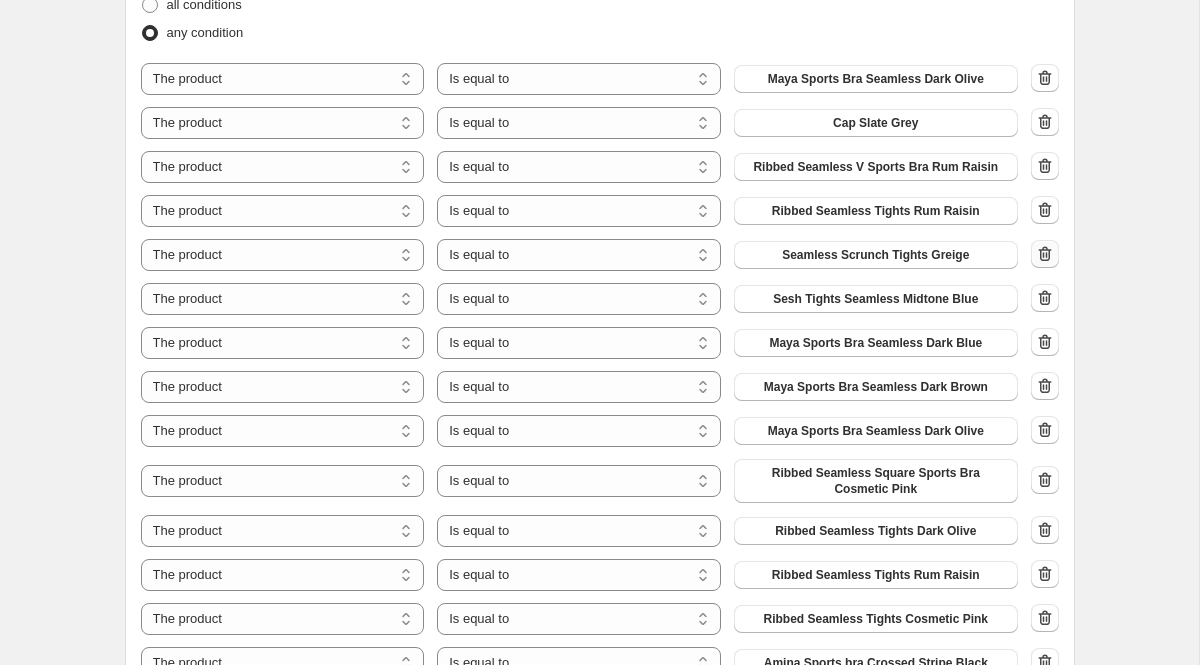 click 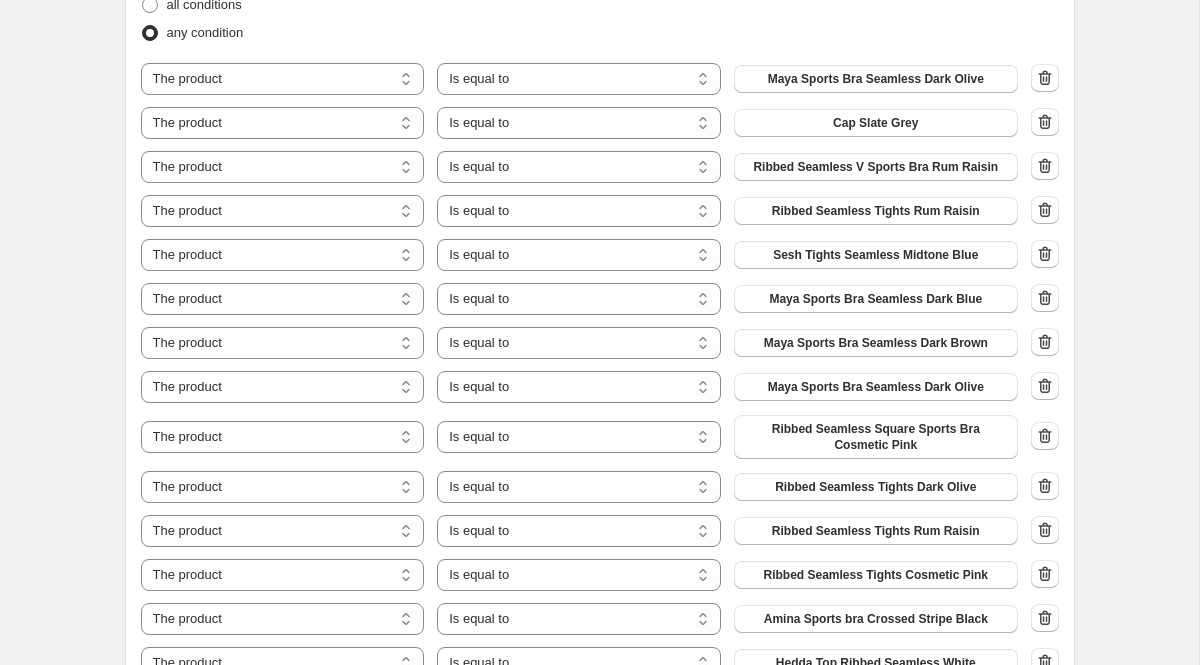 scroll, scrollTop: 2855, scrollLeft: 0, axis: vertical 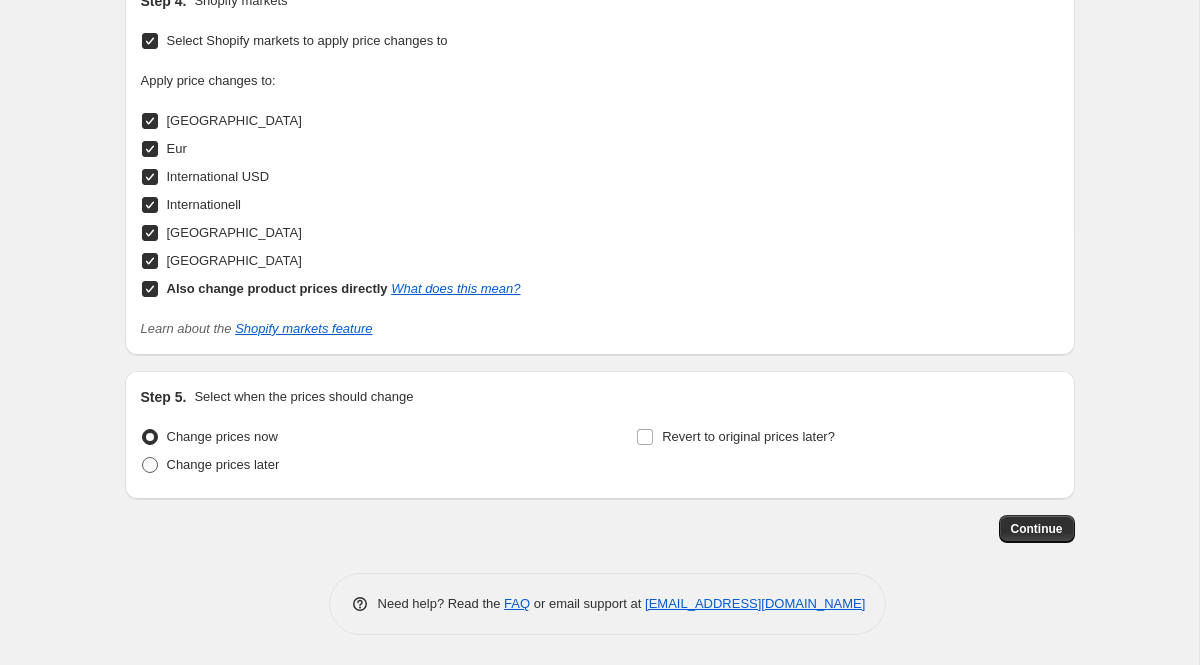 drag, startPoint x: 149, startPoint y: 466, endPoint x: 199, endPoint y: 467, distance: 50.01 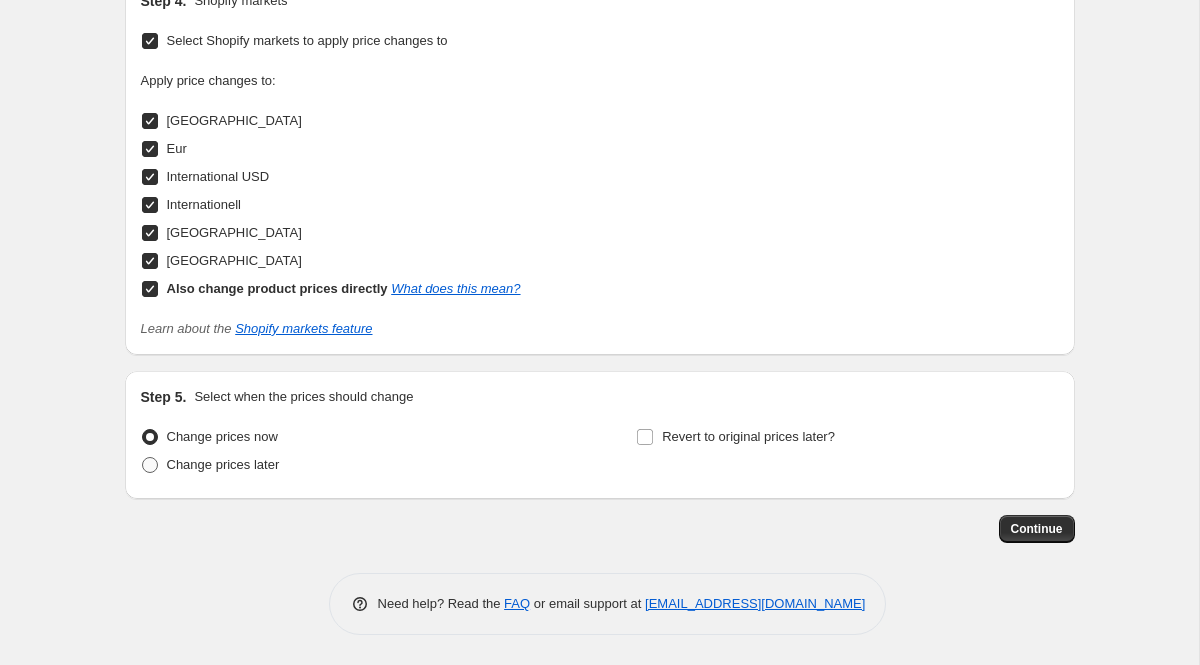 radio on "true" 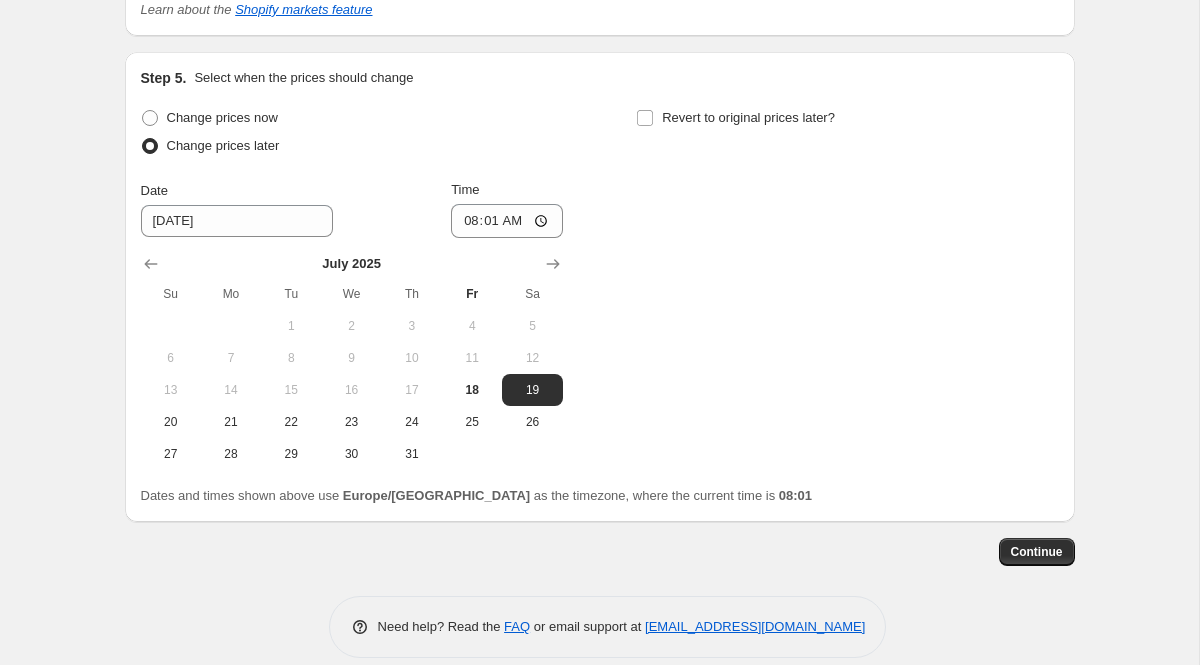 scroll, scrollTop: 3177, scrollLeft: 0, axis: vertical 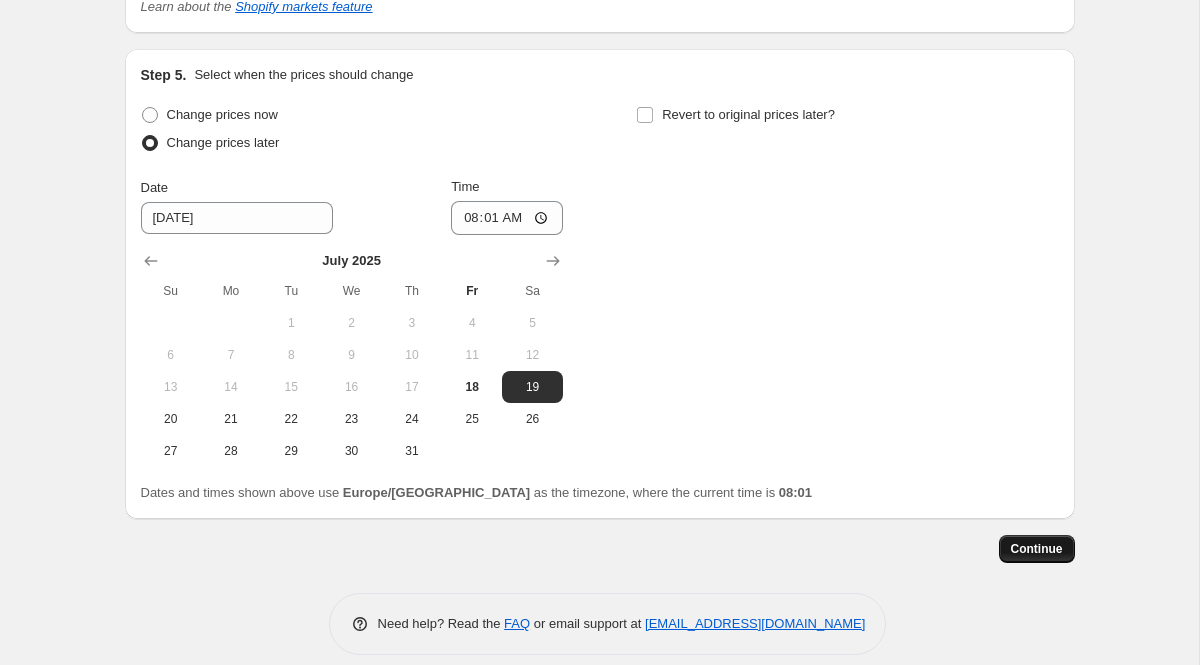 click on "Continue" at bounding box center (1037, 549) 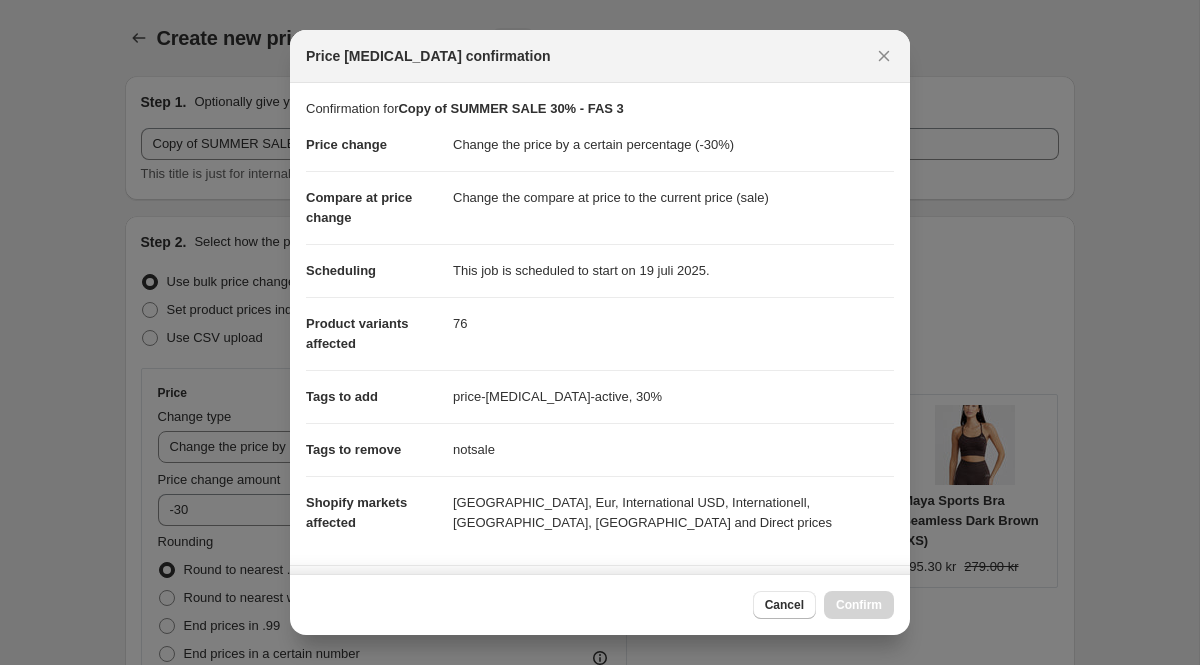 scroll, scrollTop: 0, scrollLeft: 0, axis: both 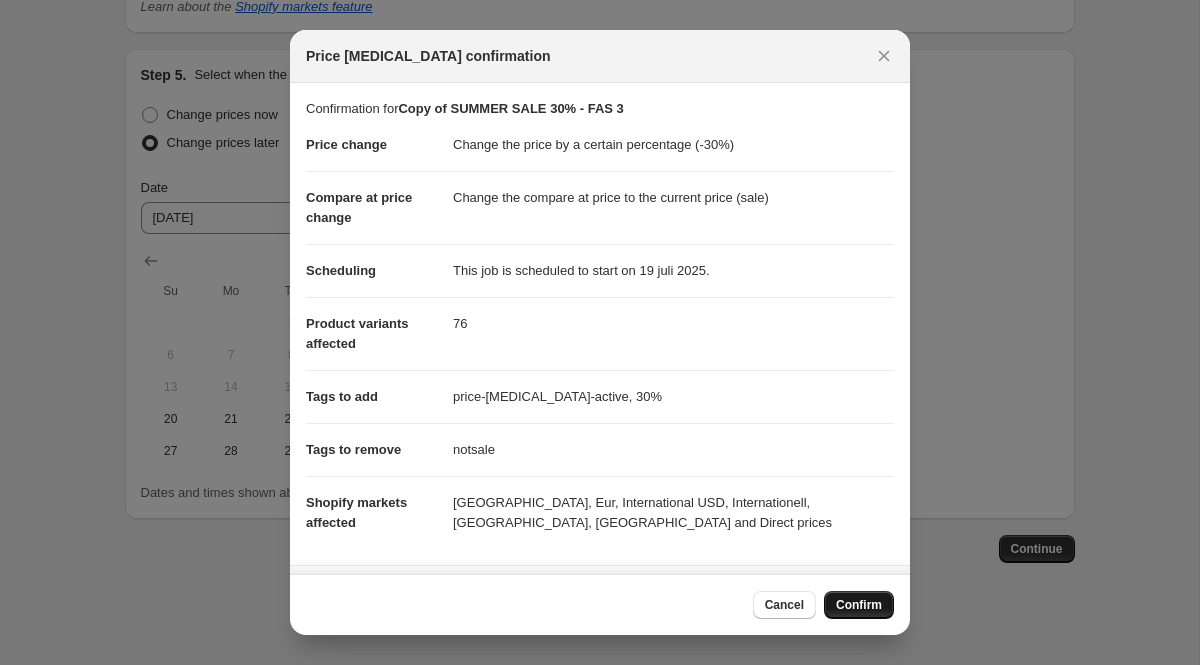click on "Confirm" at bounding box center (859, 605) 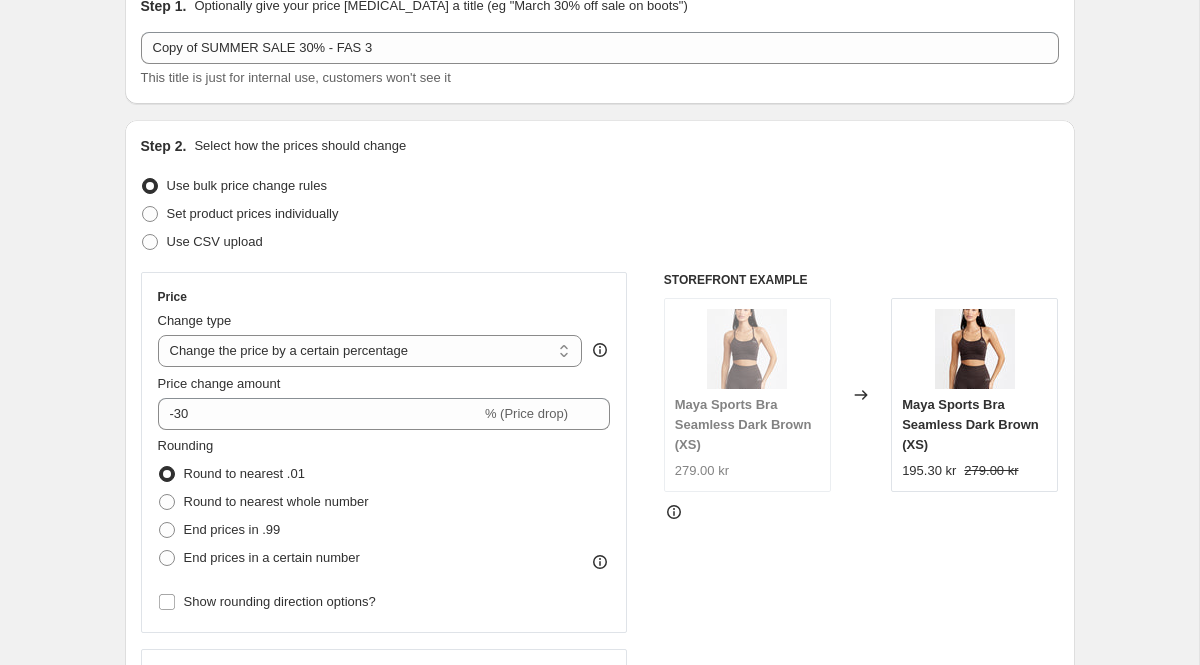 scroll, scrollTop: 0, scrollLeft: 0, axis: both 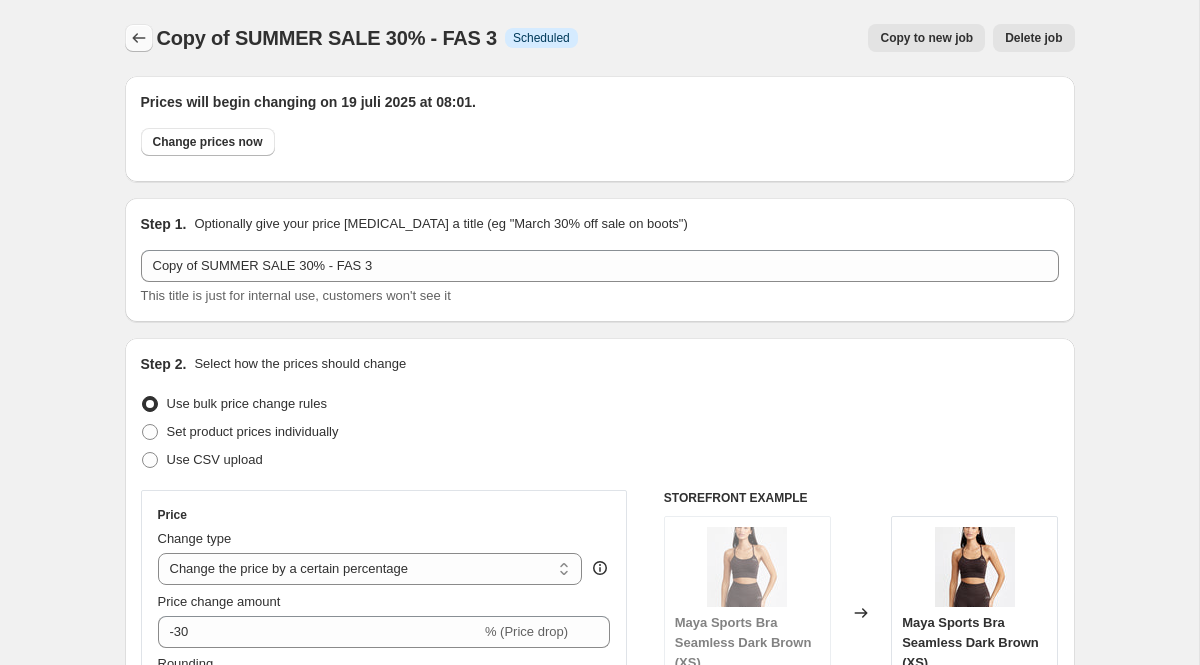 click 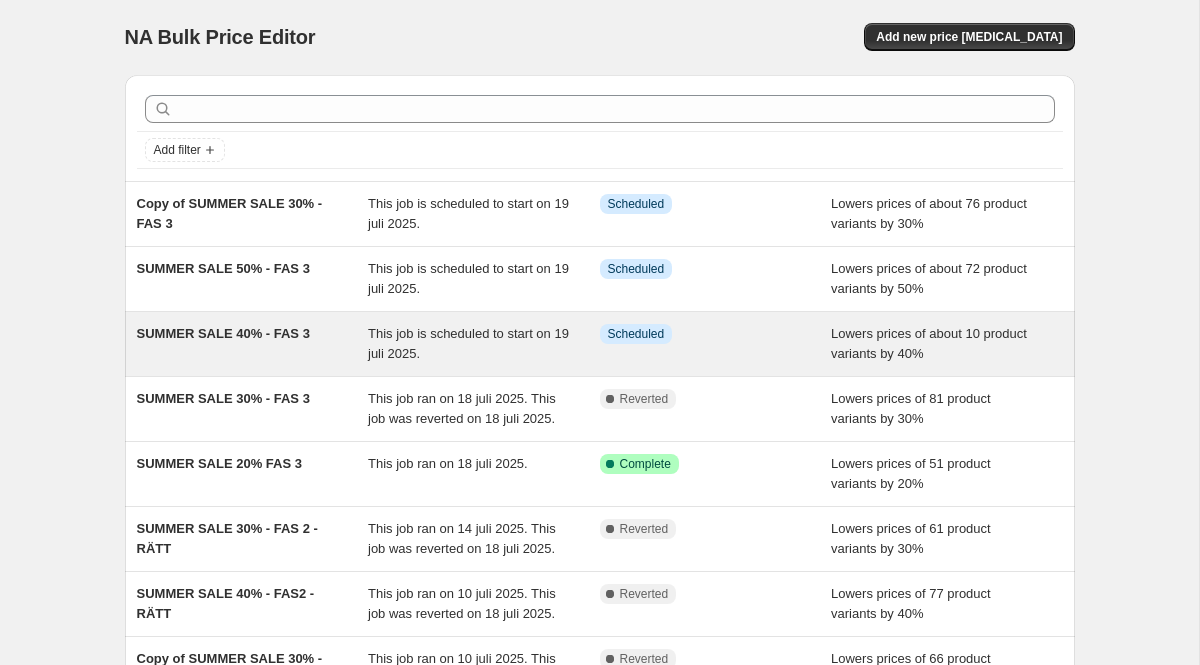 scroll, scrollTop: 0, scrollLeft: 0, axis: both 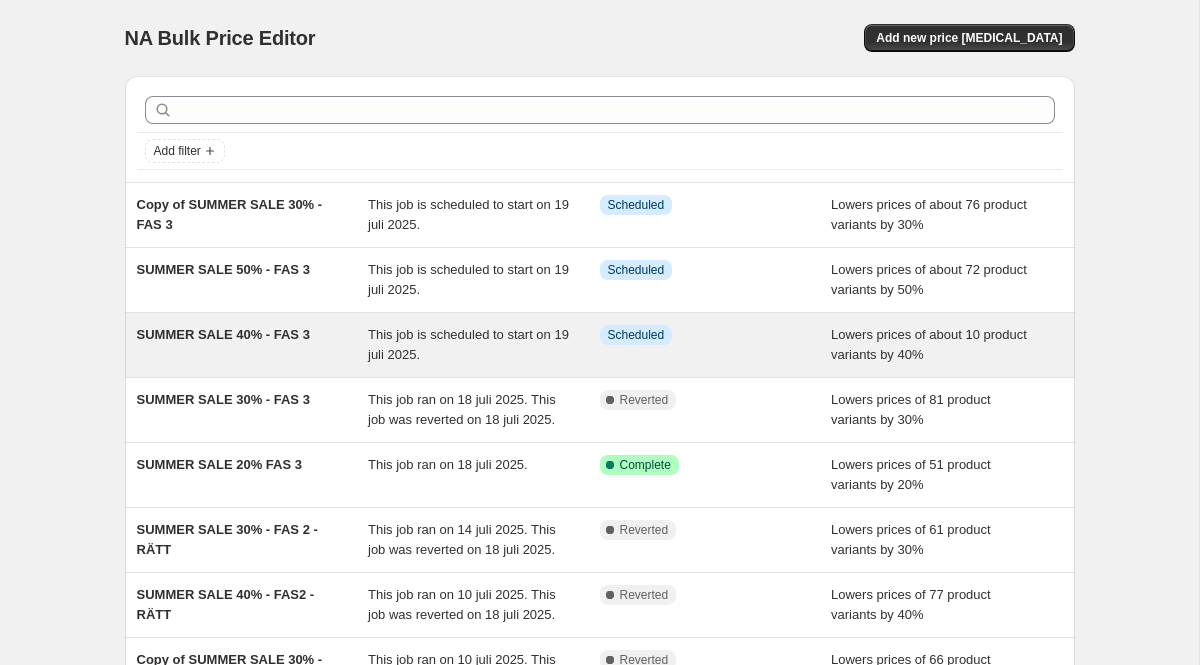click on "SUMMER SALE 40% - FAS 3" at bounding box center (223, 334) 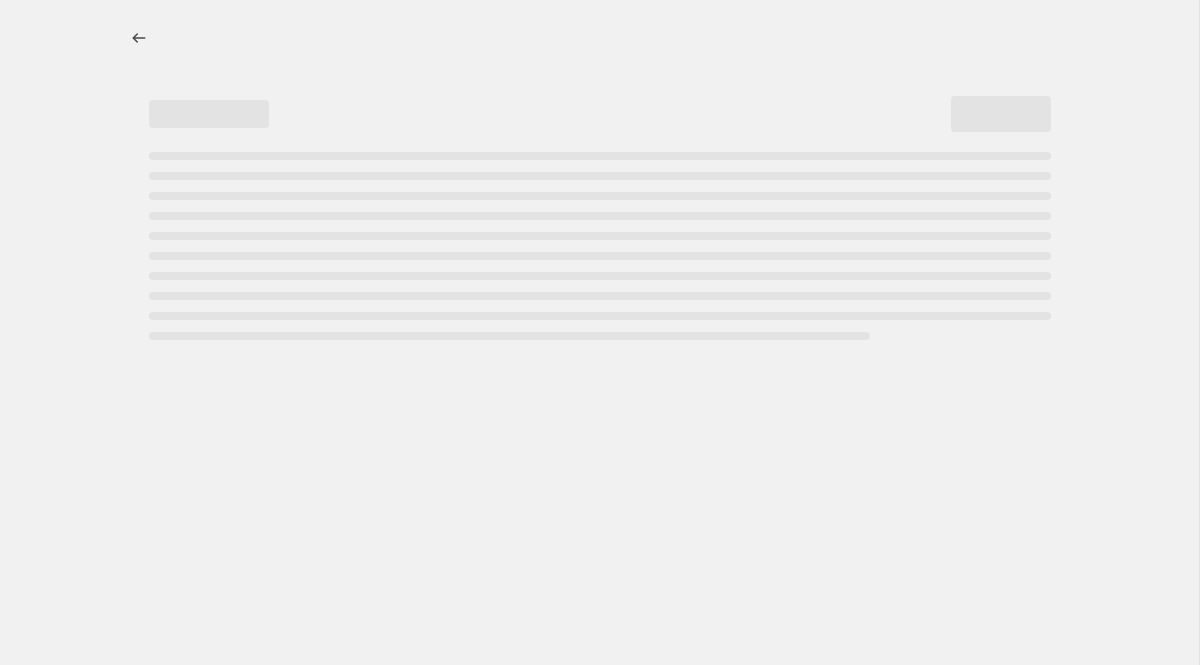 select on "percentage" 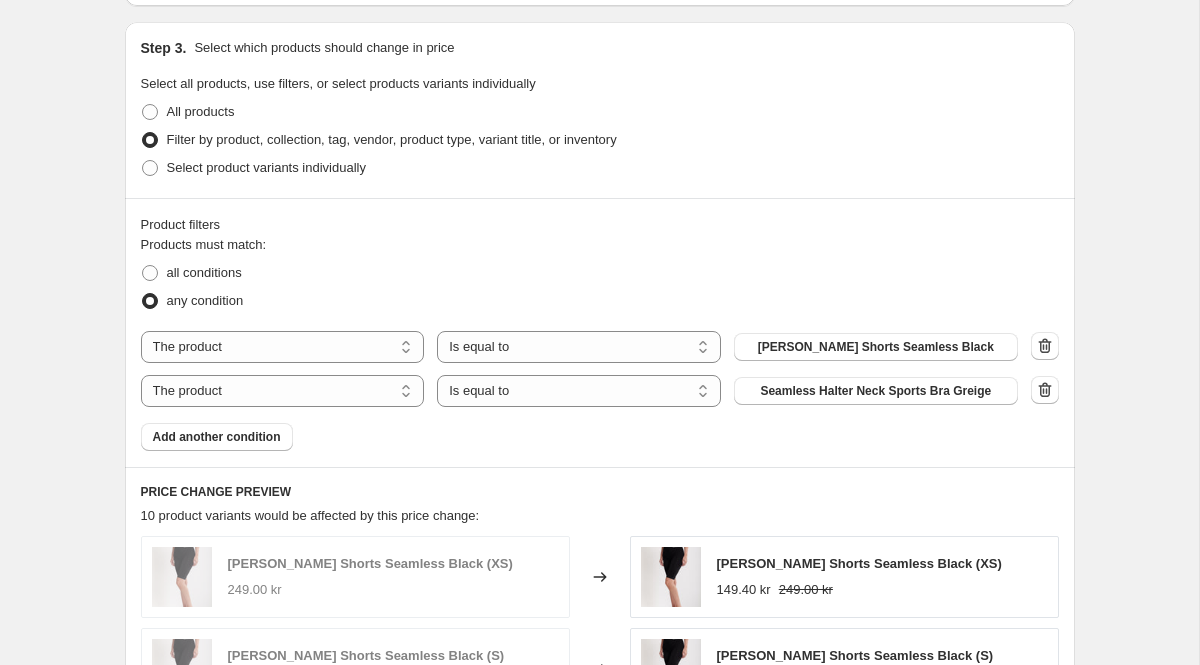 scroll, scrollTop: 1101, scrollLeft: 0, axis: vertical 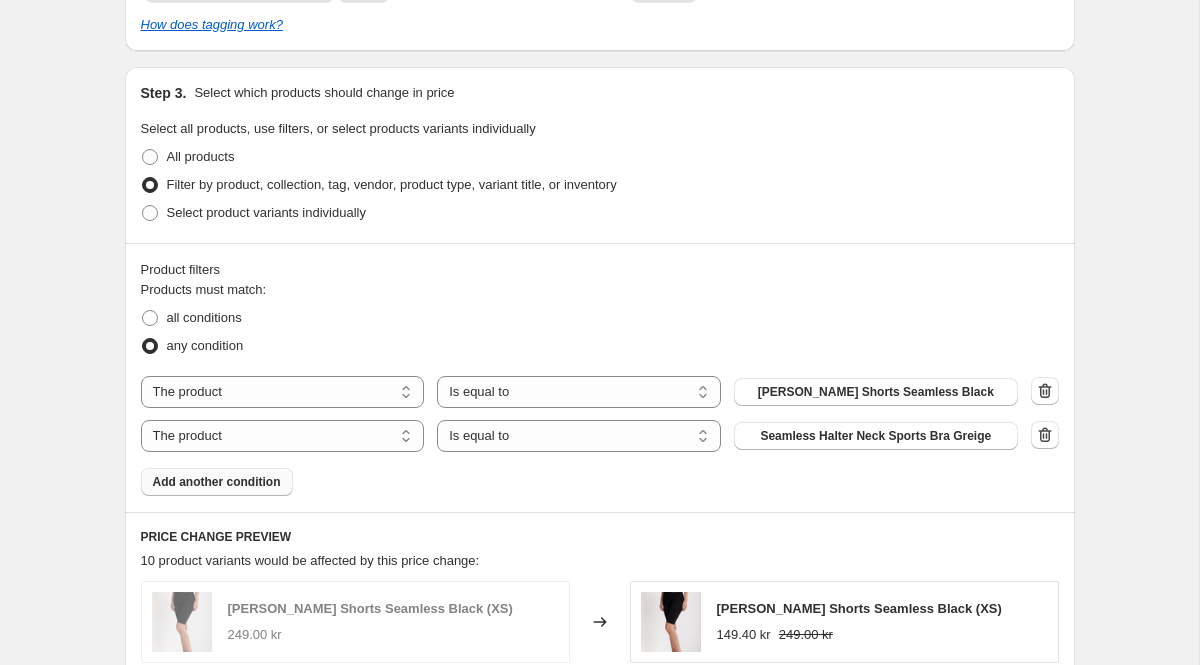 click on "Add another condition" at bounding box center (217, 482) 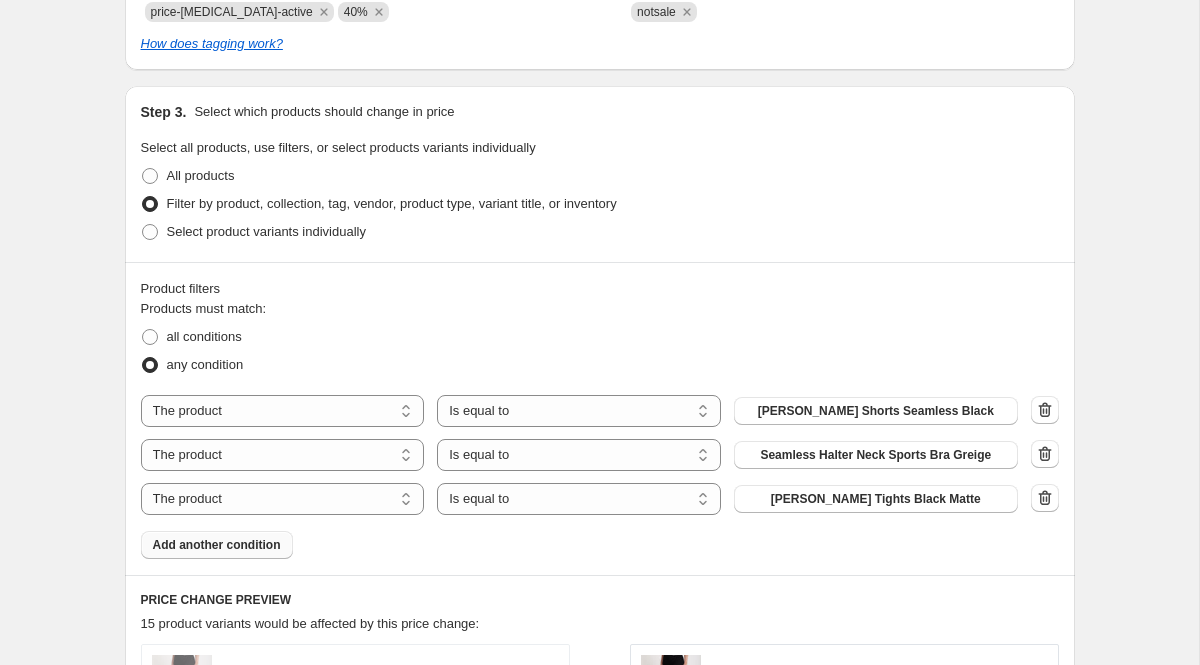 scroll, scrollTop: 1088, scrollLeft: 0, axis: vertical 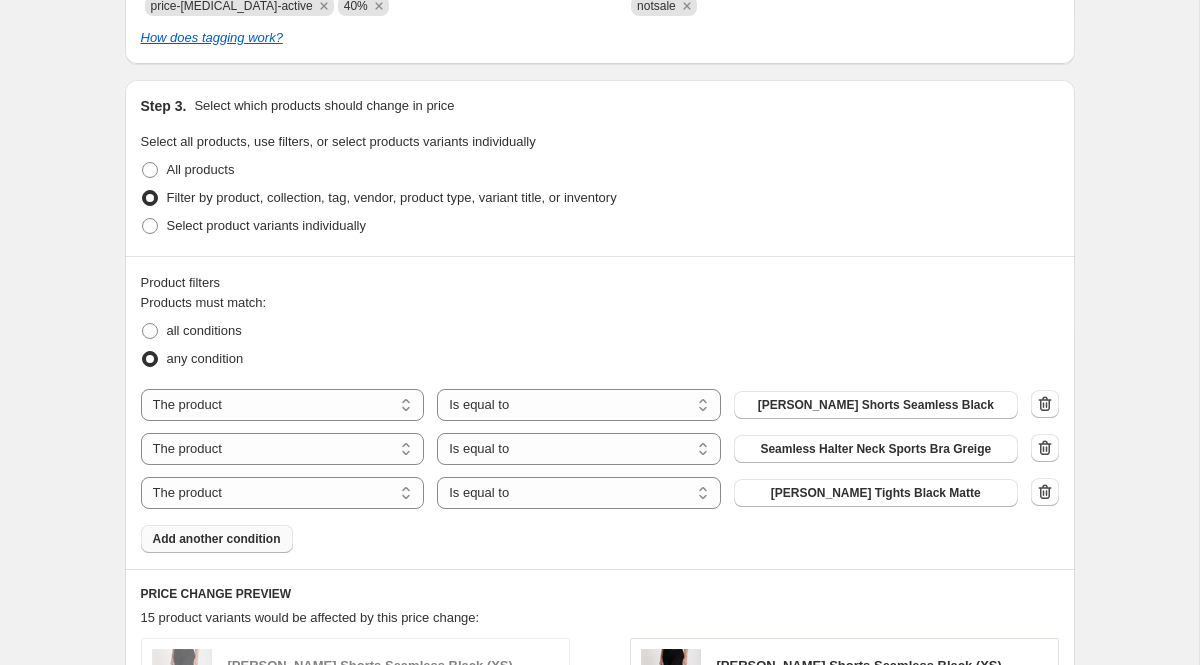 click on "Add another condition" at bounding box center (217, 539) 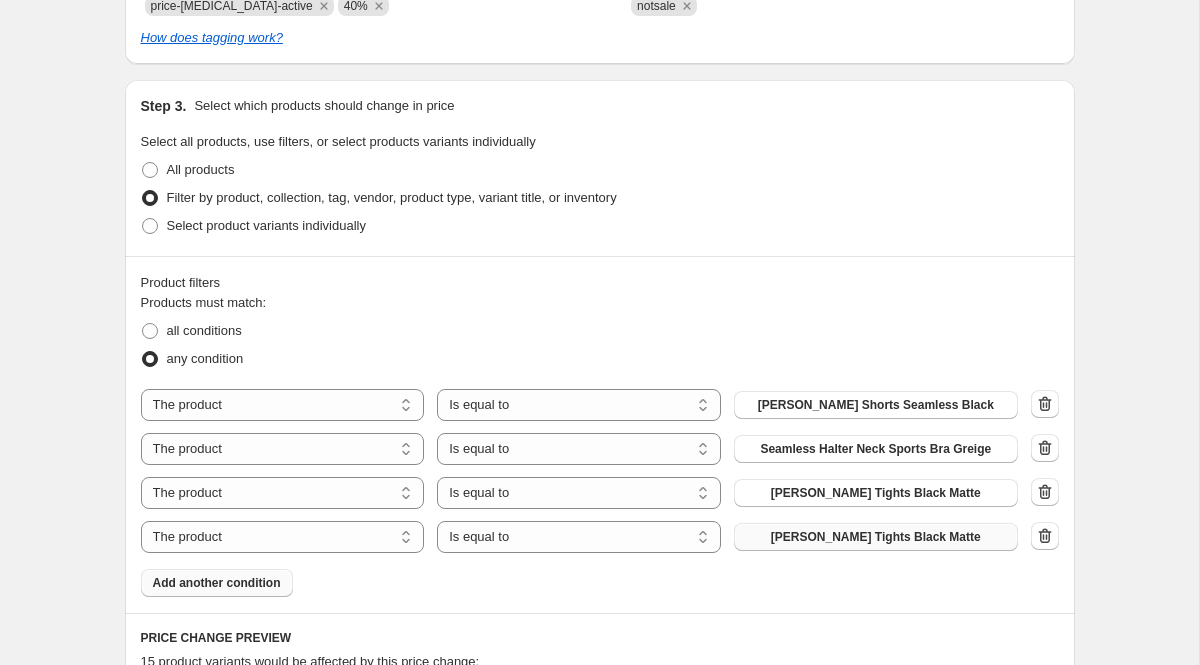 click on "[PERSON_NAME] Tights Black Matte" at bounding box center [876, 537] 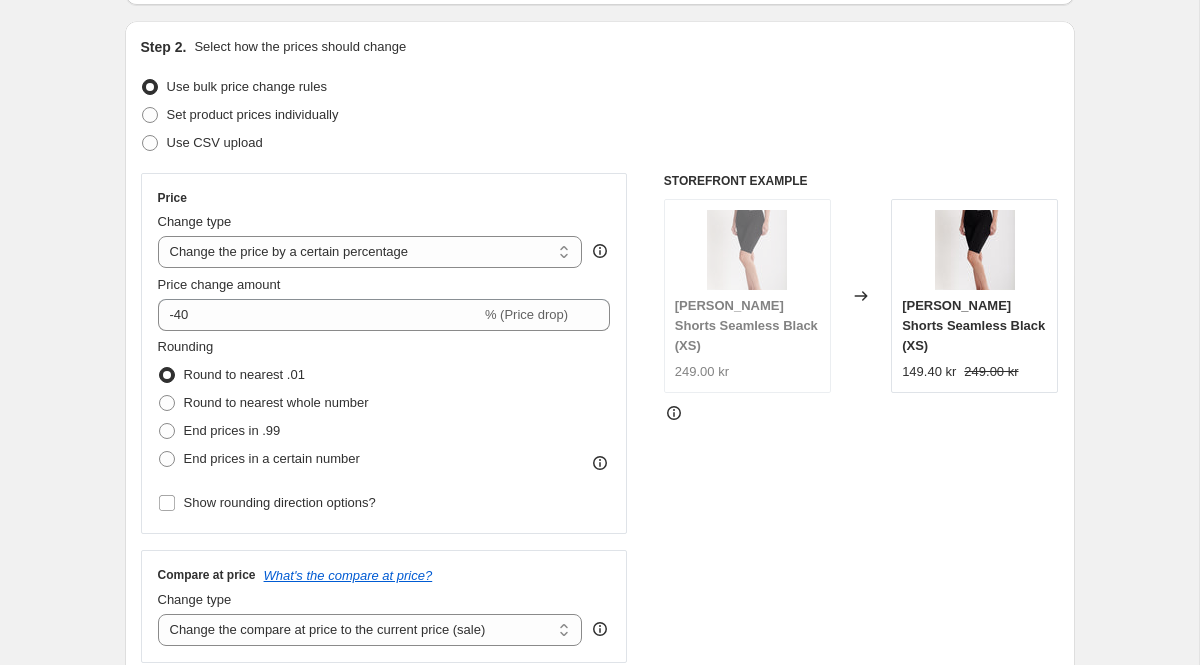 scroll, scrollTop: 0, scrollLeft: 0, axis: both 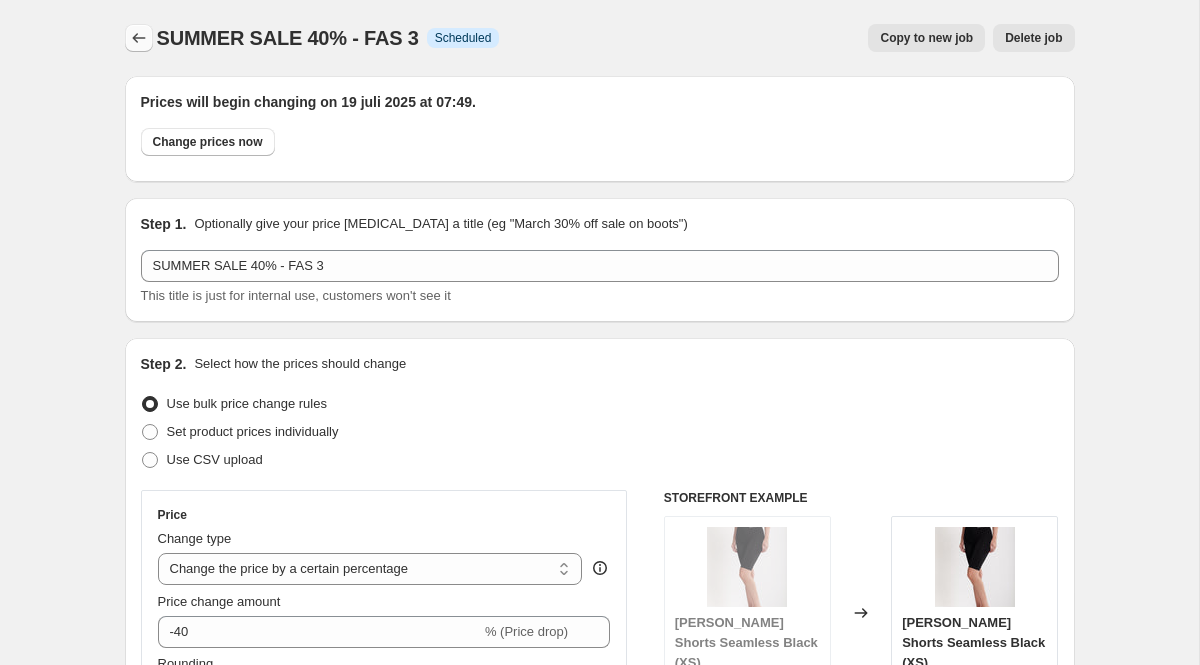 click 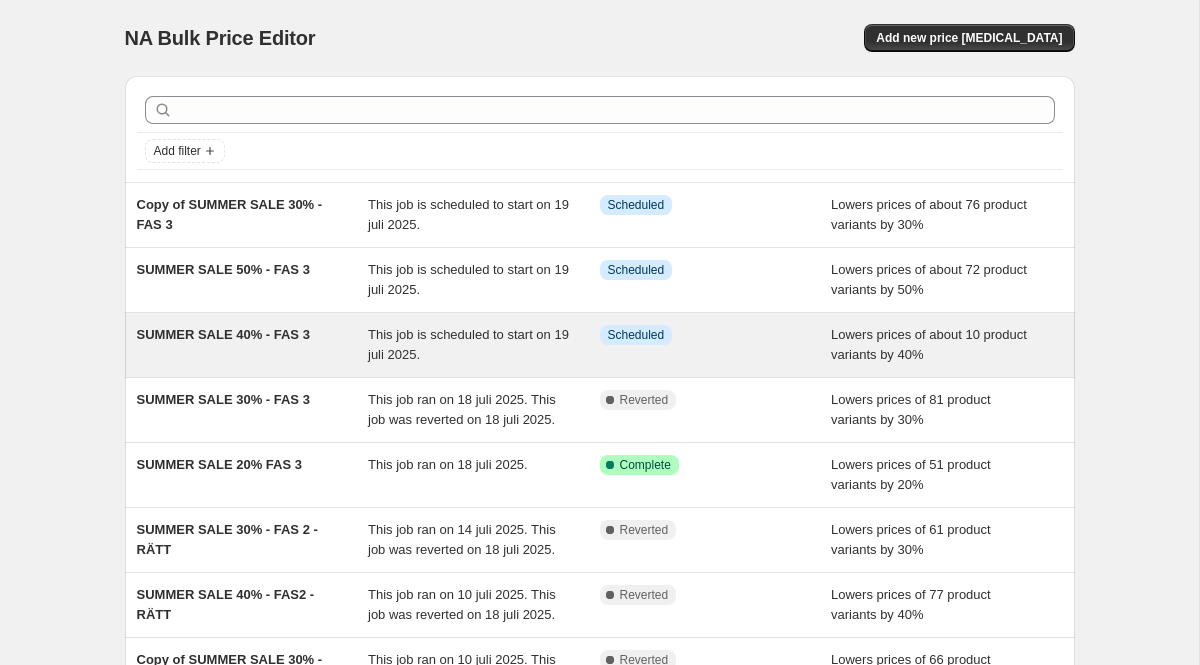 click on "SUMMER SALE 40% - FAS 3" at bounding box center (223, 334) 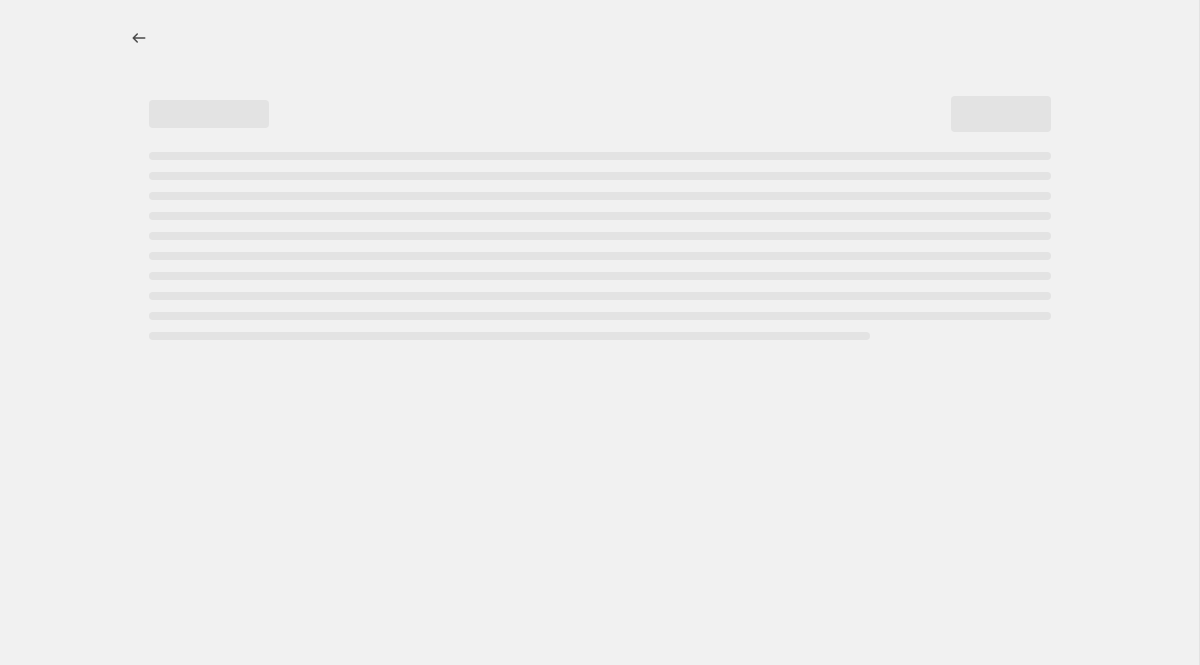 select on "percentage" 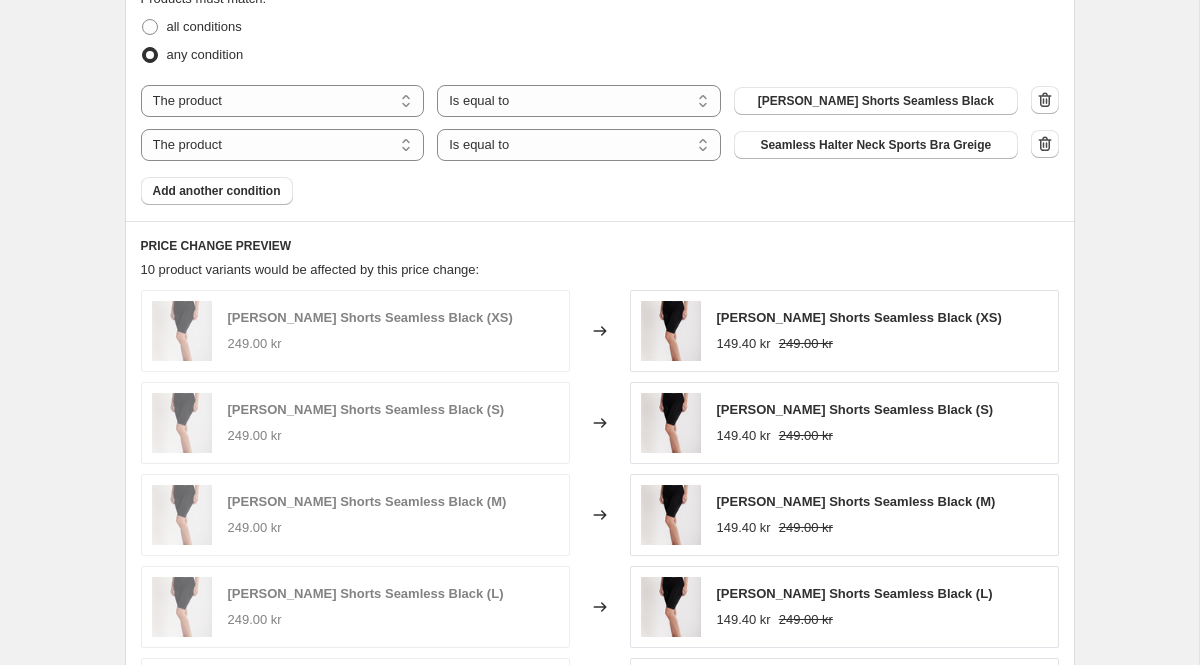 scroll, scrollTop: 1399, scrollLeft: 0, axis: vertical 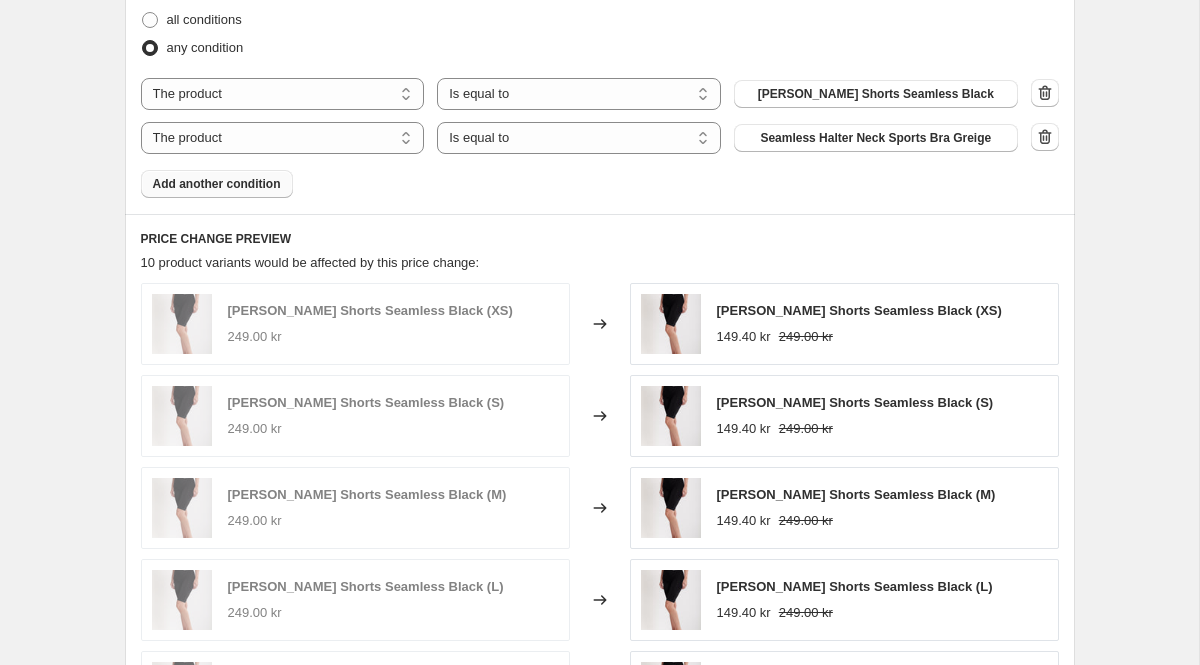 click on "Add another condition" at bounding box center [217, 184] 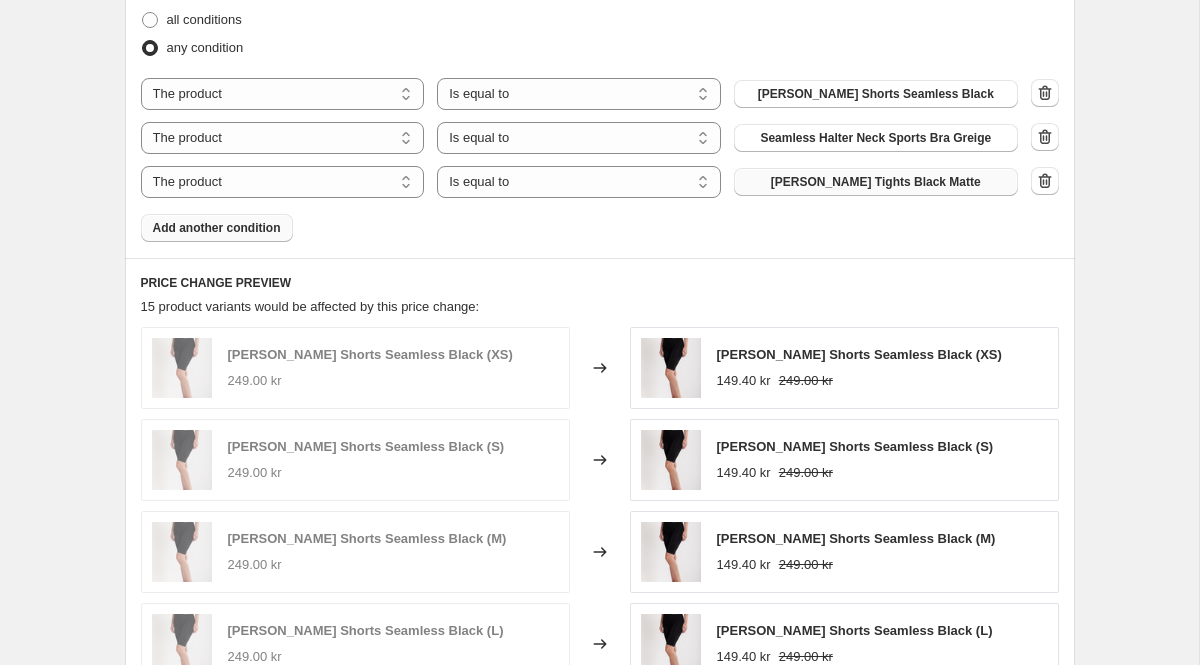 click on "[PERSON_NAME] Tights Black Matte" at bounding box center (876, 182) 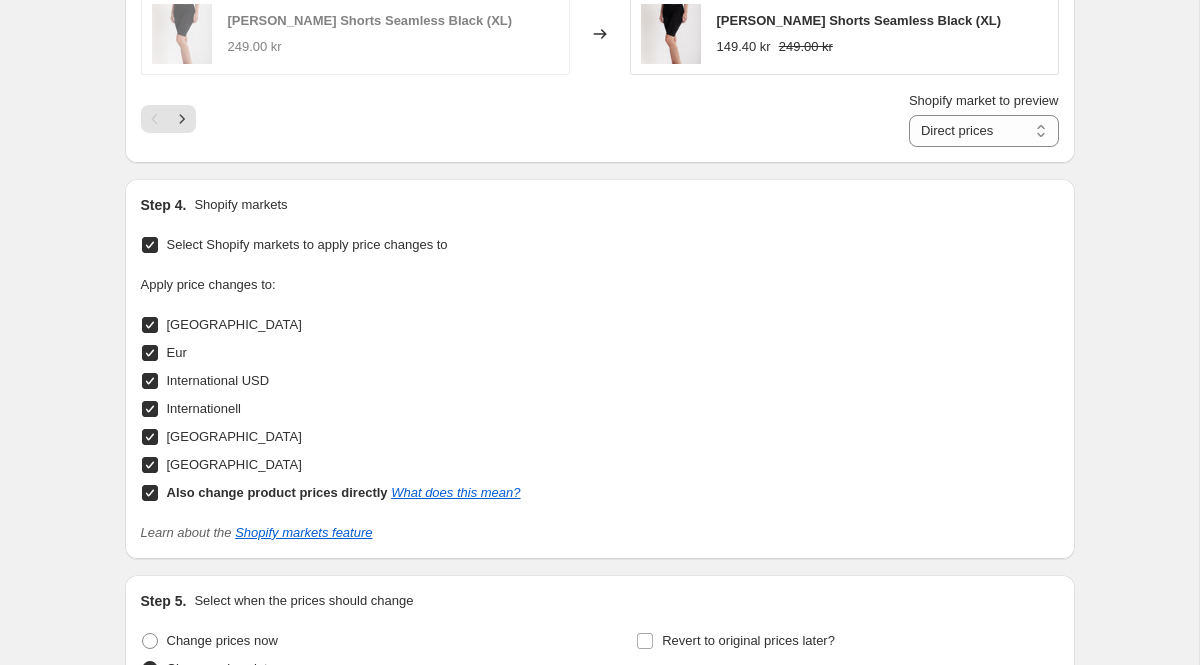 scroll, scrollTop: 2647, scrollLeft: 0, axis: vertical 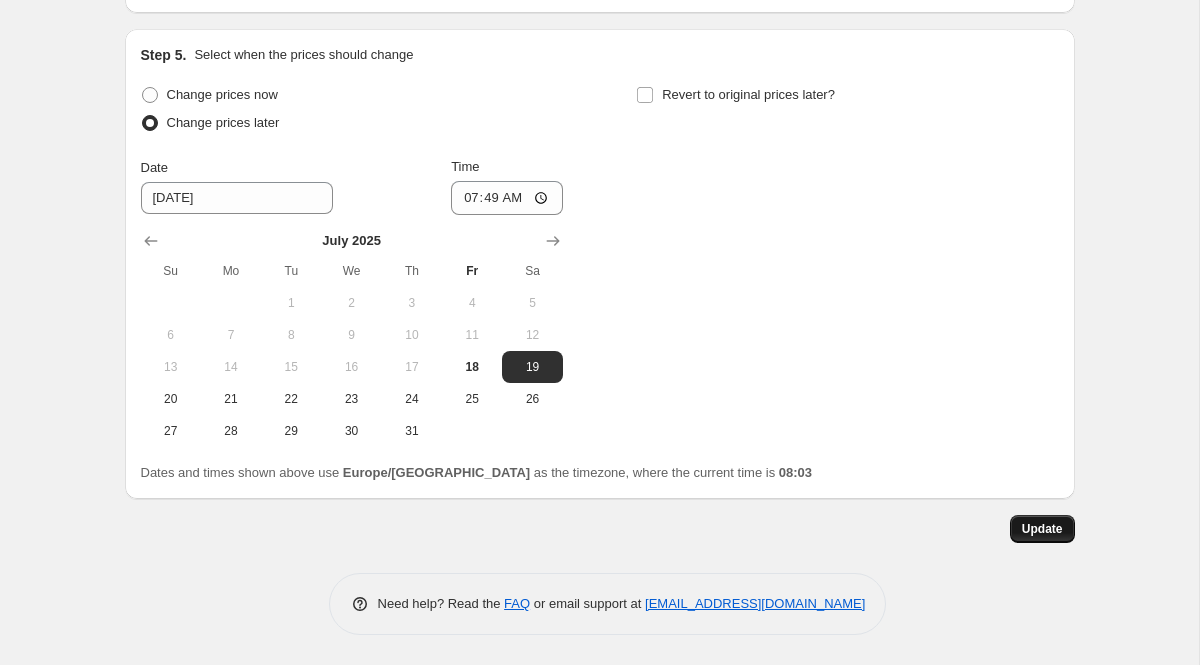 click on "Update" at bounding box center (1042, 529) 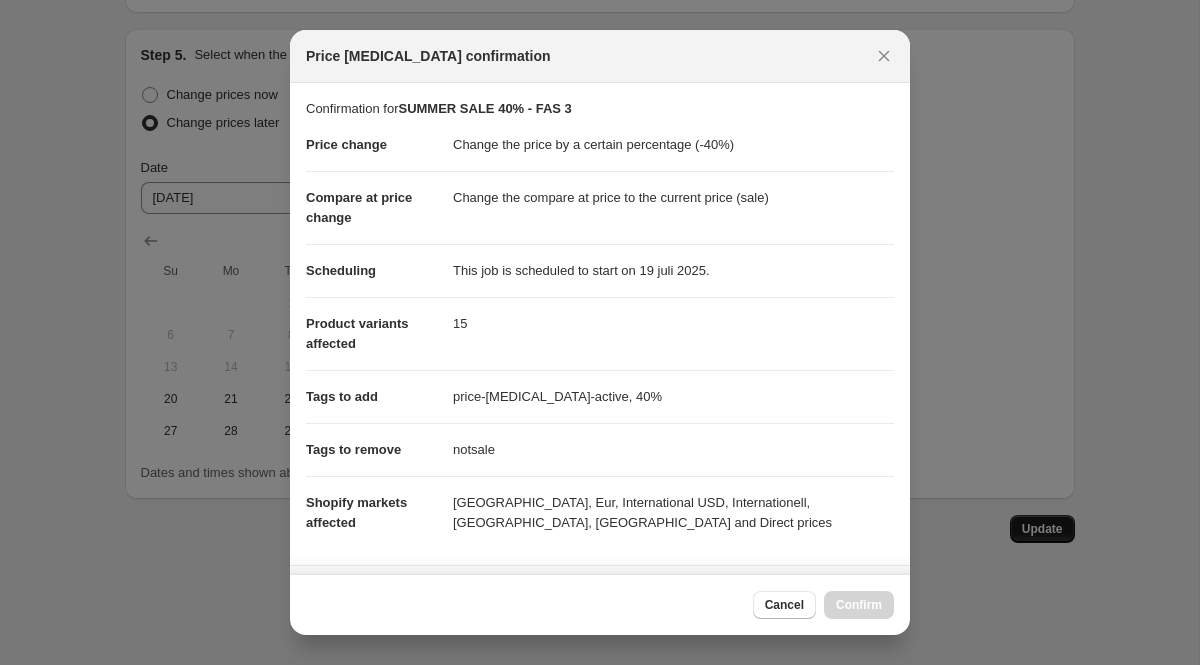 scroll, scrollTop: 0, scrollLeft: 0, axis: both 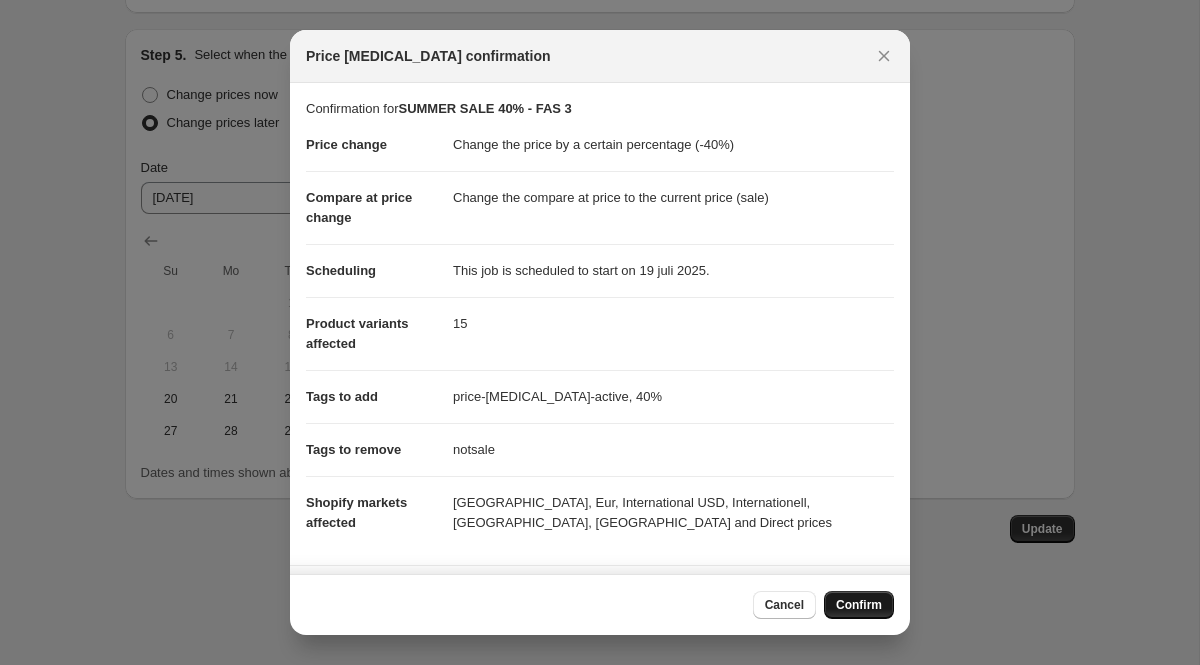 click on "Confirm" at bounding box center [859, 605] 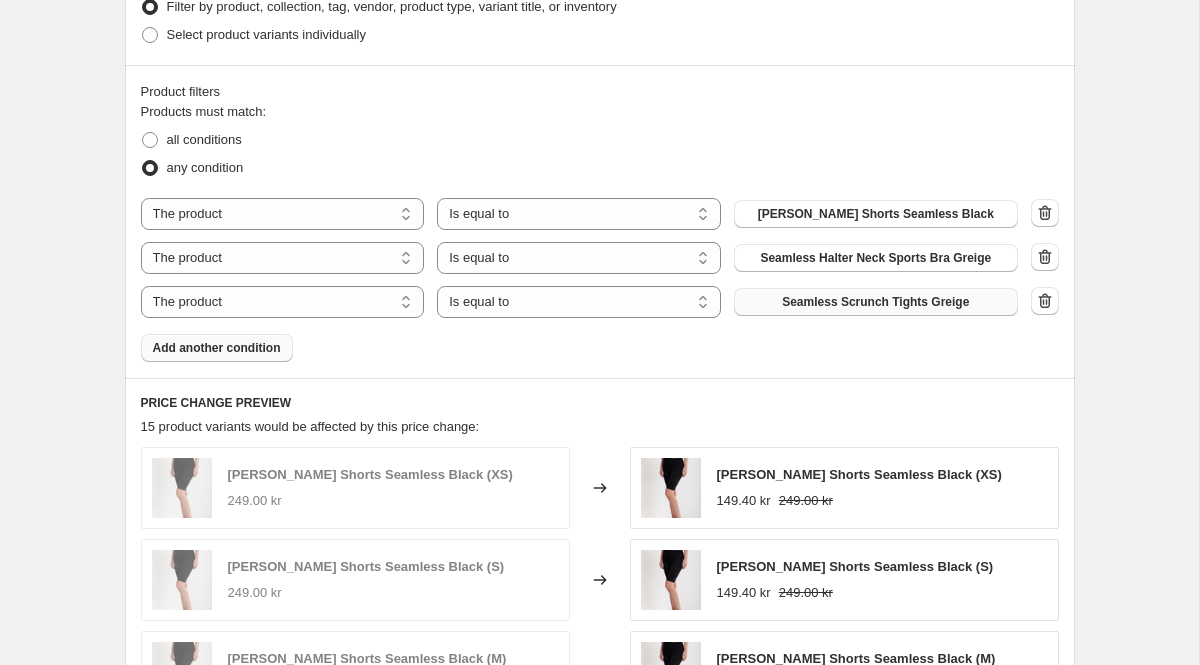scroll, scrollTop: 0, scrollLeft: 0, axis: both 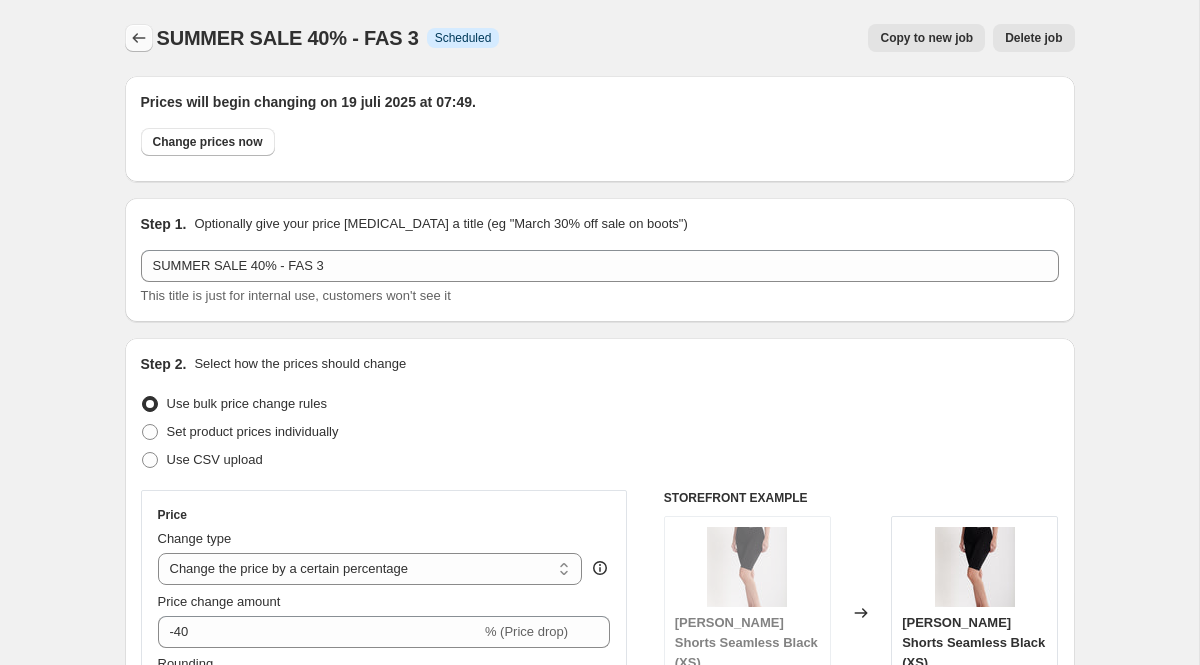 click at bounding box center (139, 38) 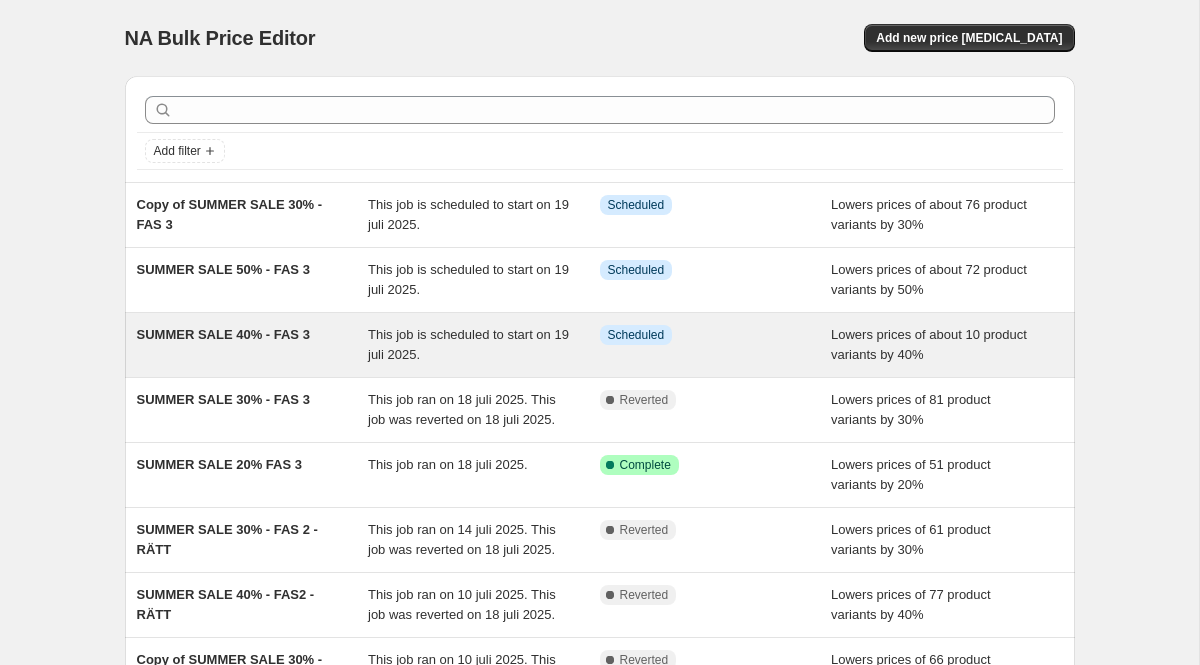 click on "SUMMER SALE 40% - FAS 3 This job is scheduled to start on 19 juli 2025. Info Scheduled Lowers prices of about 10 product variants by 40%" at bounding box center [600, 345] 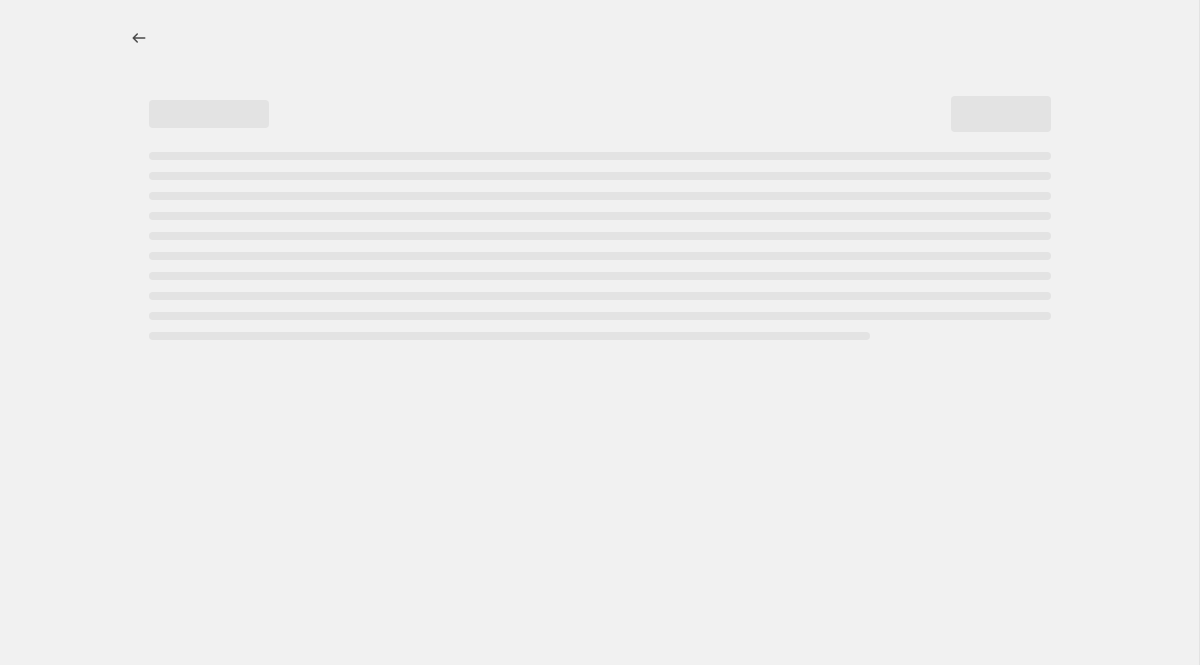select on "percentage" 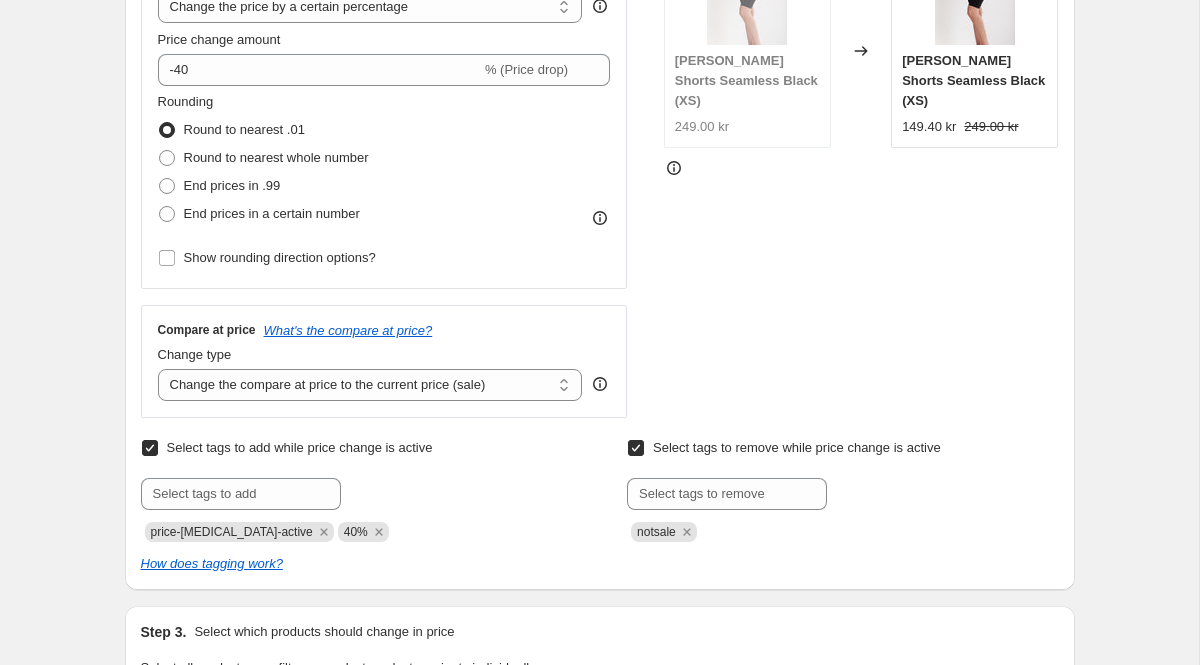 scroll, scrollTop: 0, scrollLeft: 0, axis: both 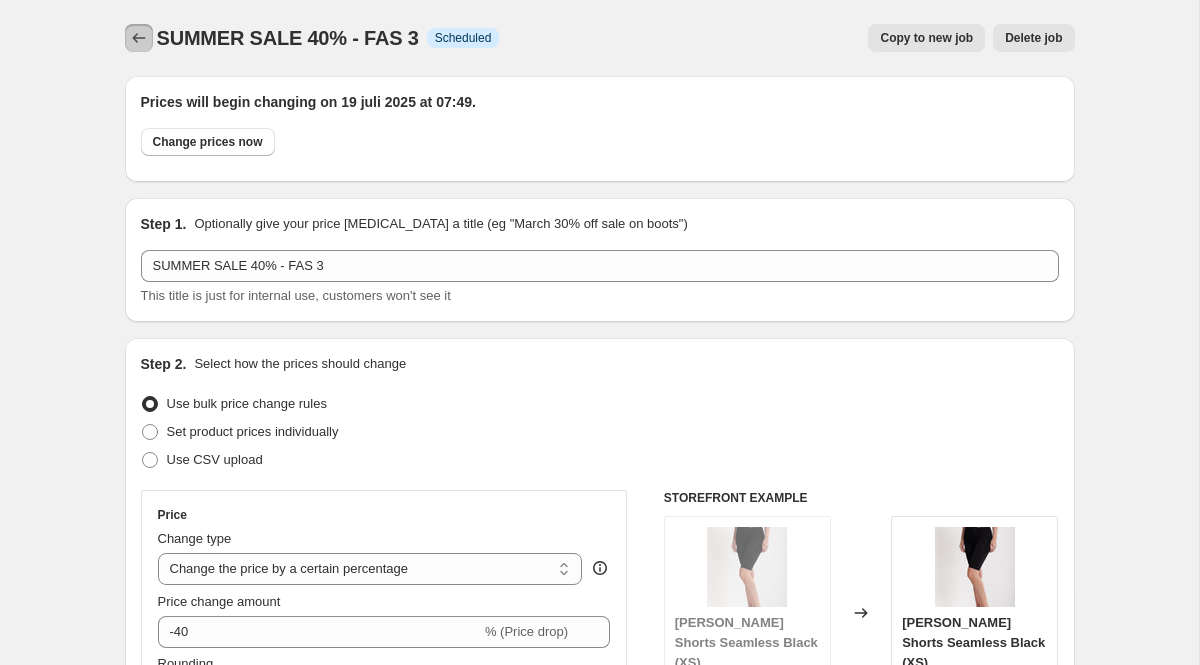 click 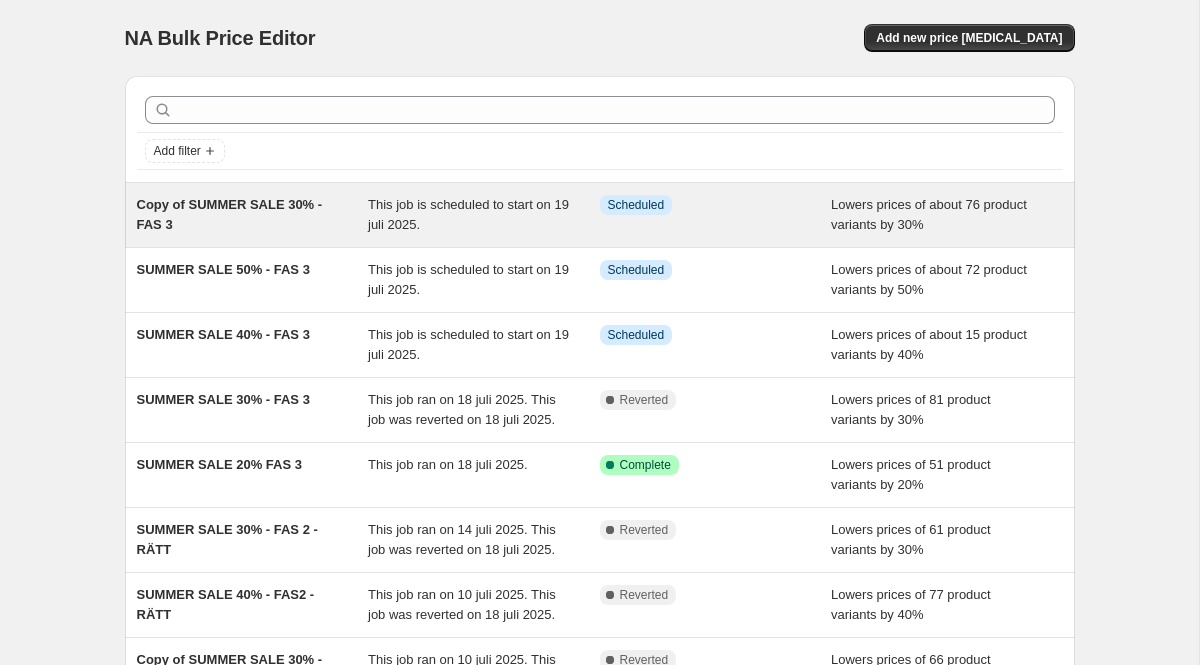 click on "Copy of SUMMER SALE 30% - FAS 3" at bounding box center [230, 214] 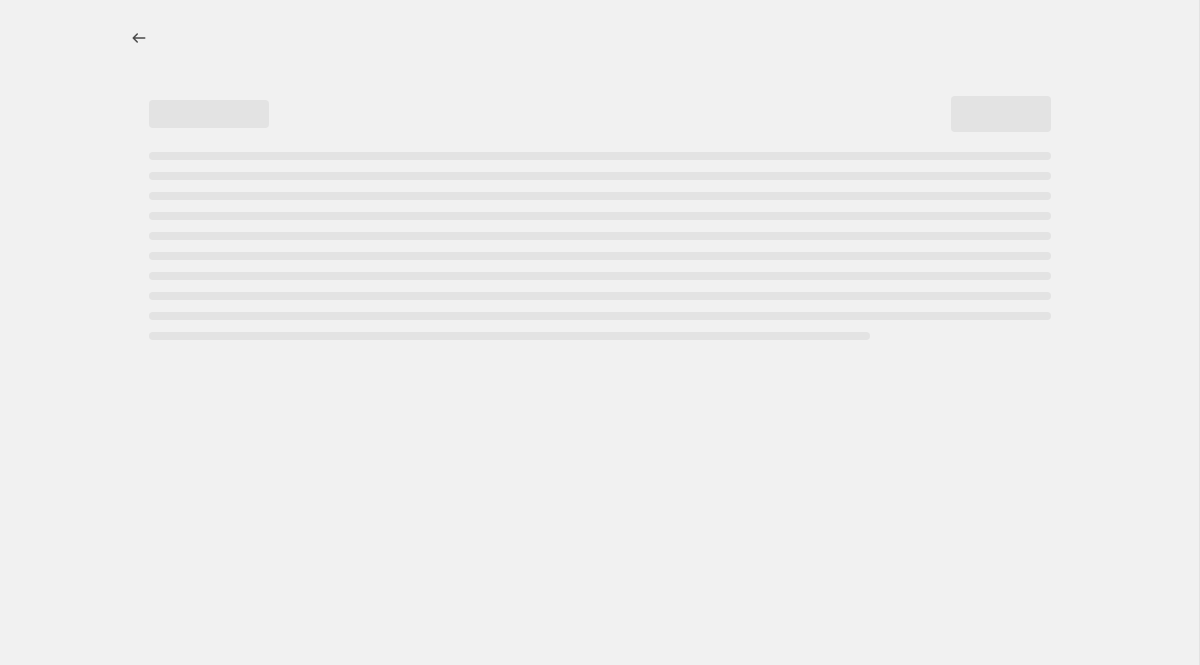 select on "percentage" 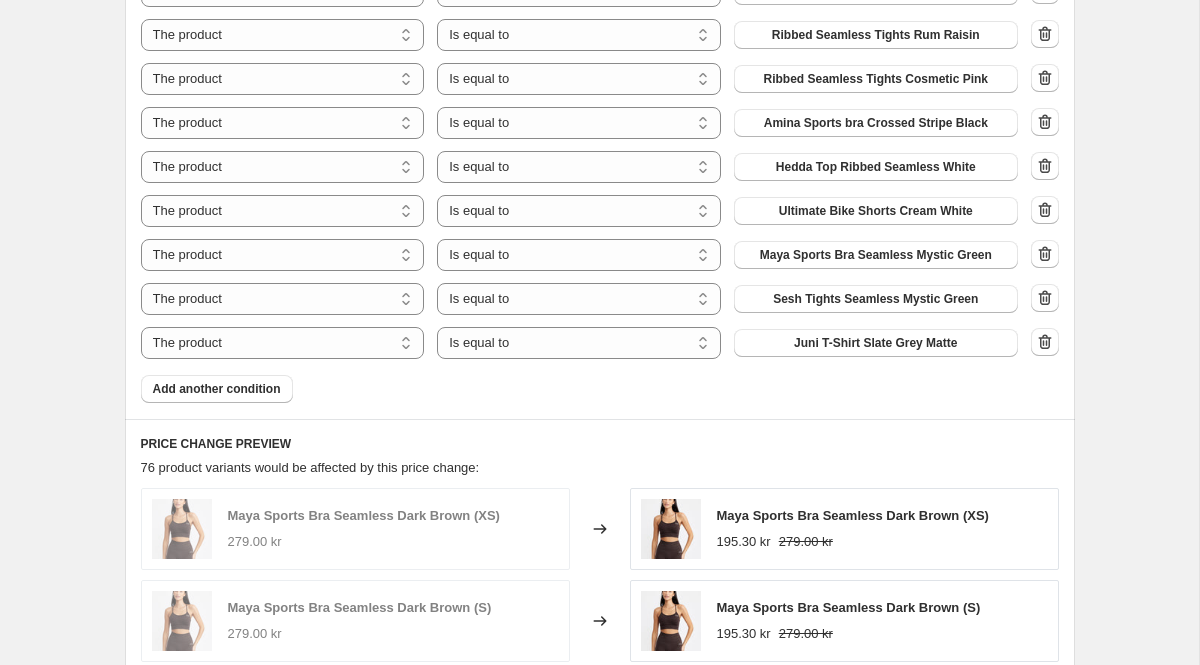 scroll, scrollTop: 1921, scrollLeft: 0, axis: vertical 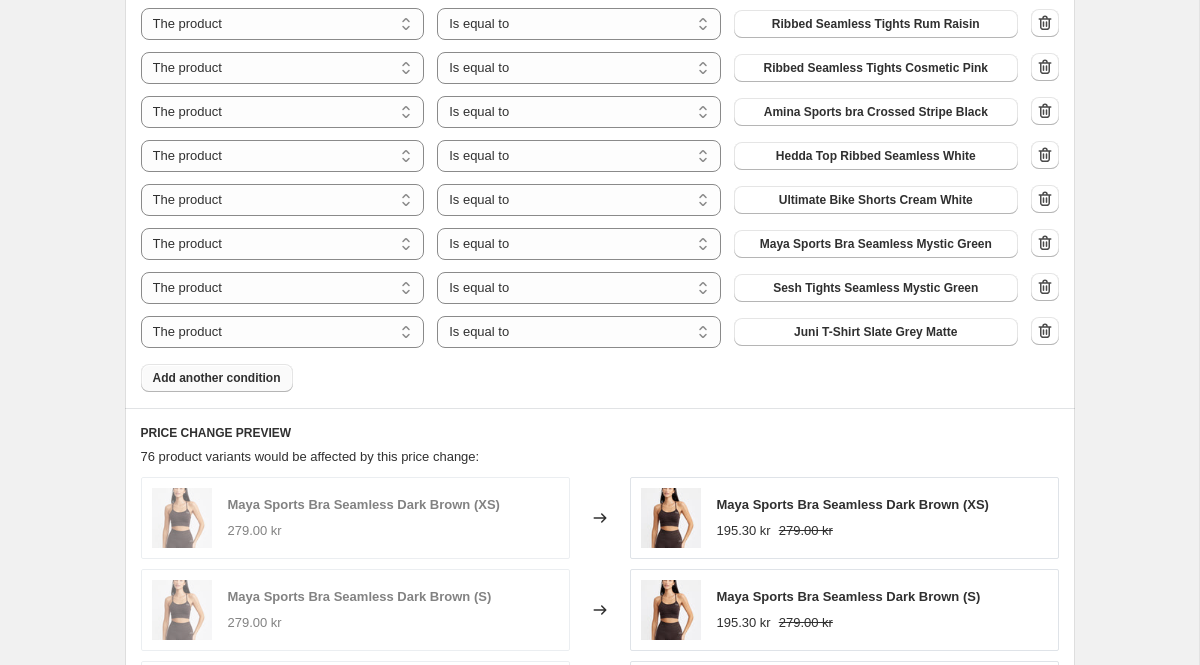 click on "Add another condition" at bounding box center (217, 378) 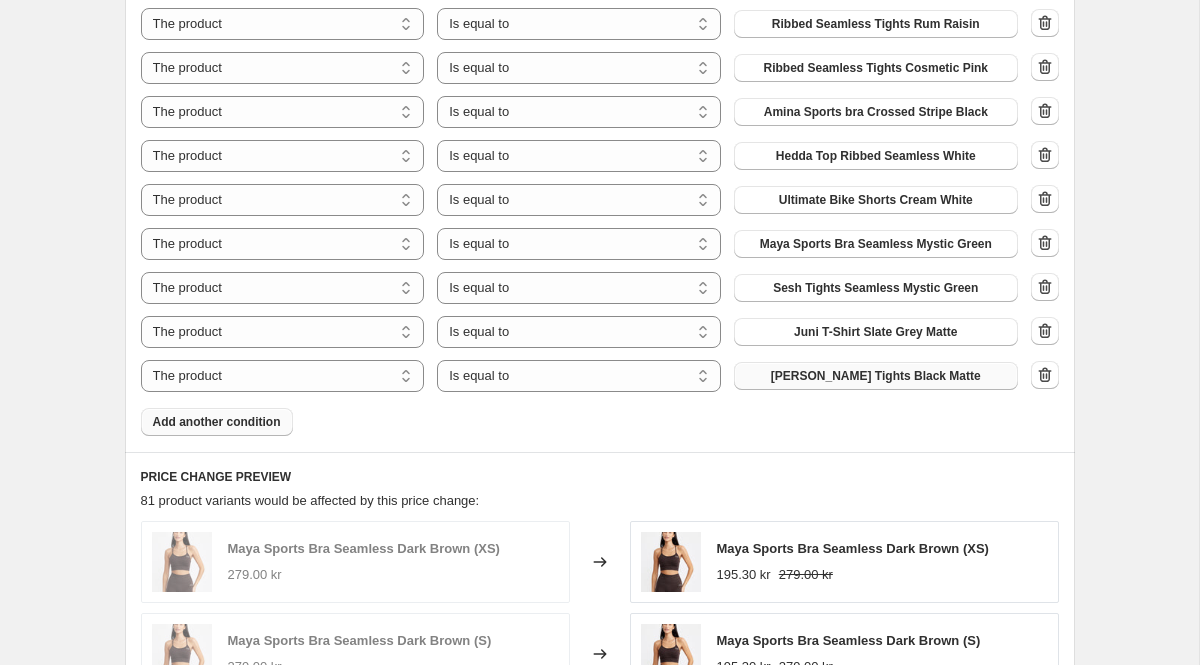 click on "[PERSON_NAME] Tights Black Matte" at bounding box center [876, 376] 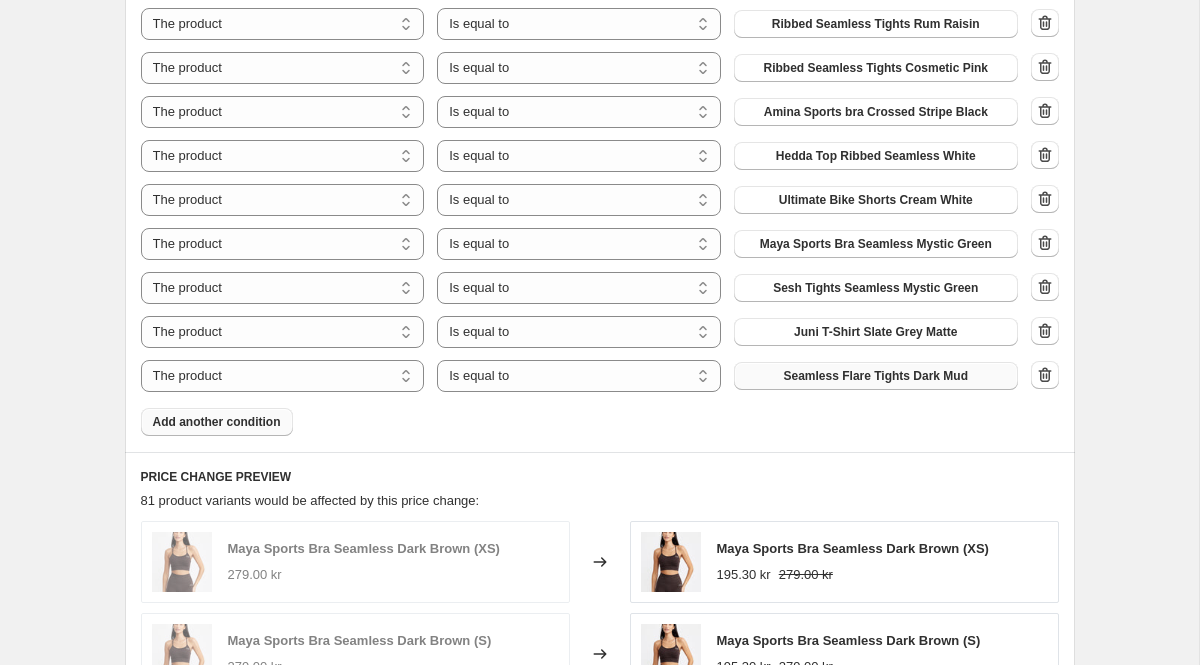 scroll, scrollTop: 3363, scrollLeft: 0, axis: vertical 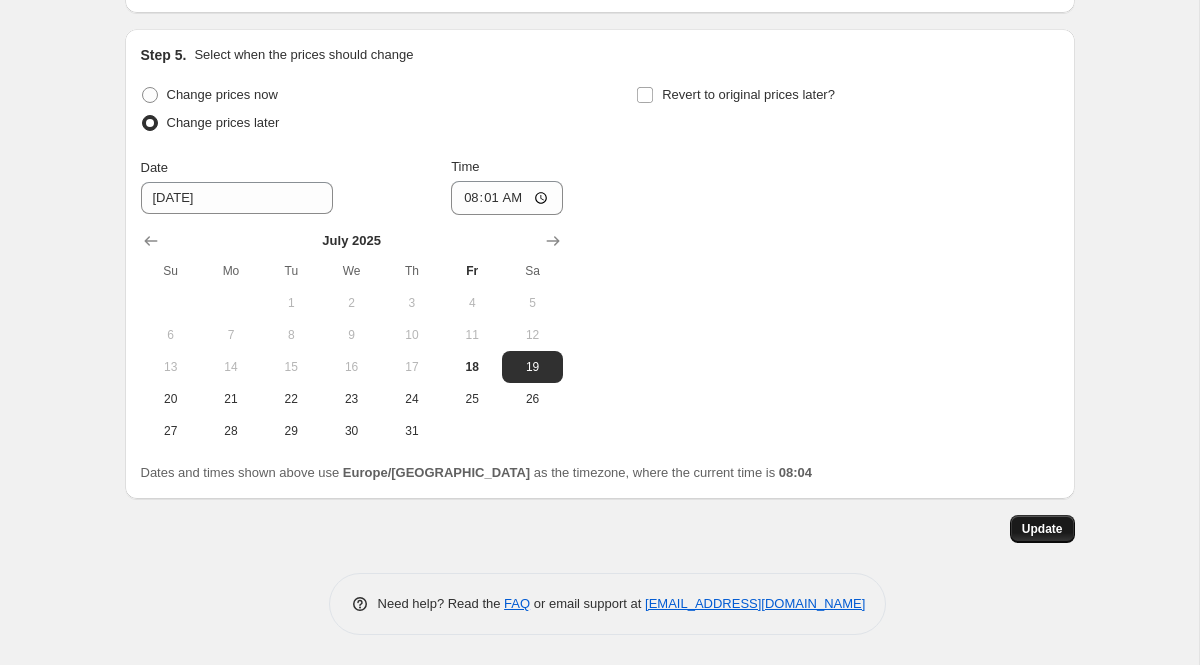 click on "Update" at bounding box center [1042, 529] 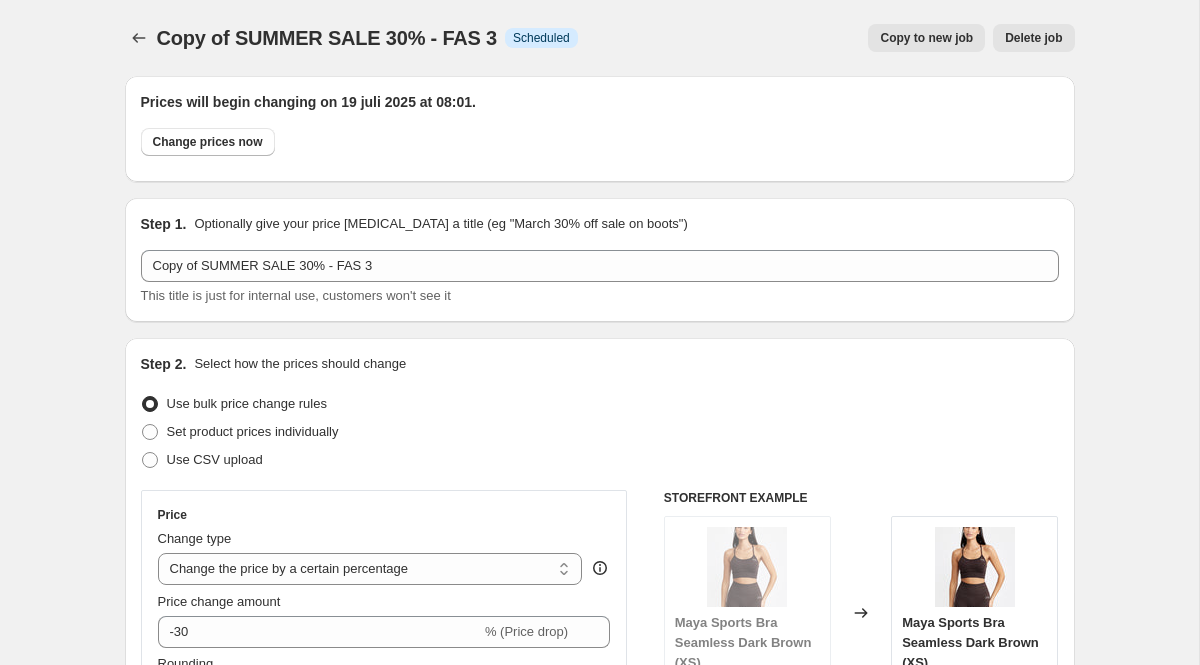 scroll, scrollTop: 3363, scrollLeft: 0, axis: vertical 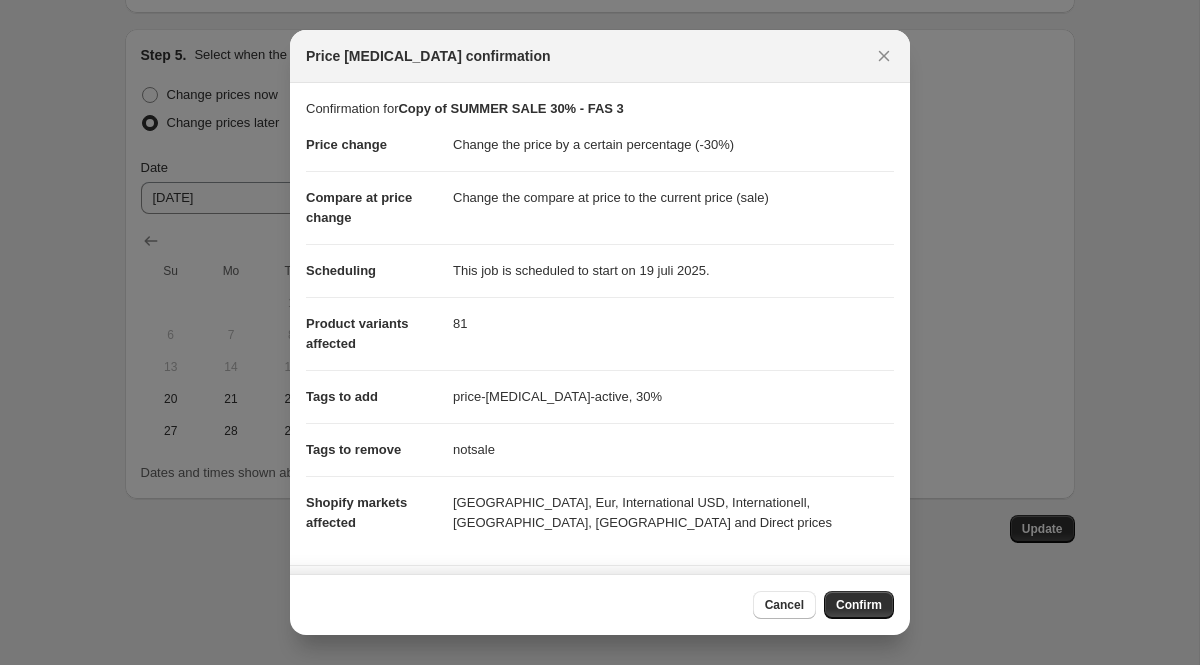 click on "Confirm" at bounding box center (859, 605) 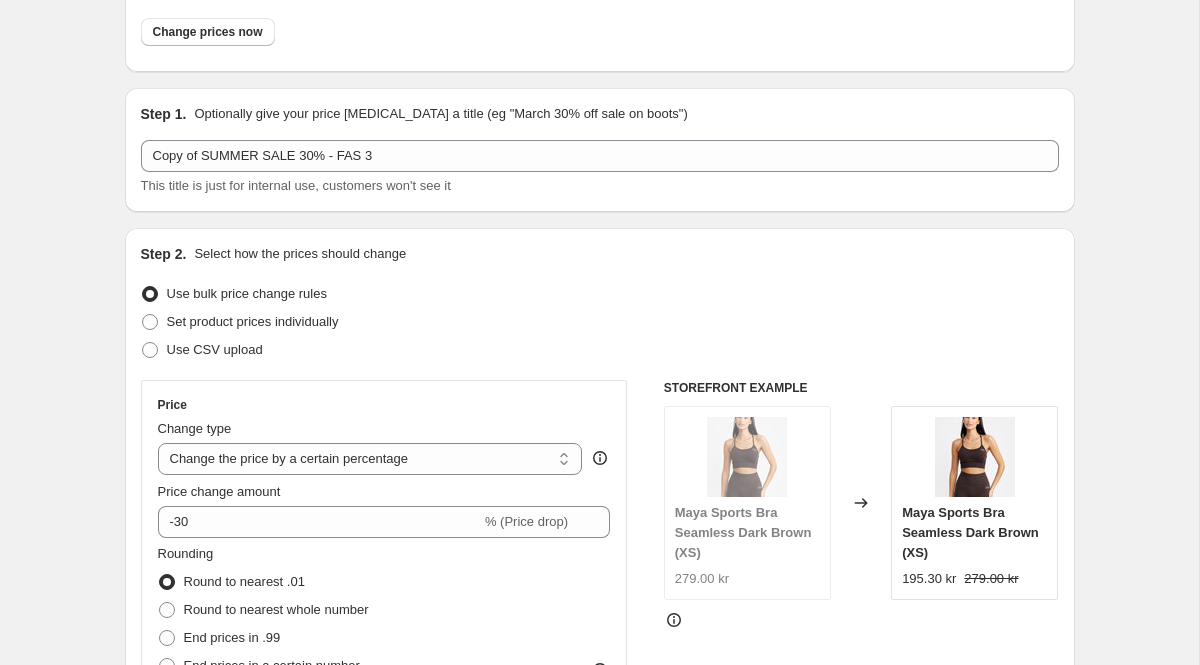 scroll, scrollTop: 0, scrollLeft: 0, axis: both 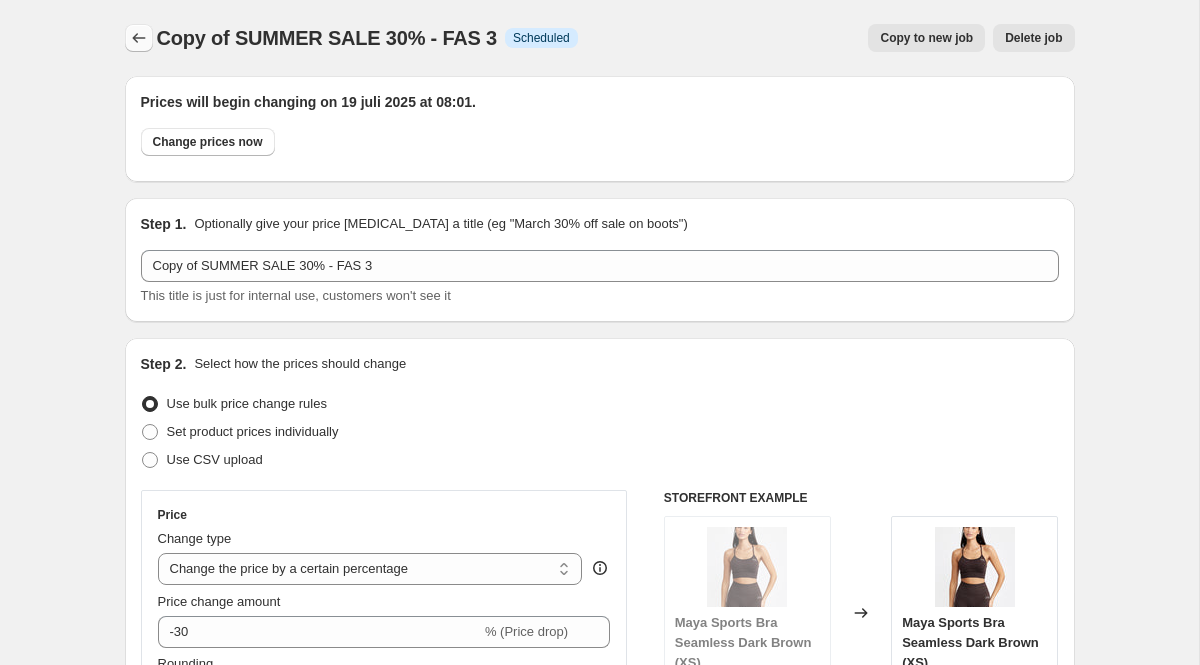 click 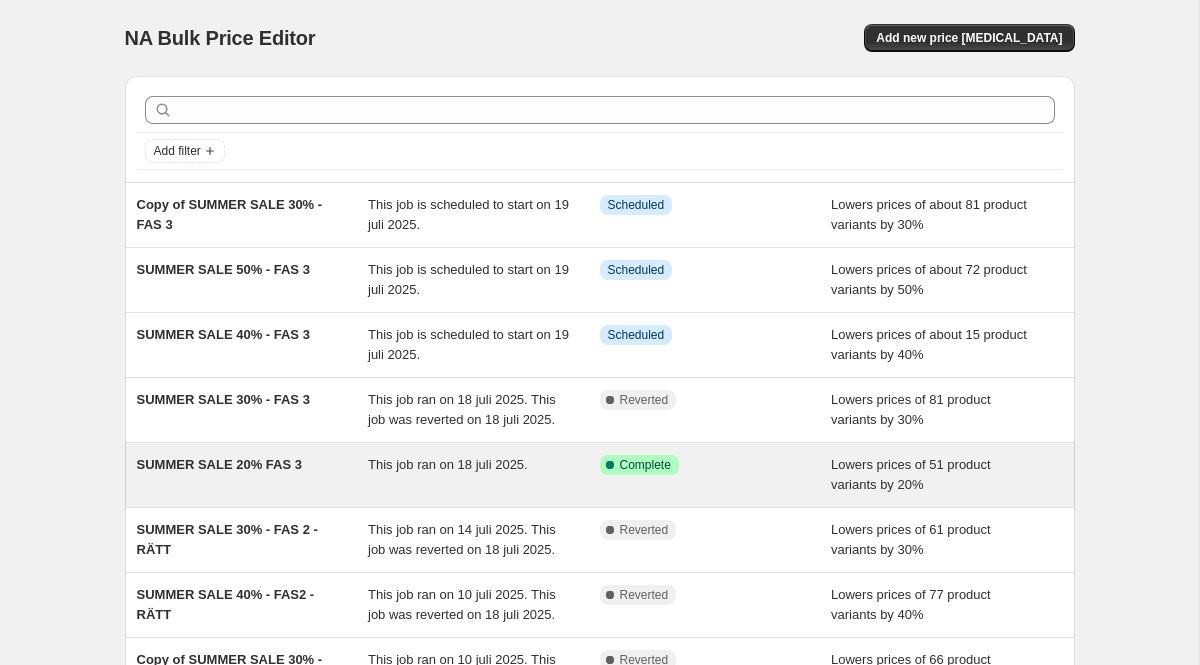 click on "SUMMER SALE 20% FAS 3" at bounding box center [219, 464] 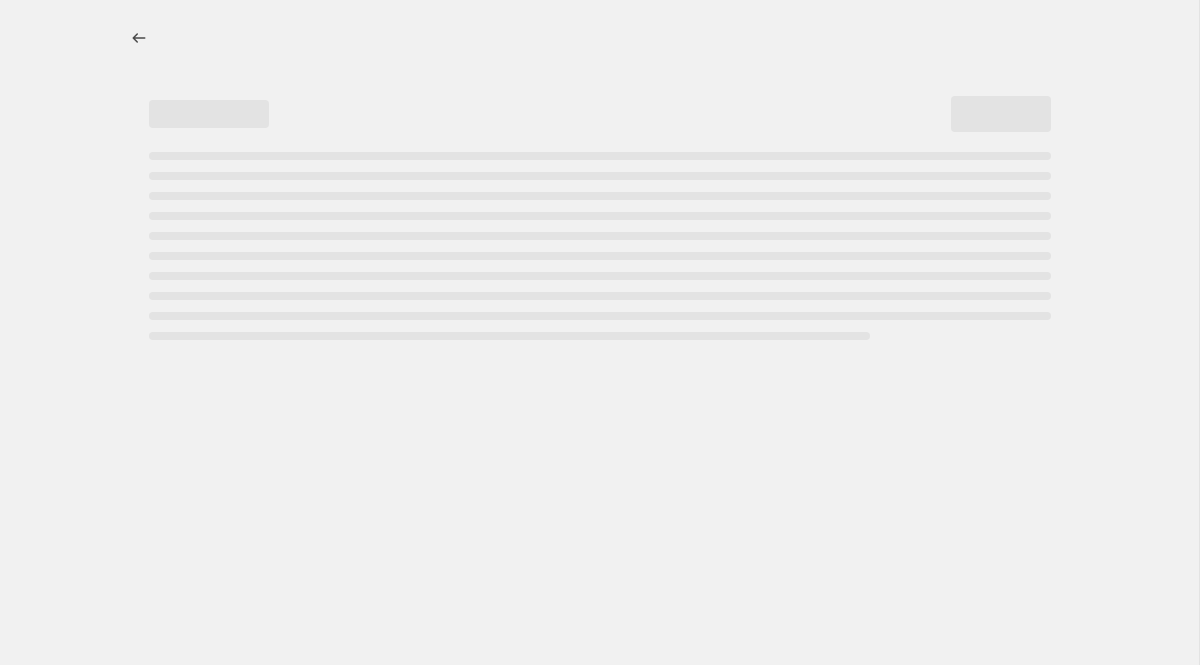 select on "percentage" 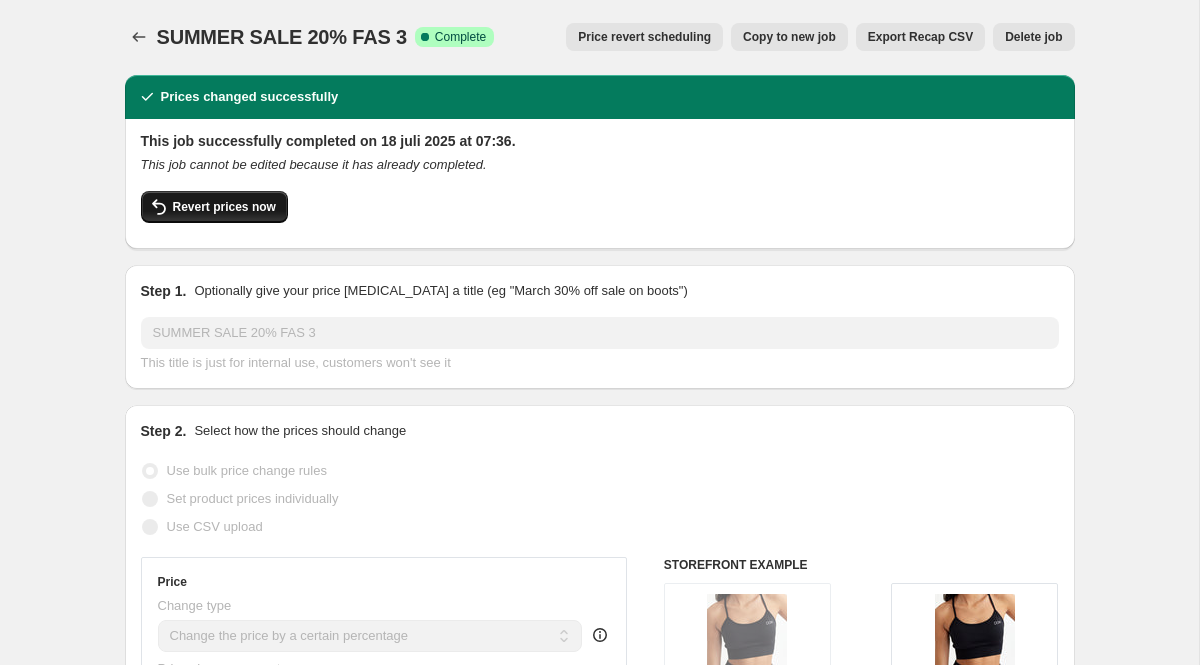 scroll, scrollTop: 0, scrollLeft: 0, axis: both 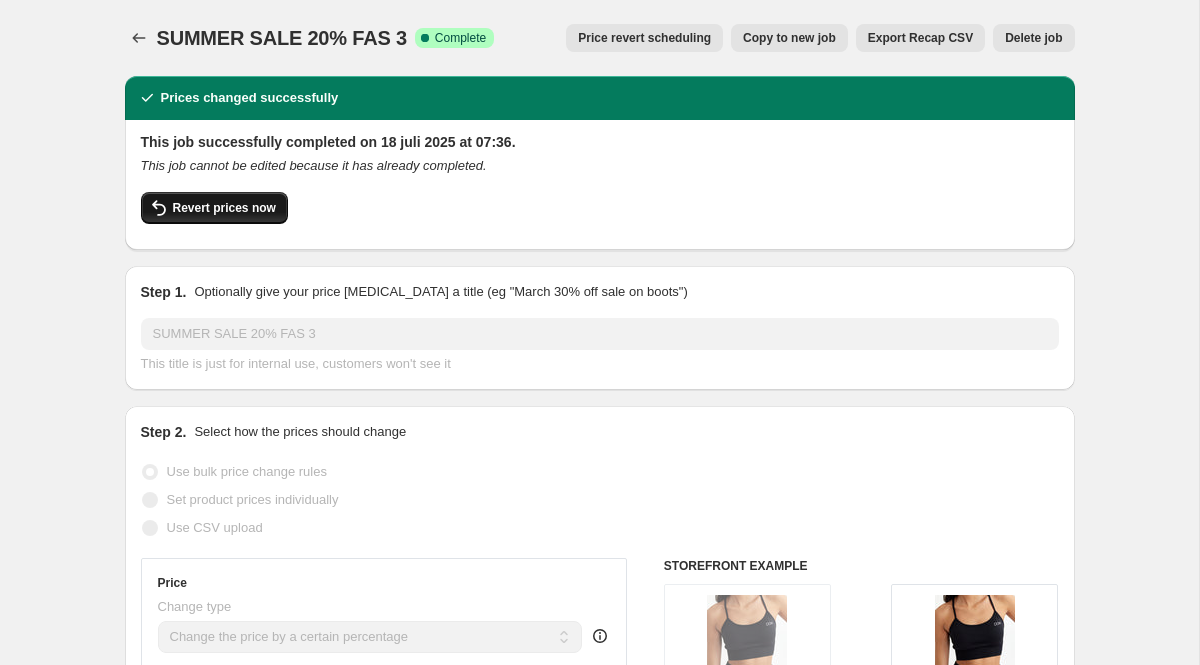 click on "Revert prices now" at bounding box center [224, 208] 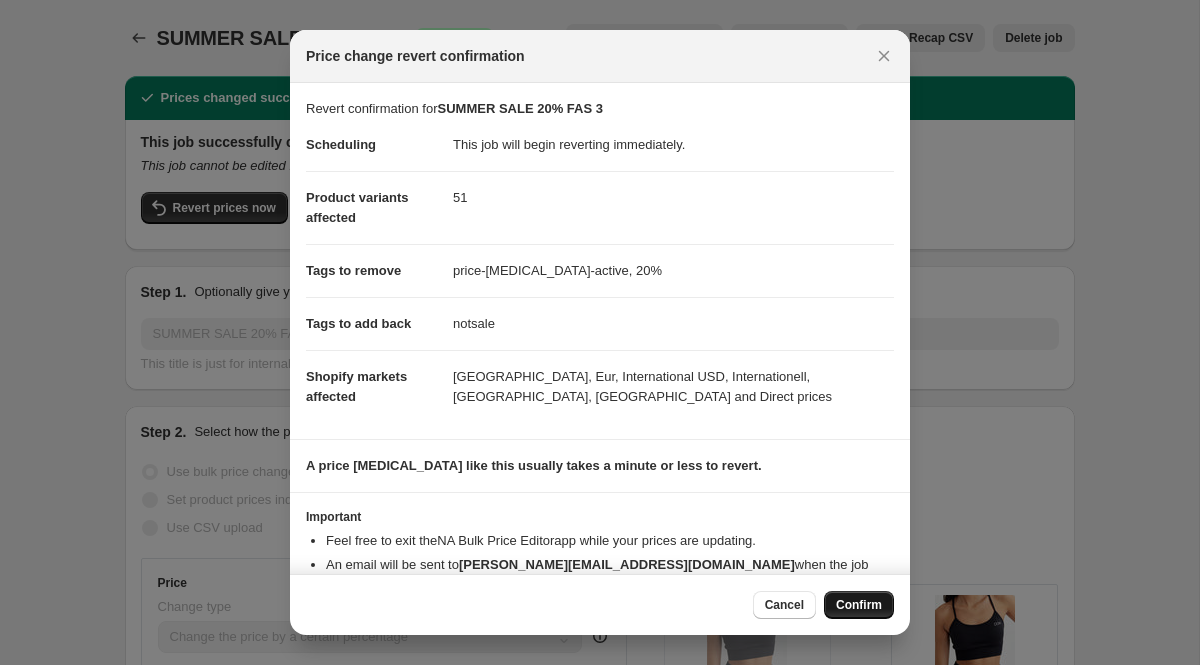 click on "Confirm" at bounding box center [859, 605] 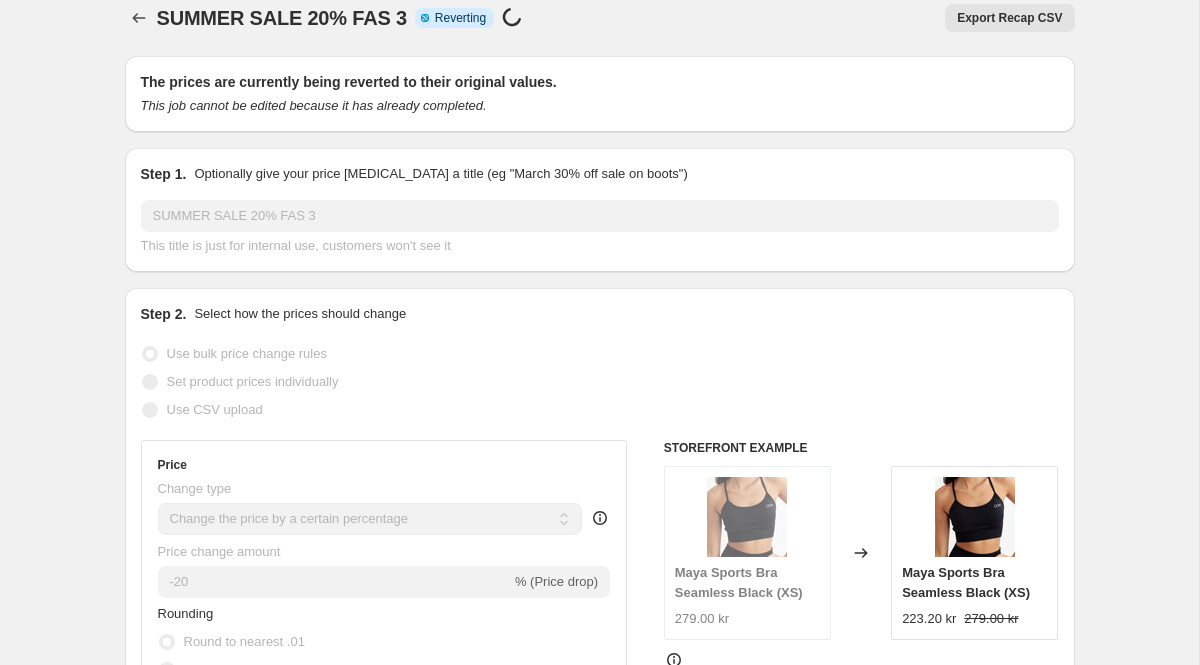 scroll, scrollTop: 0, scrollLeft: 0, axis: both 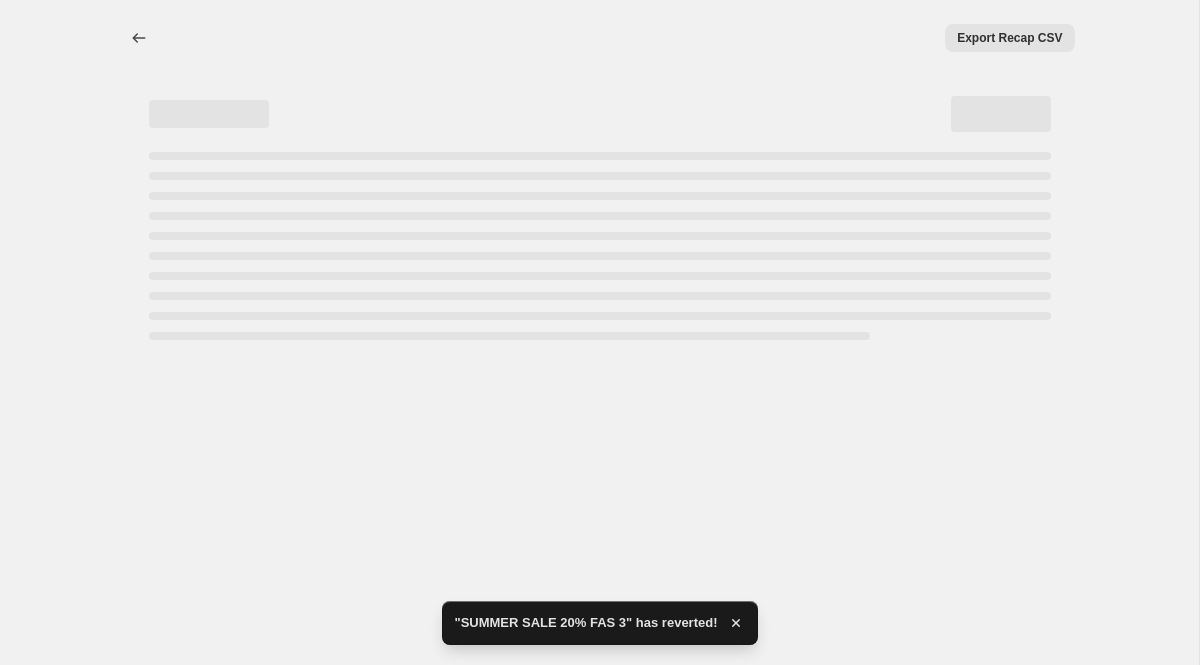 select on "percentage" 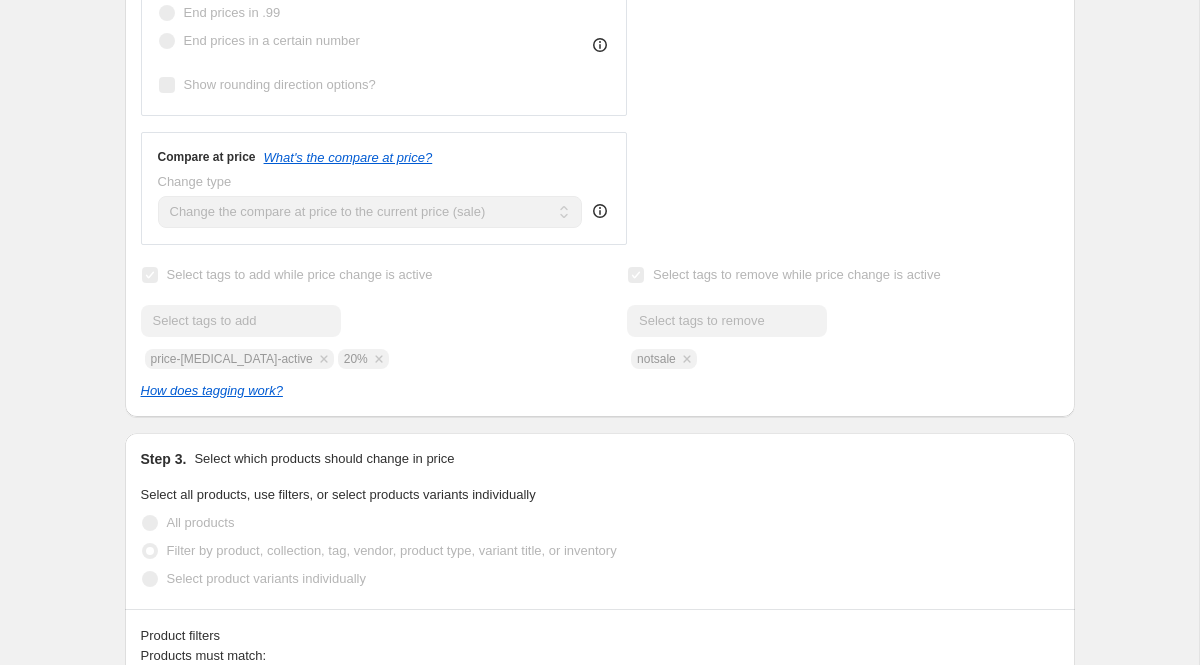 scroll, scrollTop: 0, scrollLeft: 0, axis: both 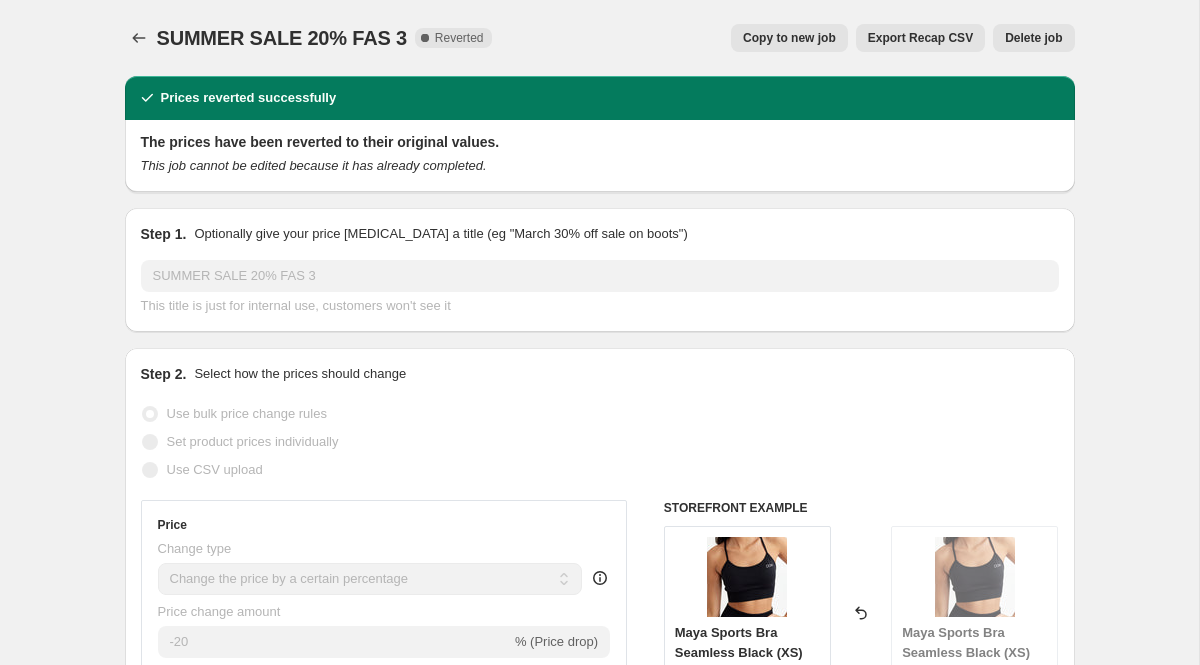 click on "Copy to new job" at bounding box center (789, 38) 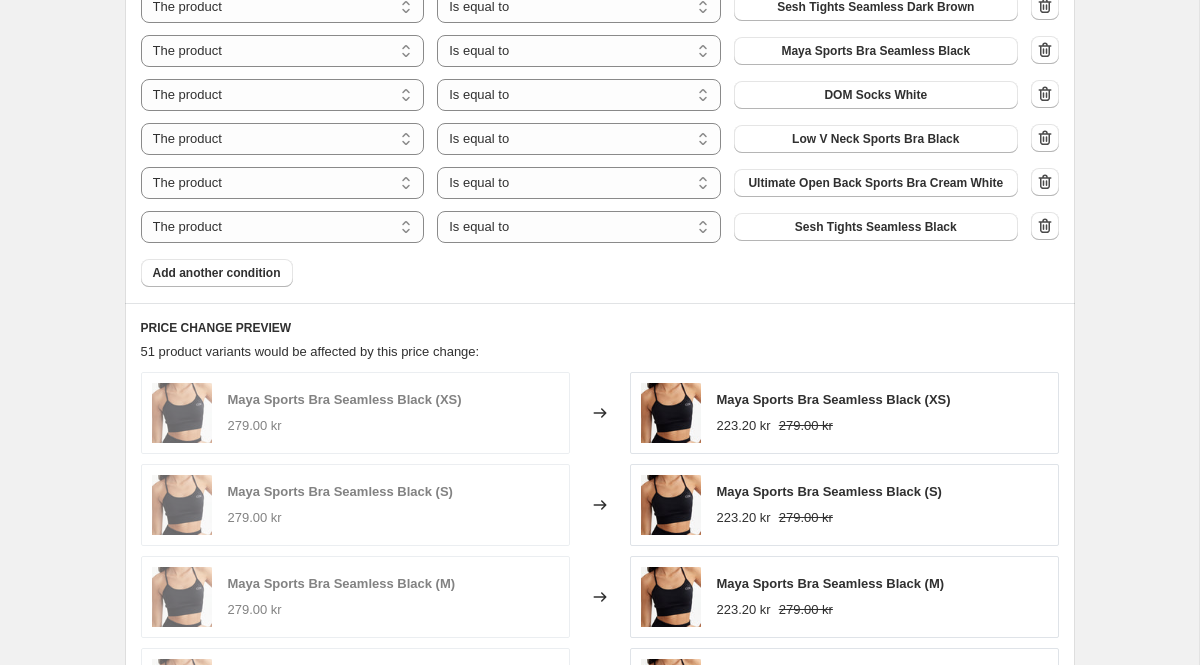 scroll, scrollTop: 1599, scrollLeft: 0, axis: vertical 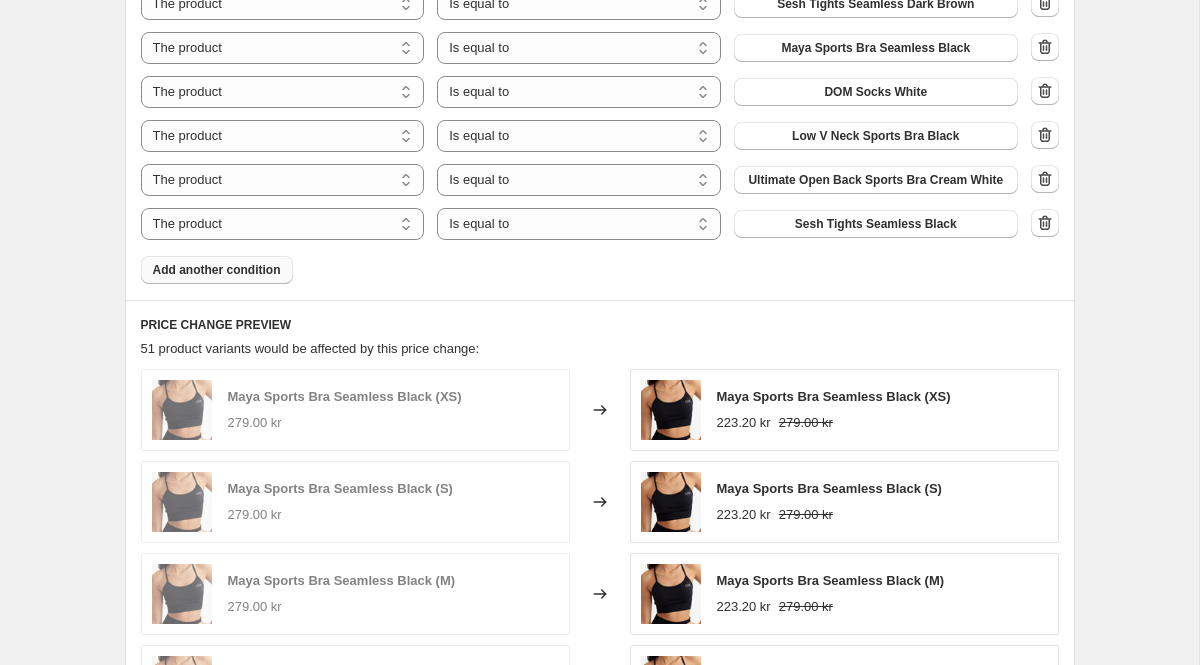 click on "Add another condition" at bounding box center (217, 270) 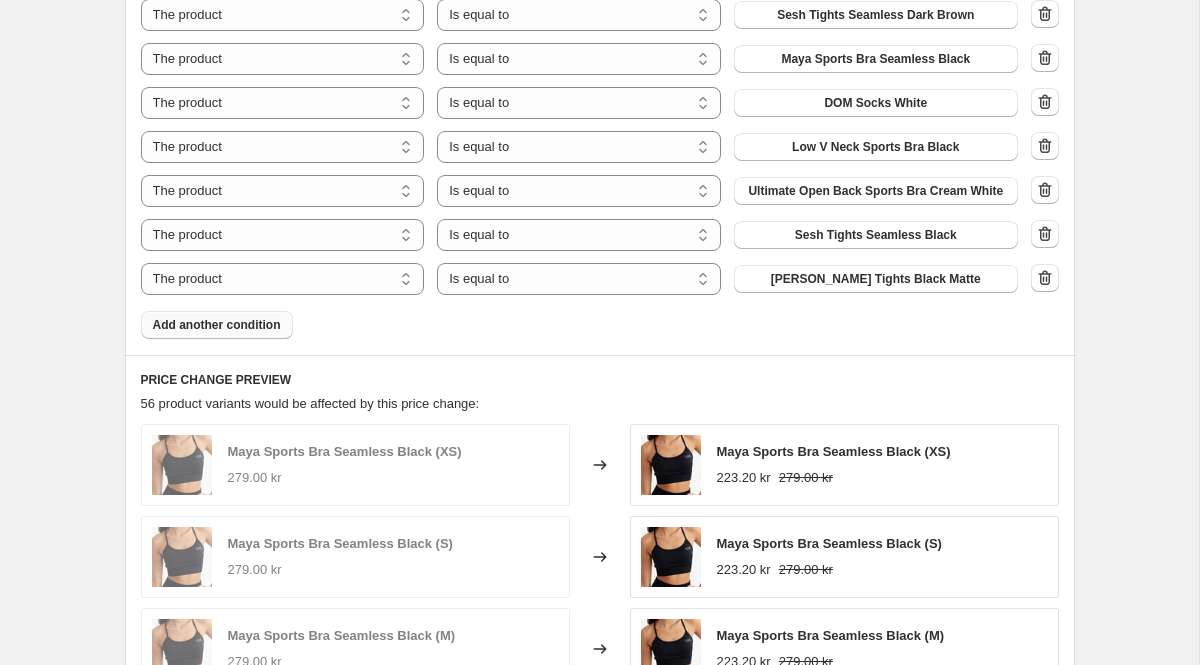 scroll, scrollTop: 1587, scrollLeft: 0, axis: vertical 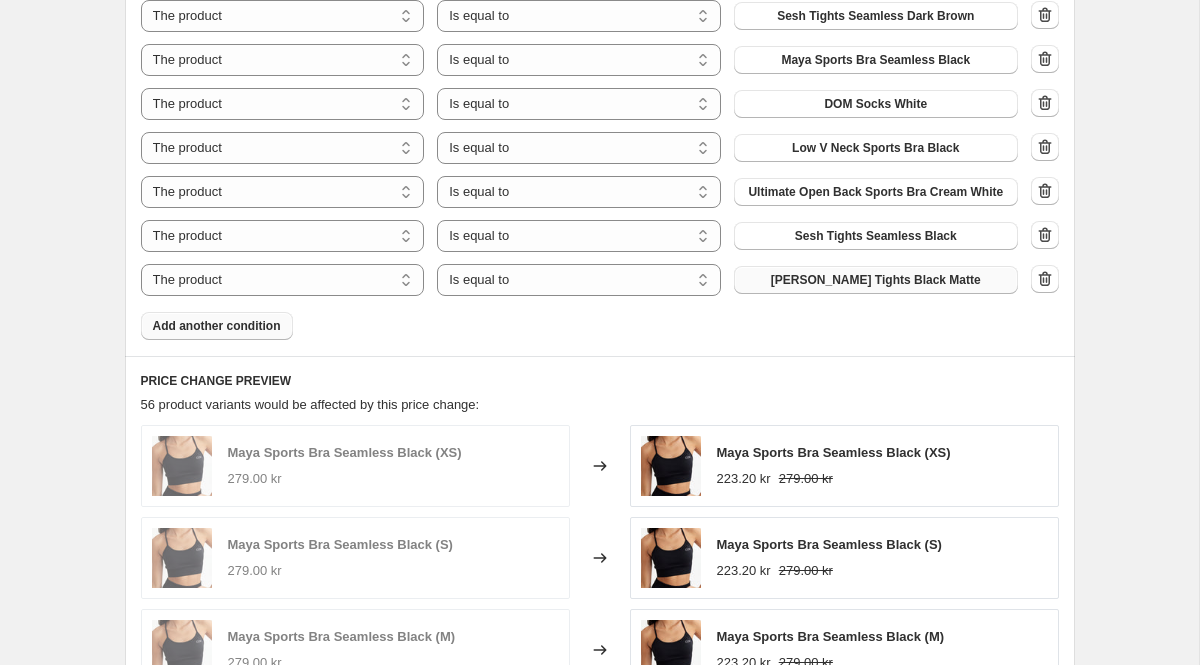 click on "[PERSON_NAME] Tights Black Matte" at bounding box center [876, 280] 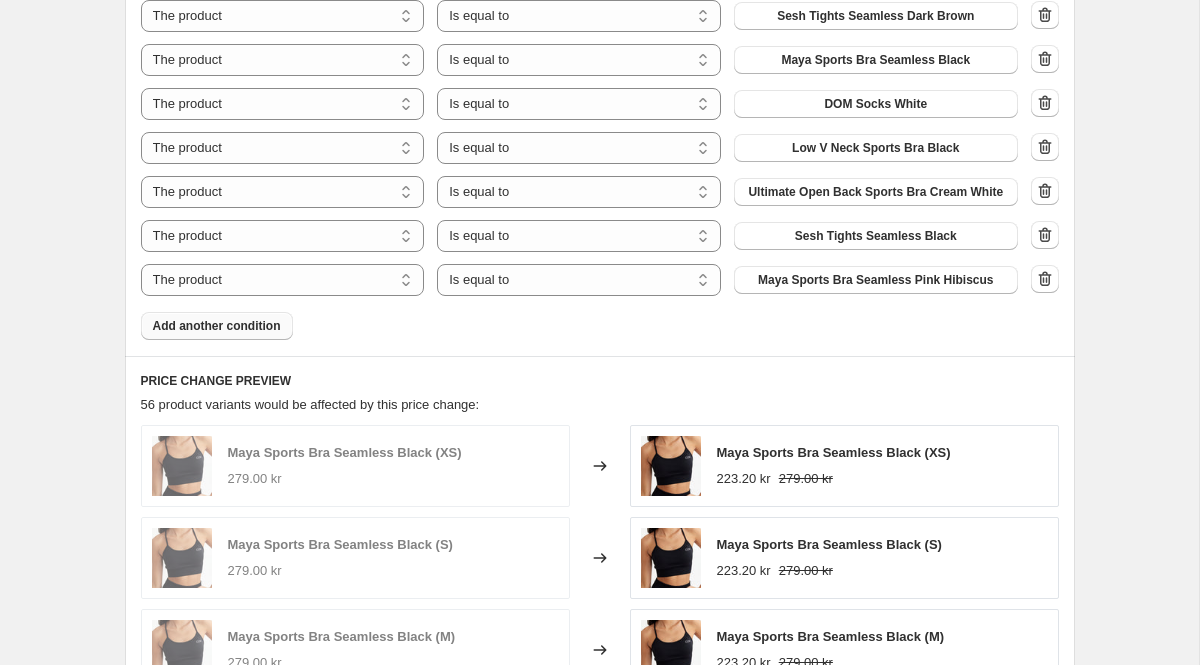 click on "Add another condition" at bounding box center [217, 326] 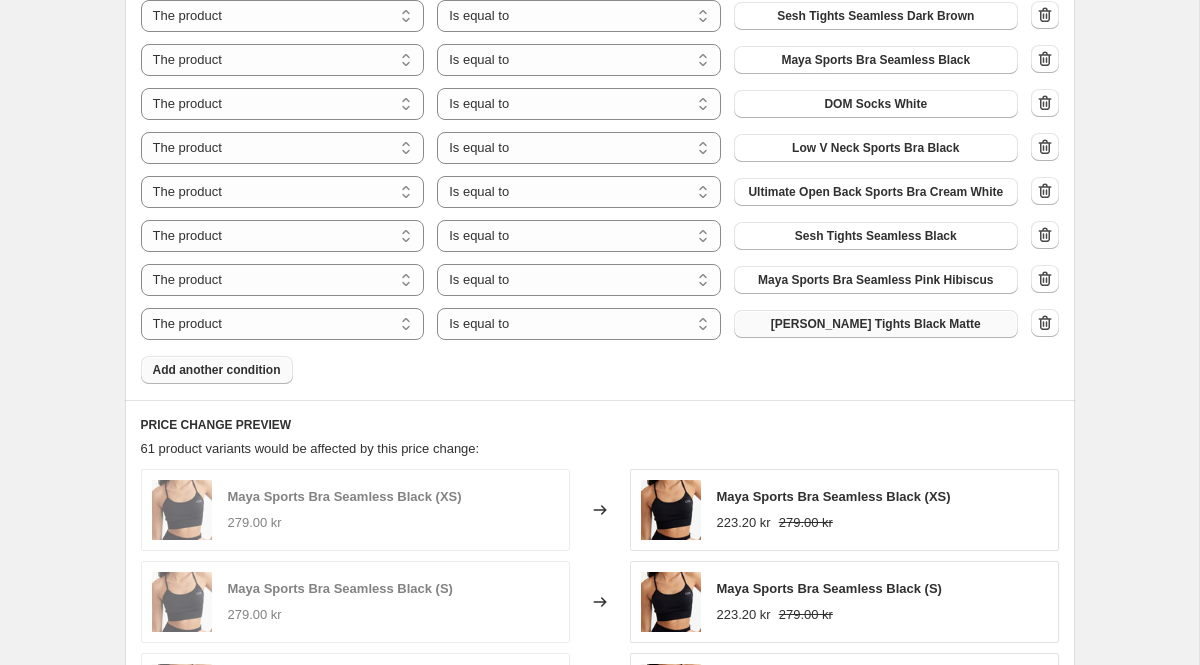 click on "[PERSON_NAME] Tights Black Matte" at bounding box center (876, 324) 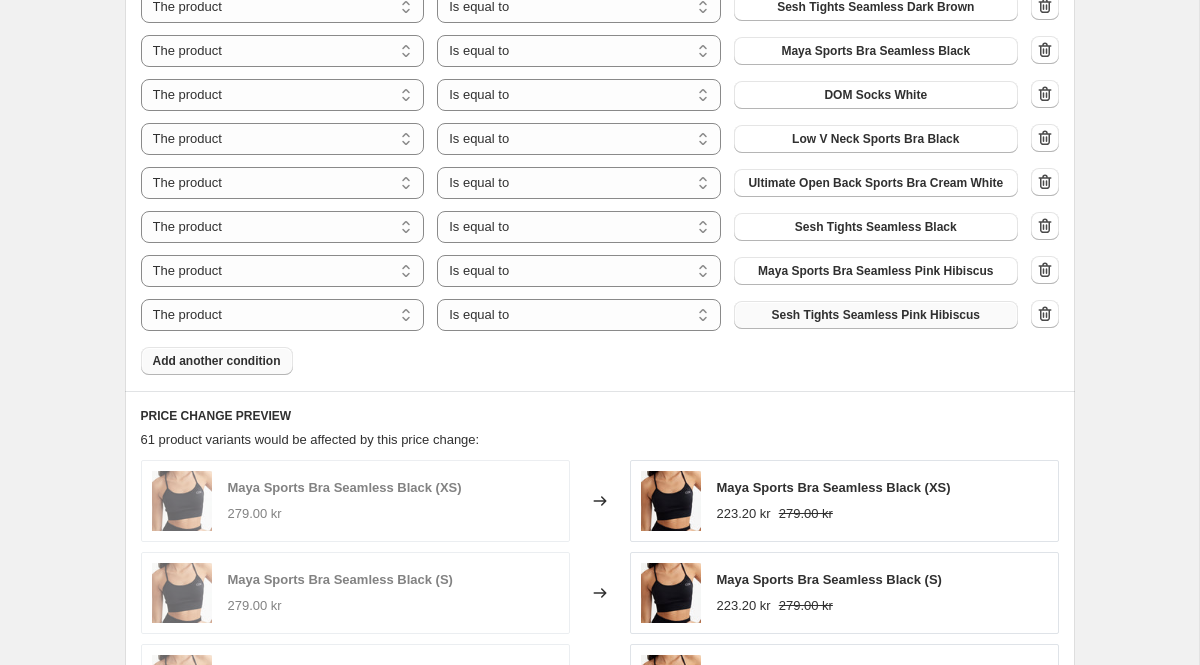 scroll, scrollTop: 1600, scrollLeft: 0, axis: vertical 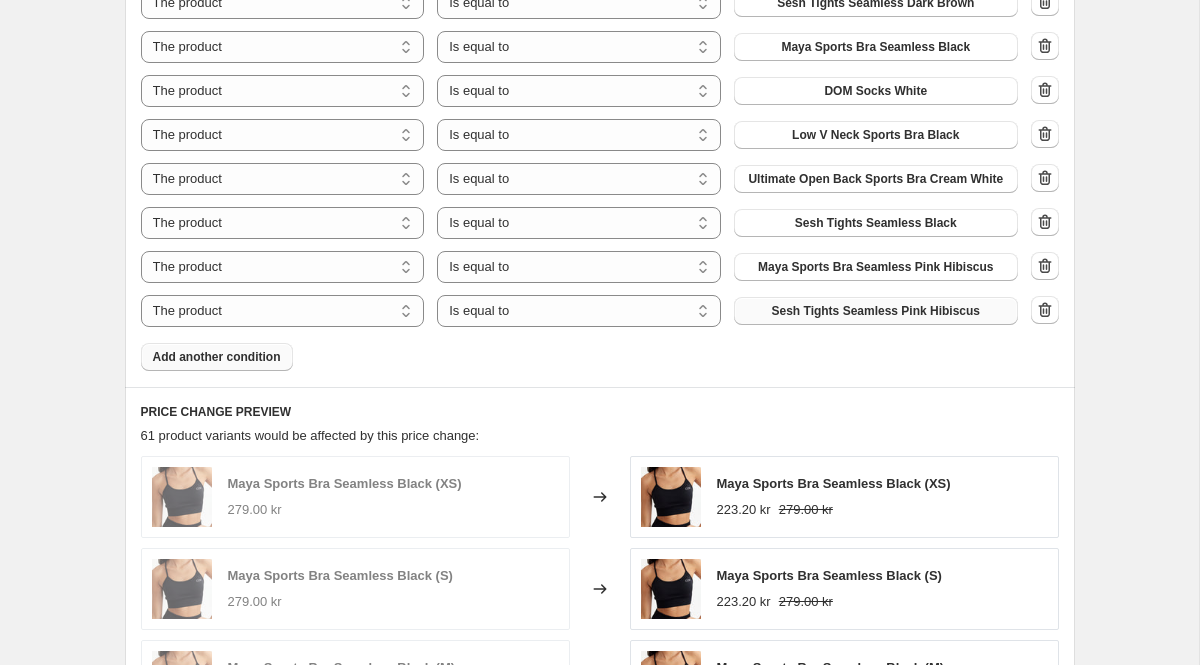 click on "Add another condition" at bounding box center (217, 357) 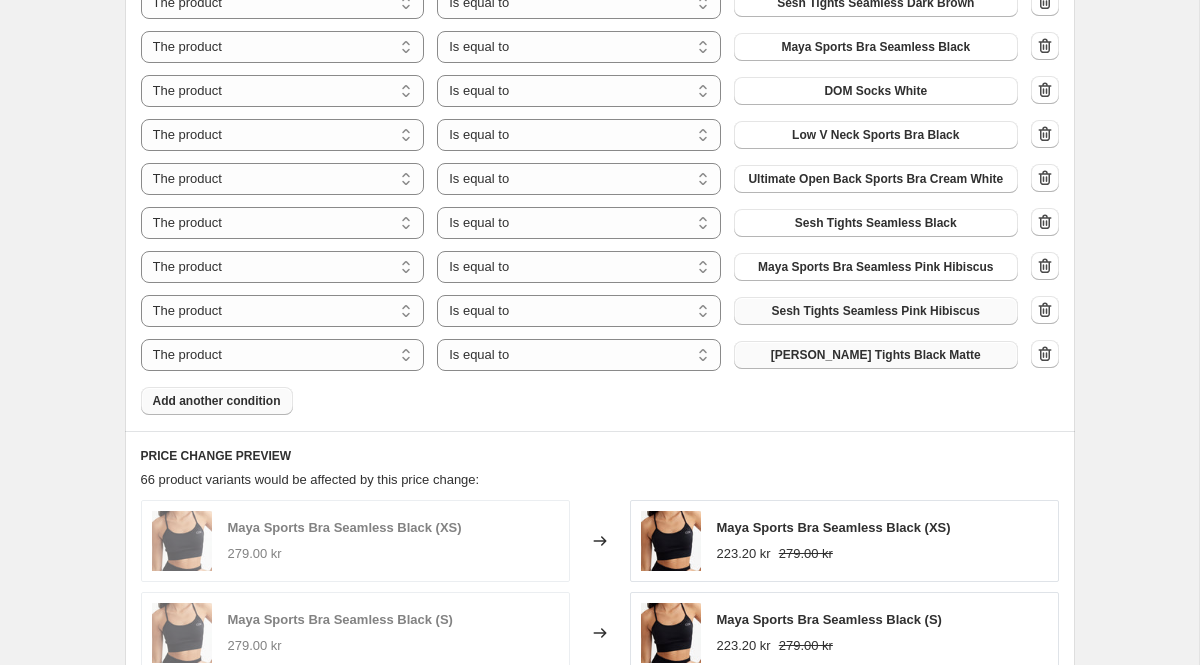 click on "[PERSON_NAME] Tights Black Matte" at bounding box center (876, 355) 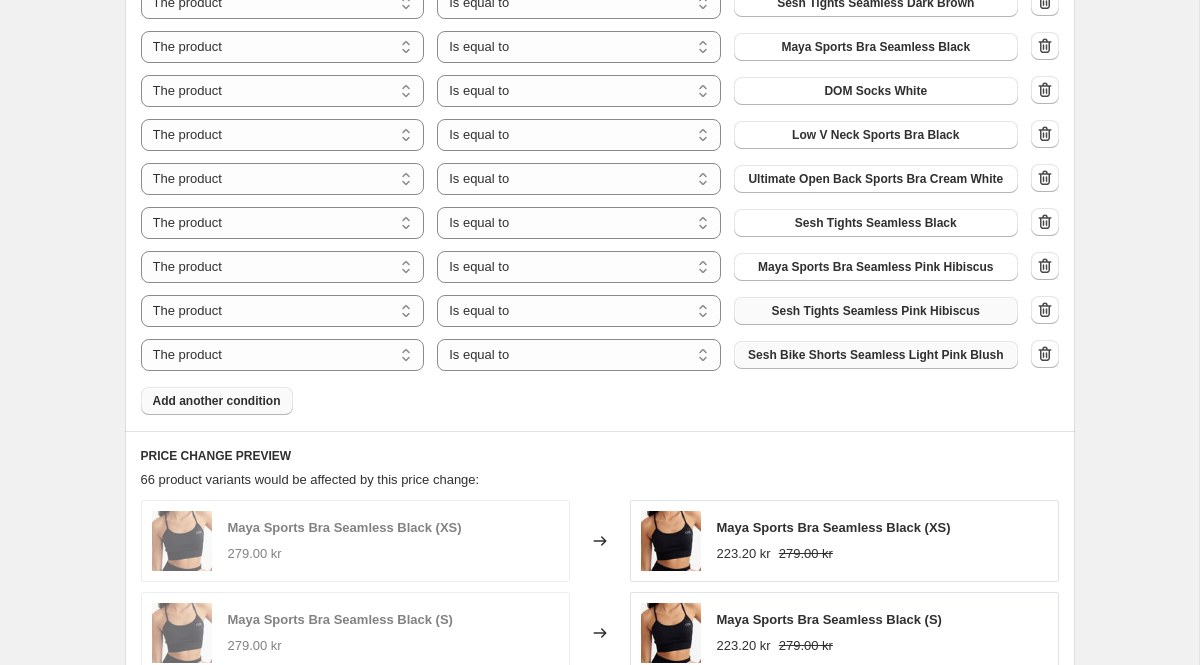 click on "Add another condition" at bounding box center [217, 401] 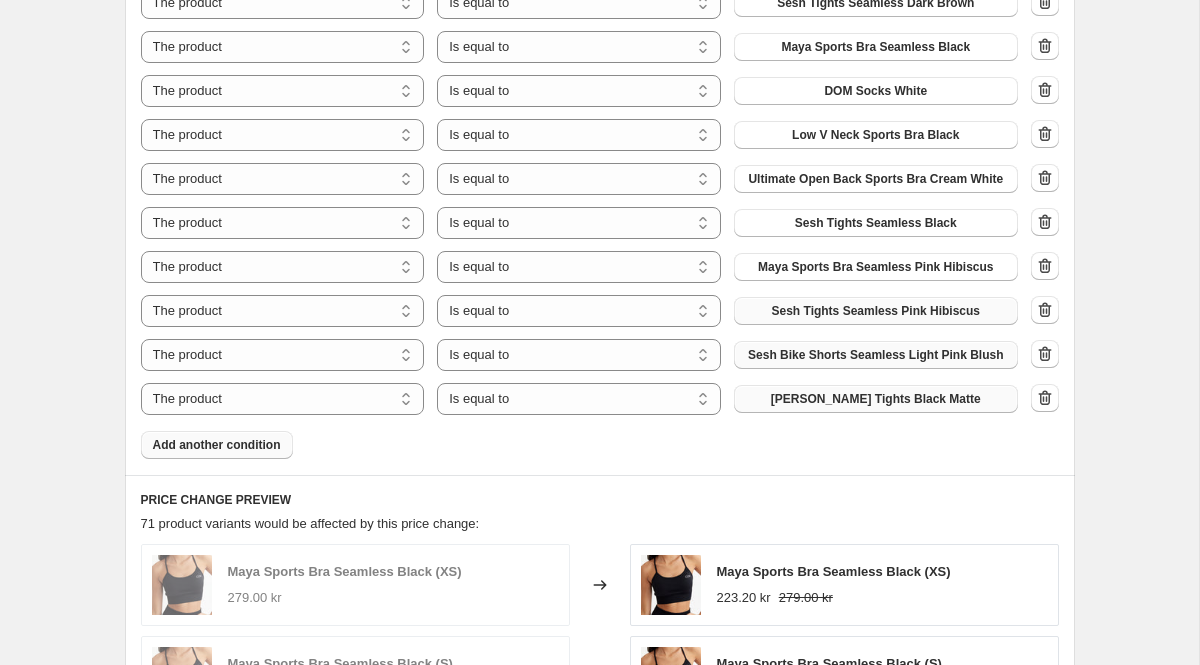 click on "[PERSON_NAME] Tights Black Matte" at bounding box center [876, 399] 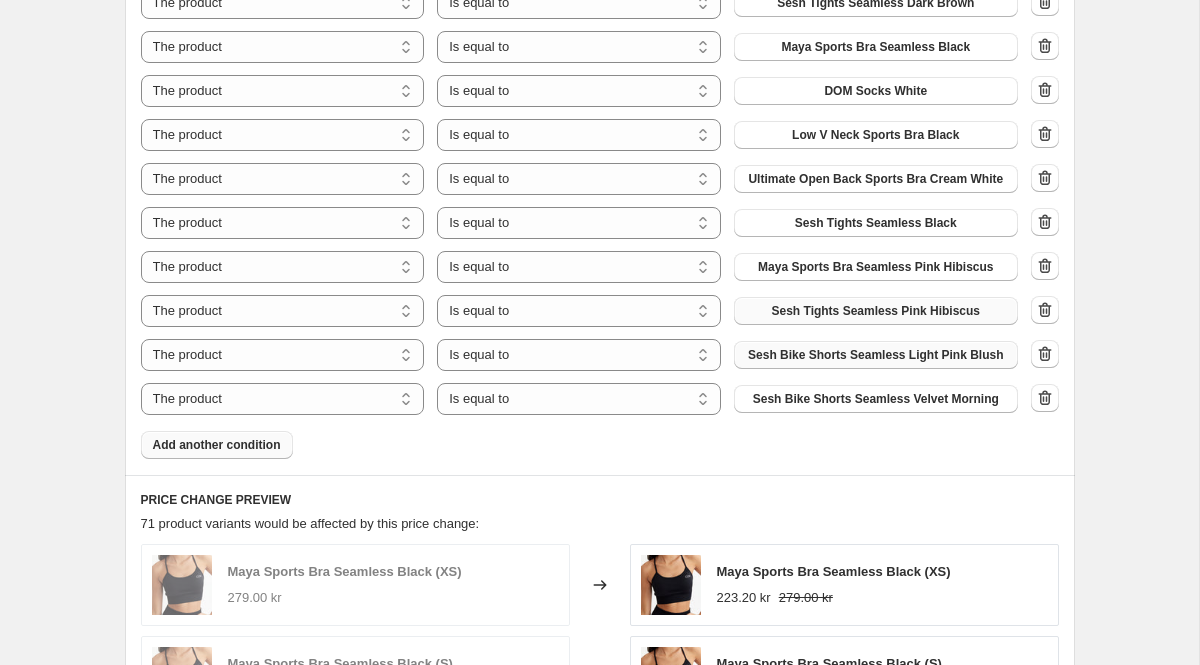click on "Add another condition" at bounding box center [217, 445] 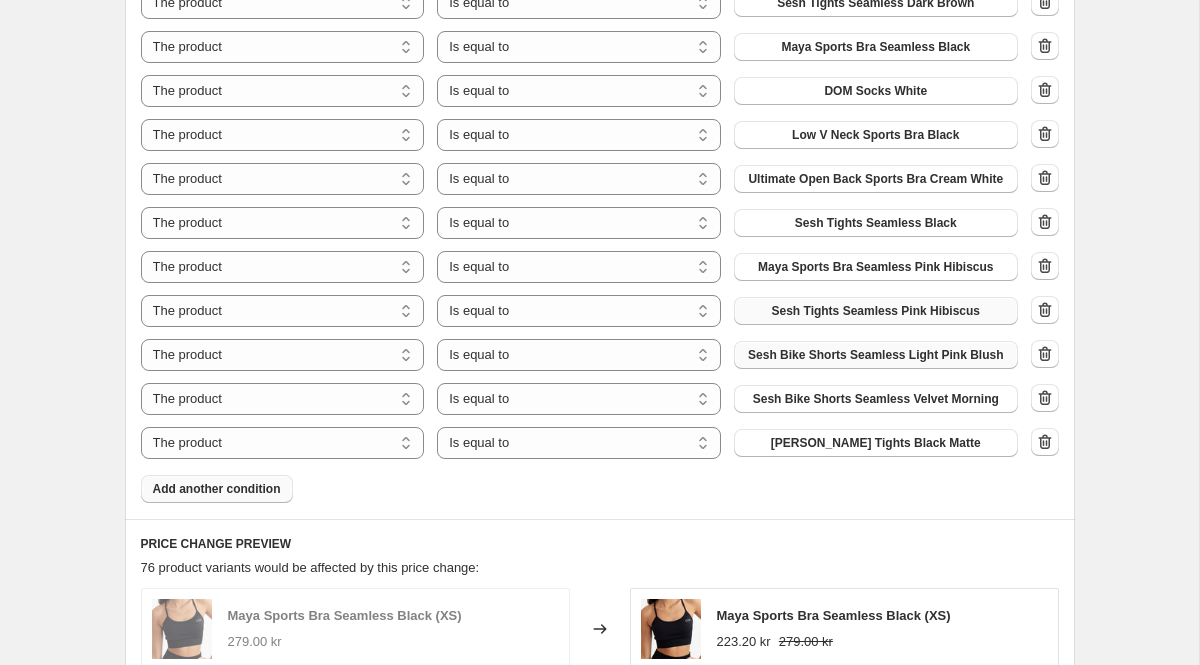 click on "[PERSON_NAME] Tights Black Matte" at bounding box center (876, 443) 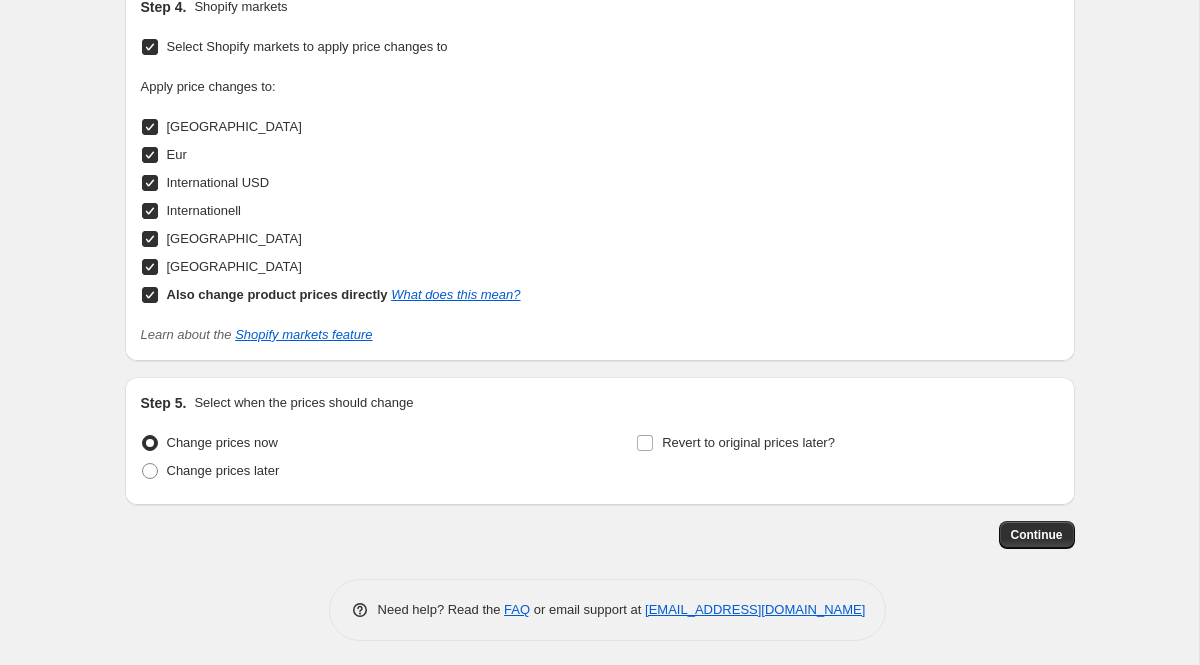 scroll, scrollTop: 2762, scrollLeft: 0, axis: vertical 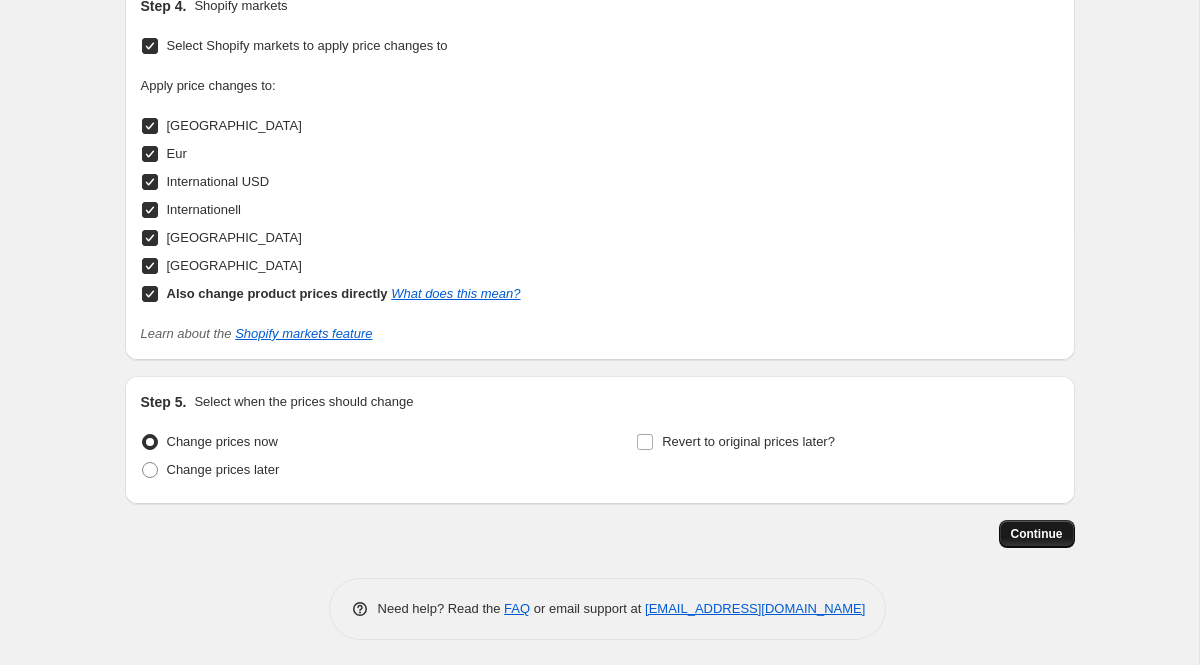 click on "Continue" at bounding box center [1037, 534] 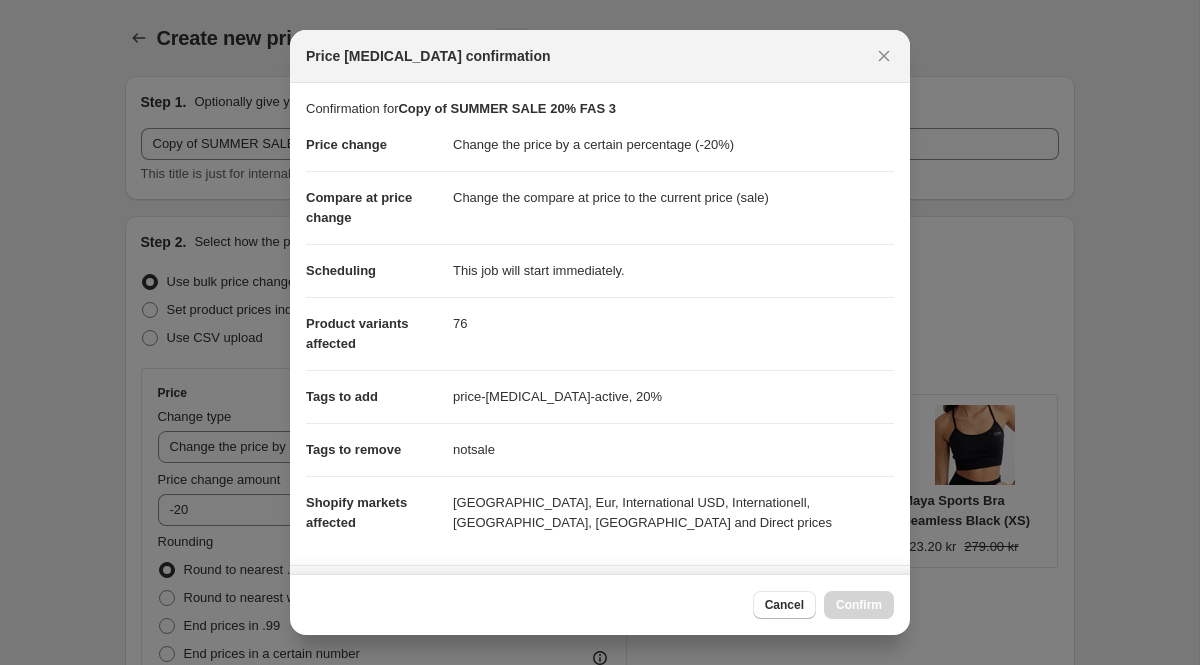 scroll, scrollTop: 2767, scrollLeft: 0, axis: vertical 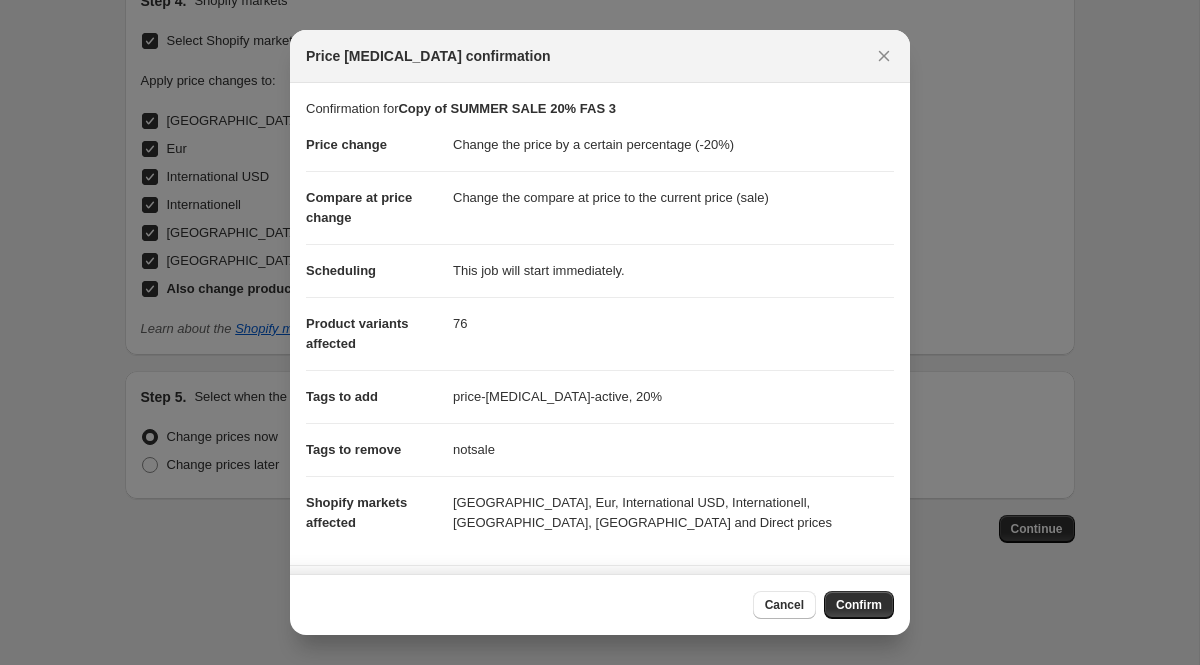 click on "Confirm" at bounding box center (859, 605) 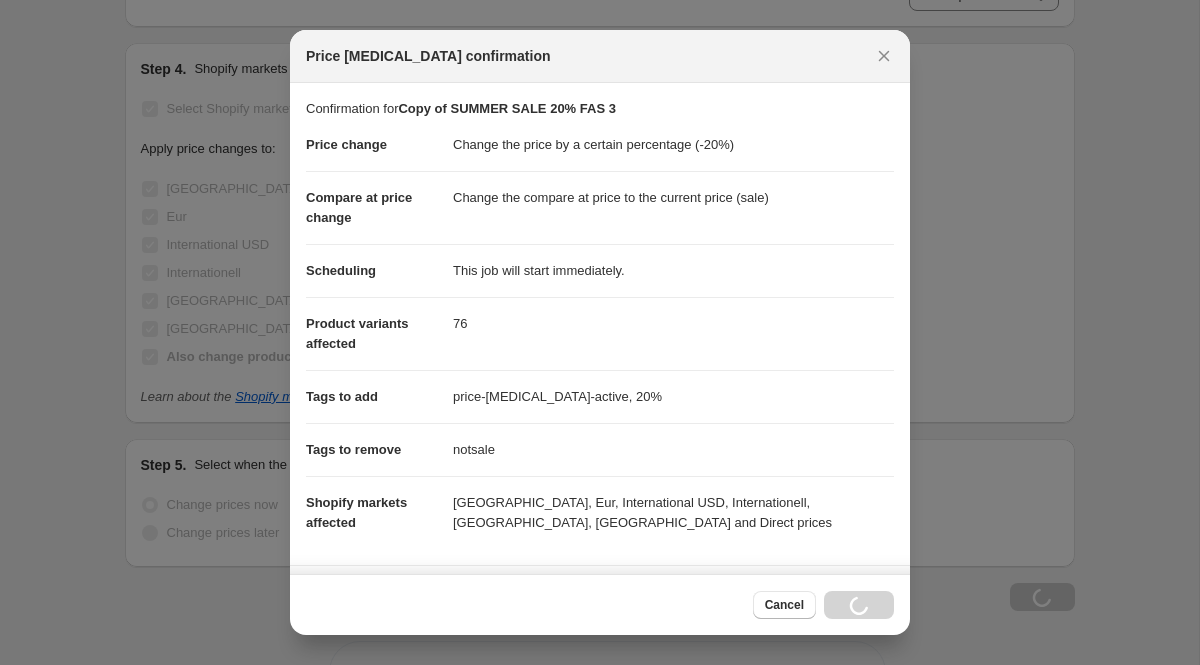 scroll, scrollTop: 2835, scrollLeft: 0, axis: vertical 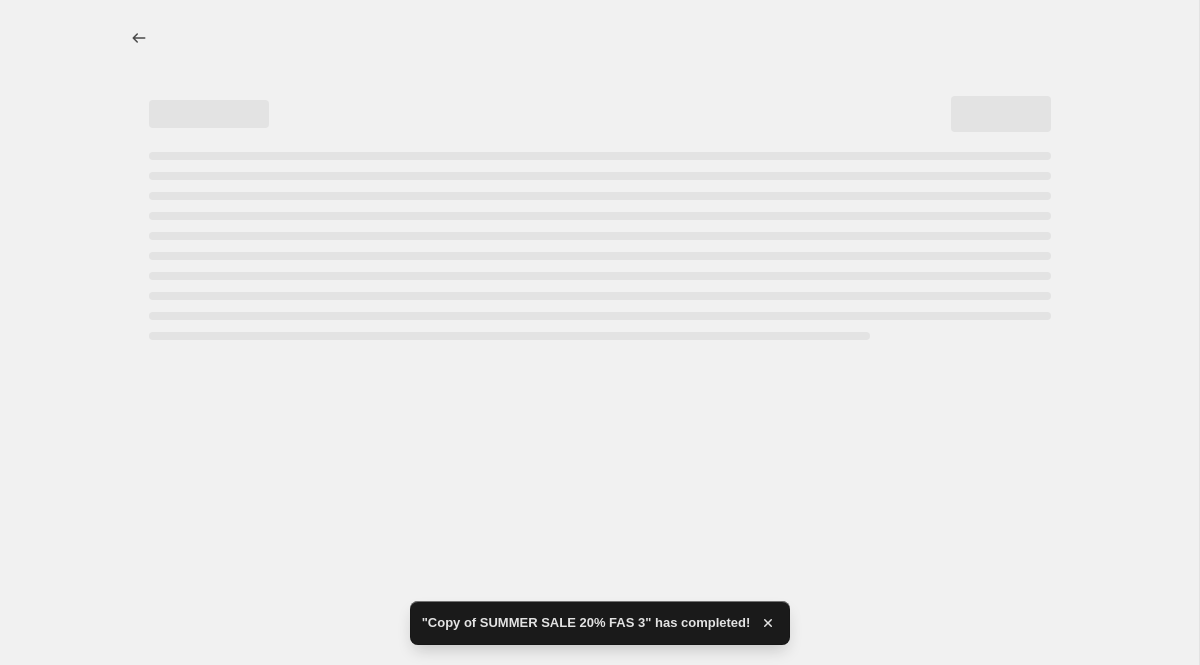 select on "percentage" 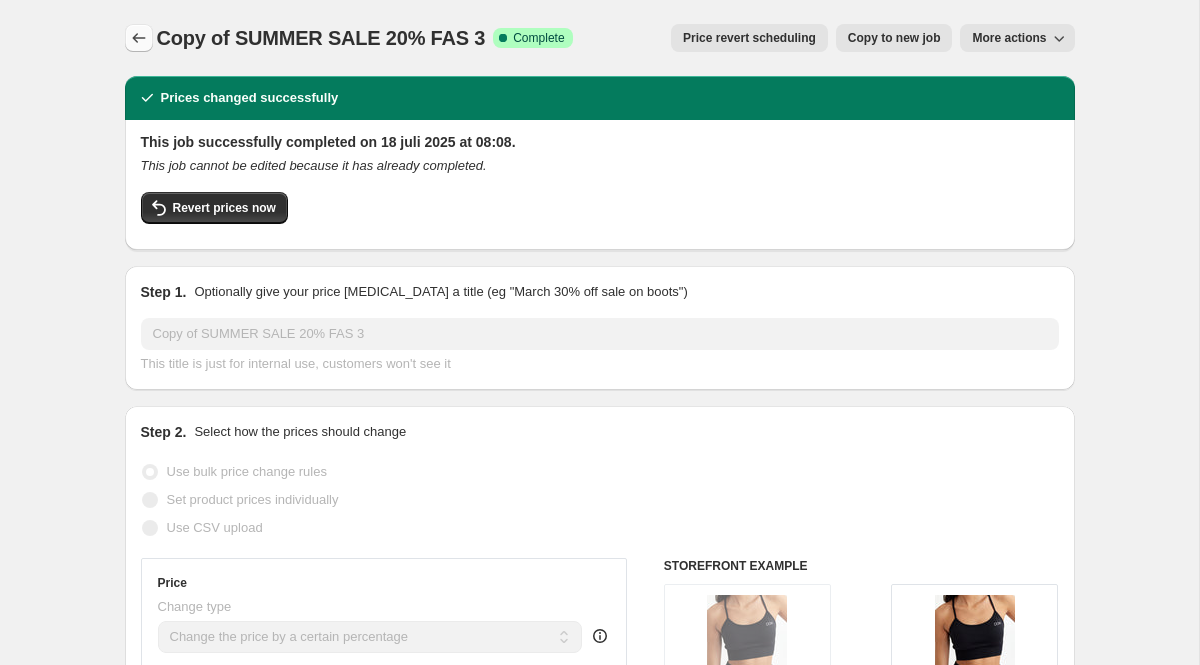 click 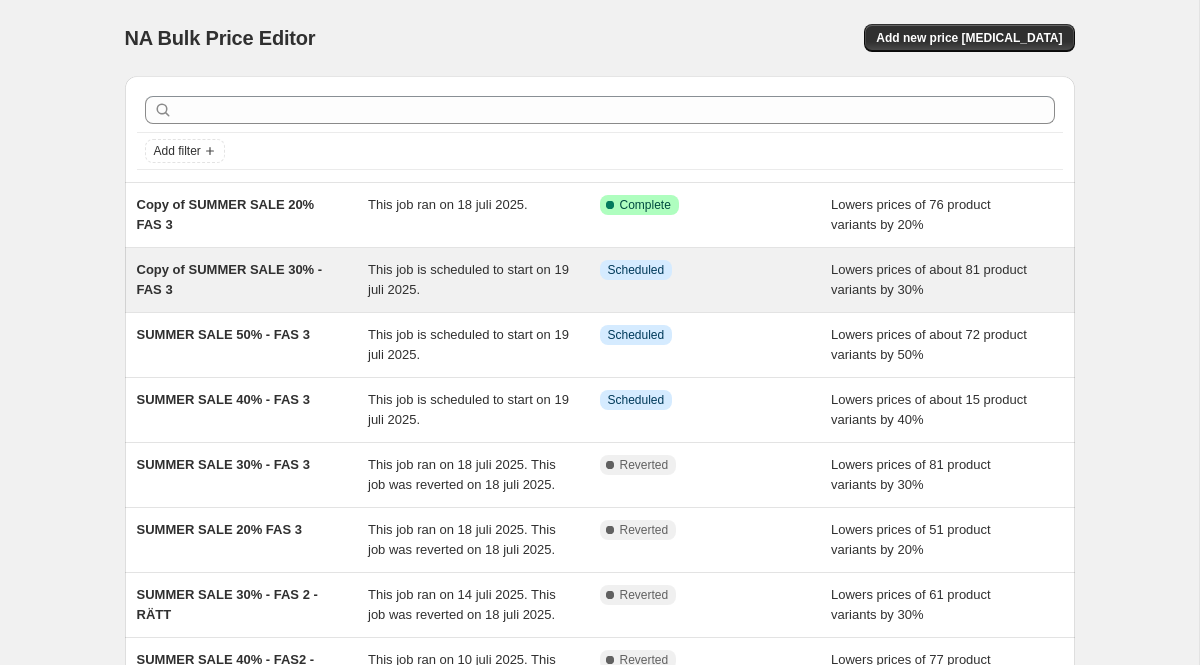 click on "Copy of SUMMER SALE 30% - FAS 3" at bounding box center (230, 279) 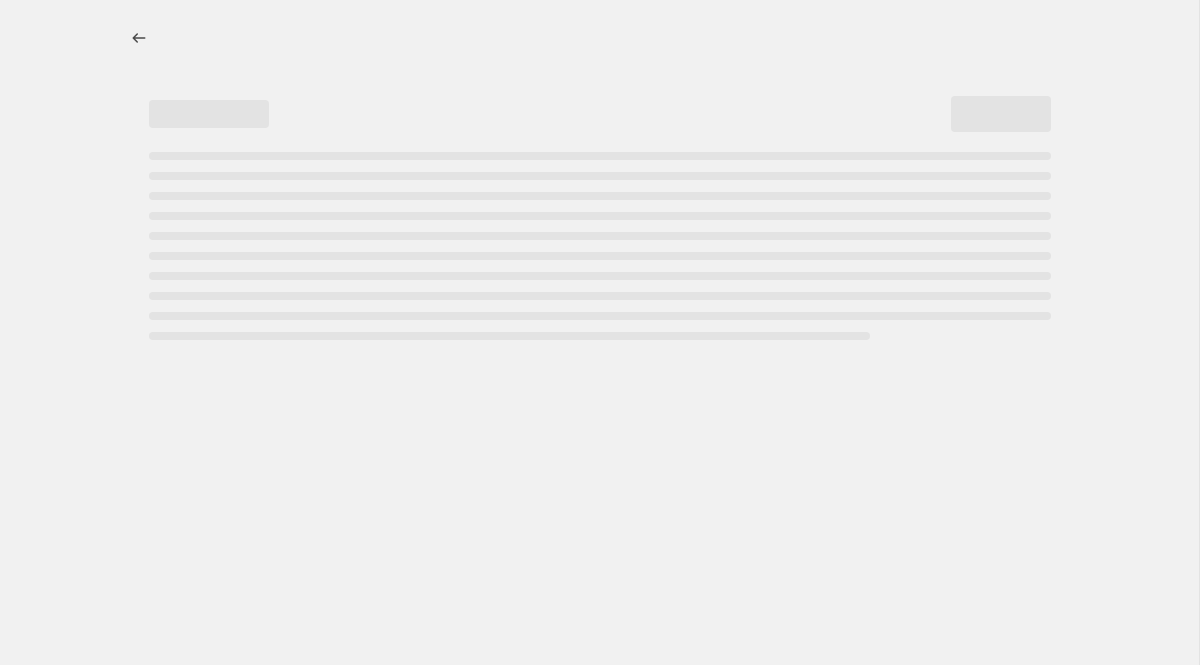 select on "percentage" 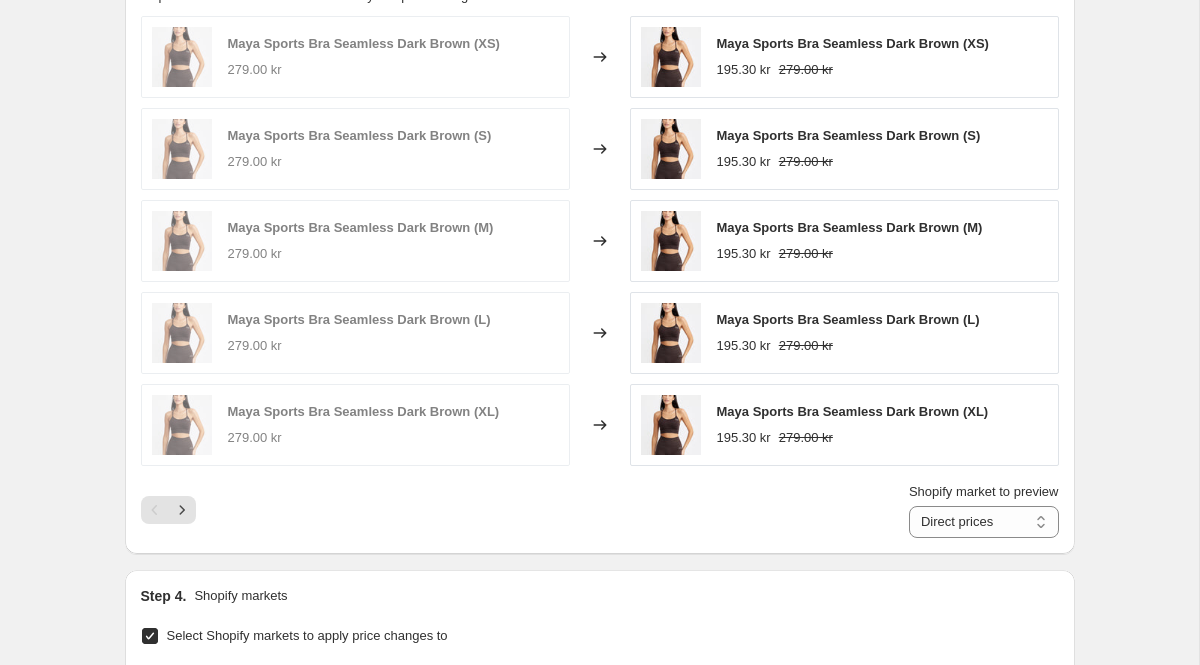 scroll, scrollTop: 3363, scrollLeft: 0, axis: vertical 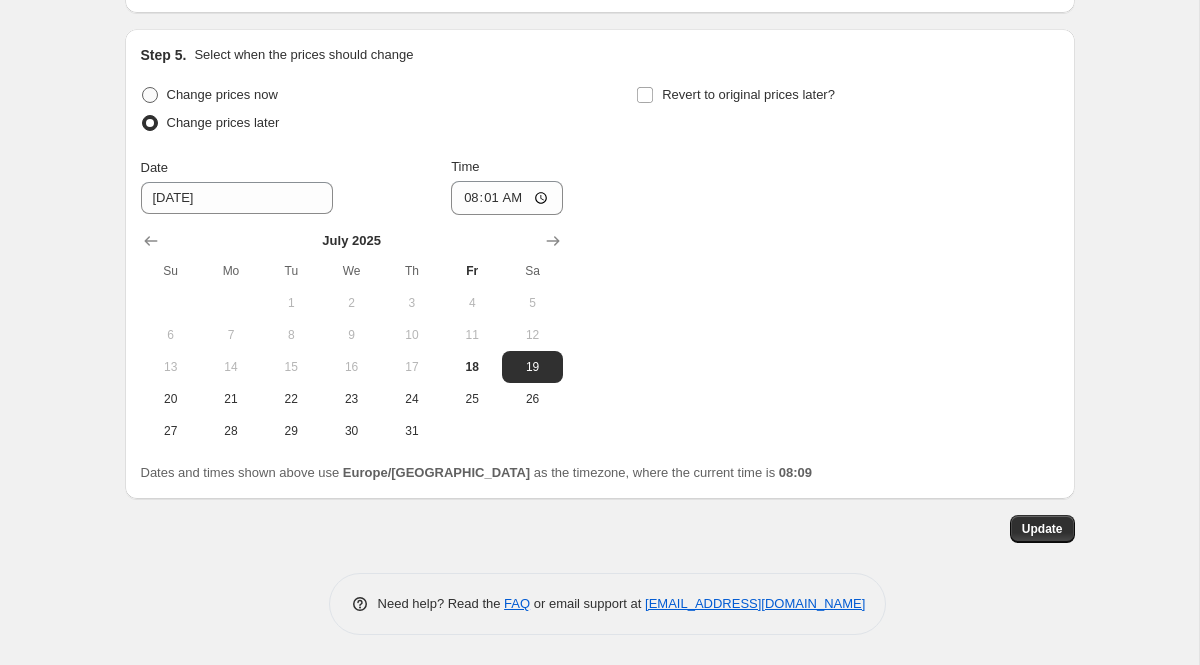 click at bounding box center (150, 95) 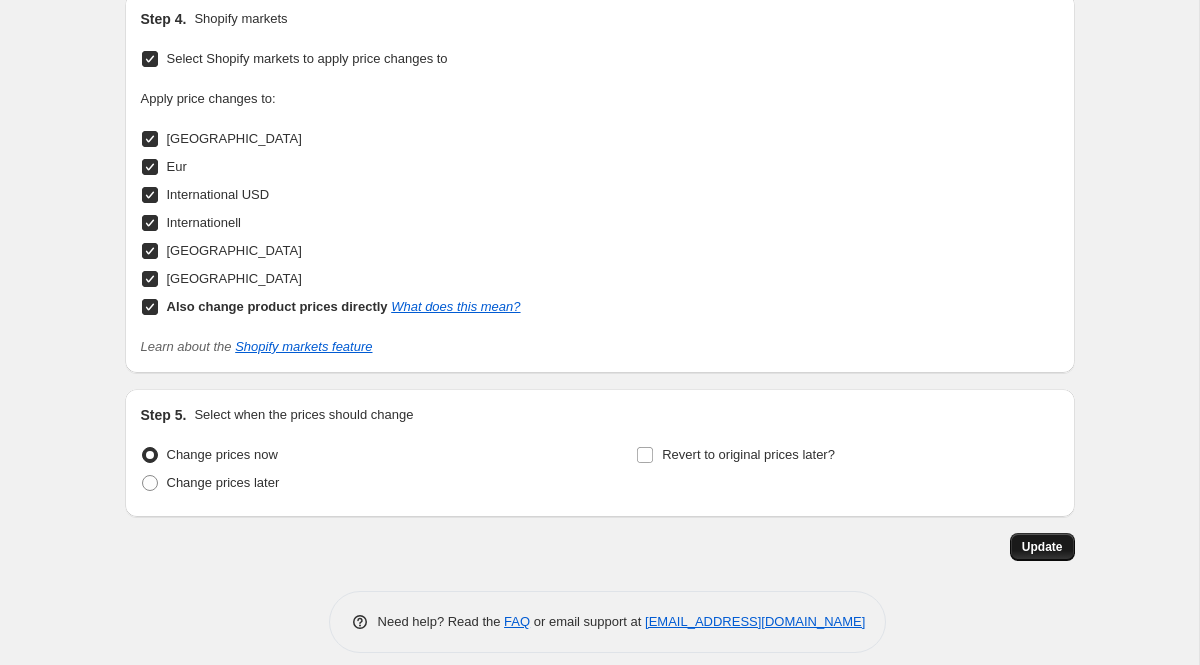 scroll, scrollTop: 3008, scrollLeft: 0, axis: vertical 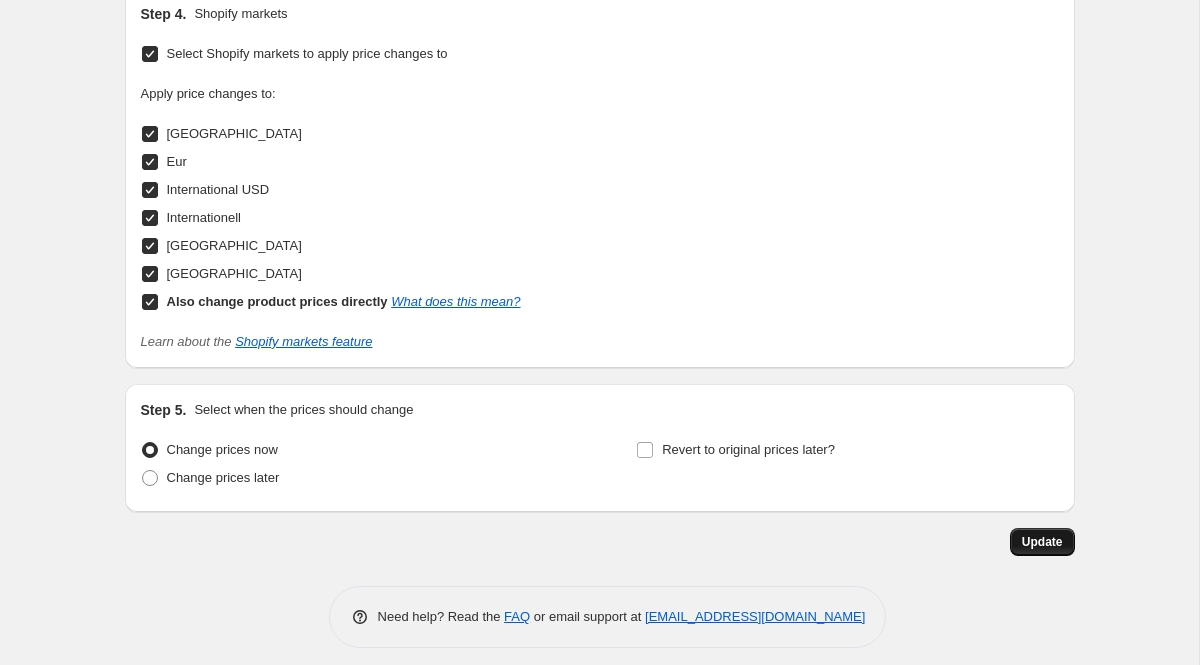 click on "Update" at bounding box center (1042, 542) 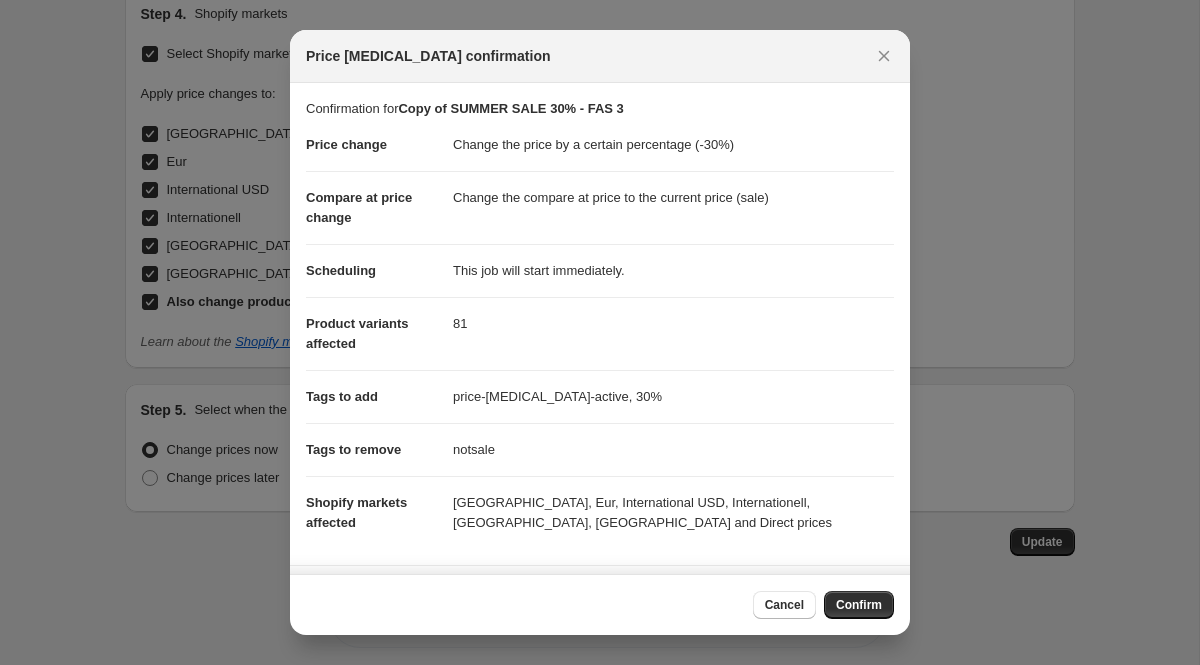 click on "Confirm" at bounding box center (859, 605) 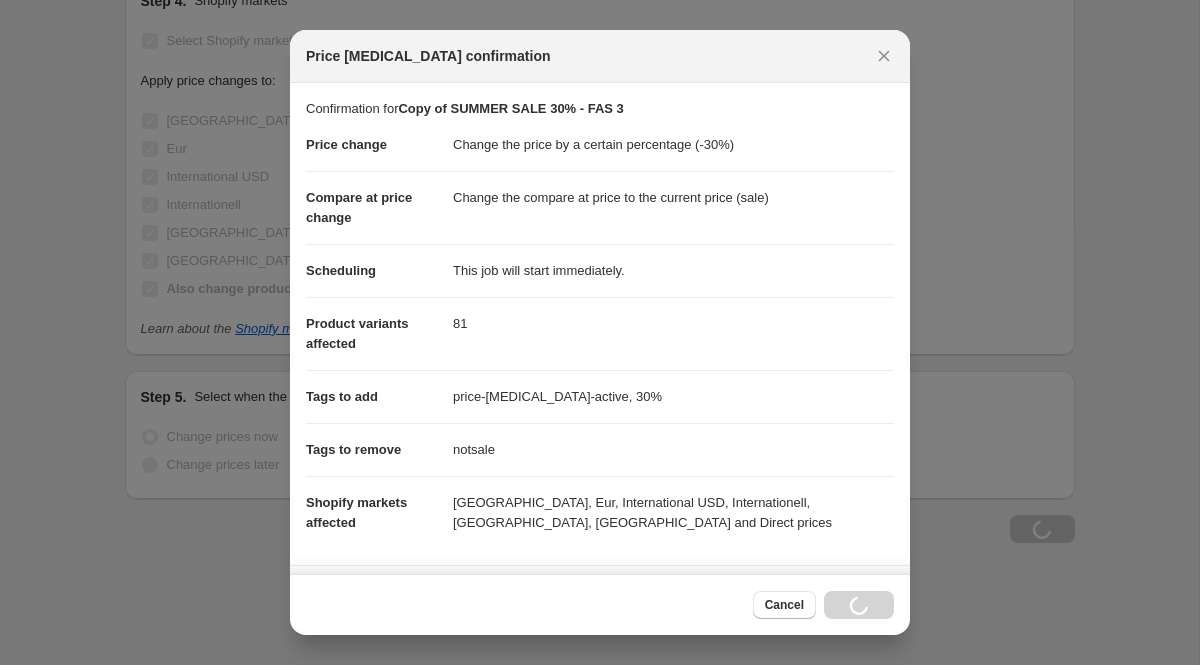 scroll, scrollTop: 2954, scrollLeft: 0, axis: vertical 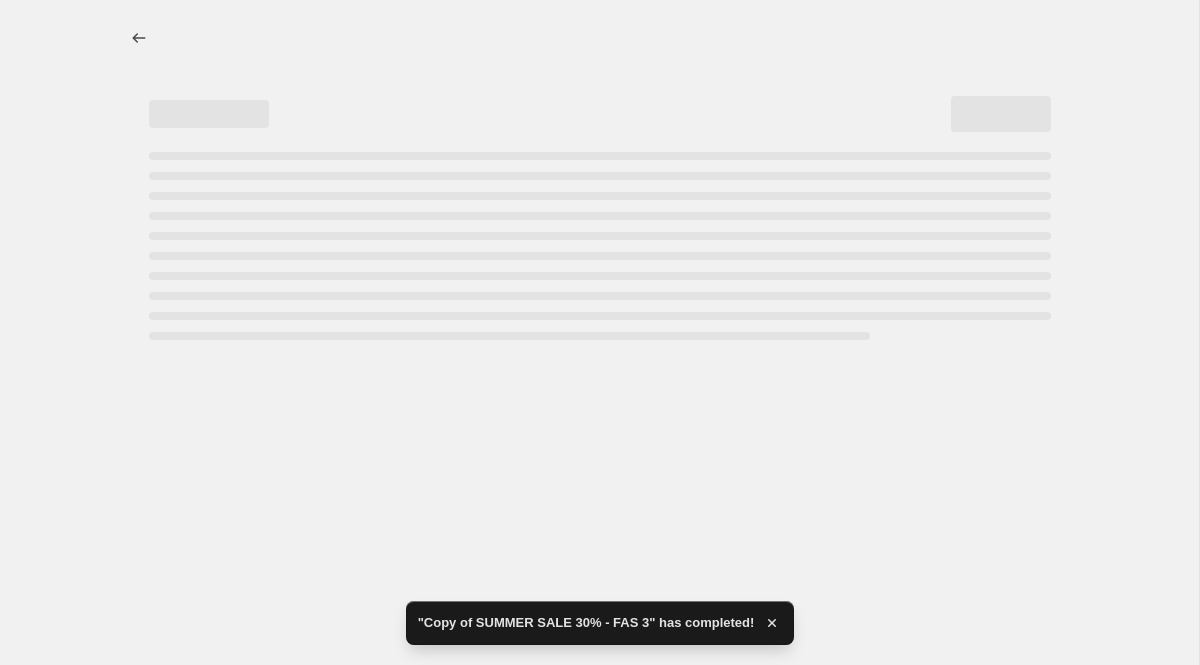 select on "percentage" 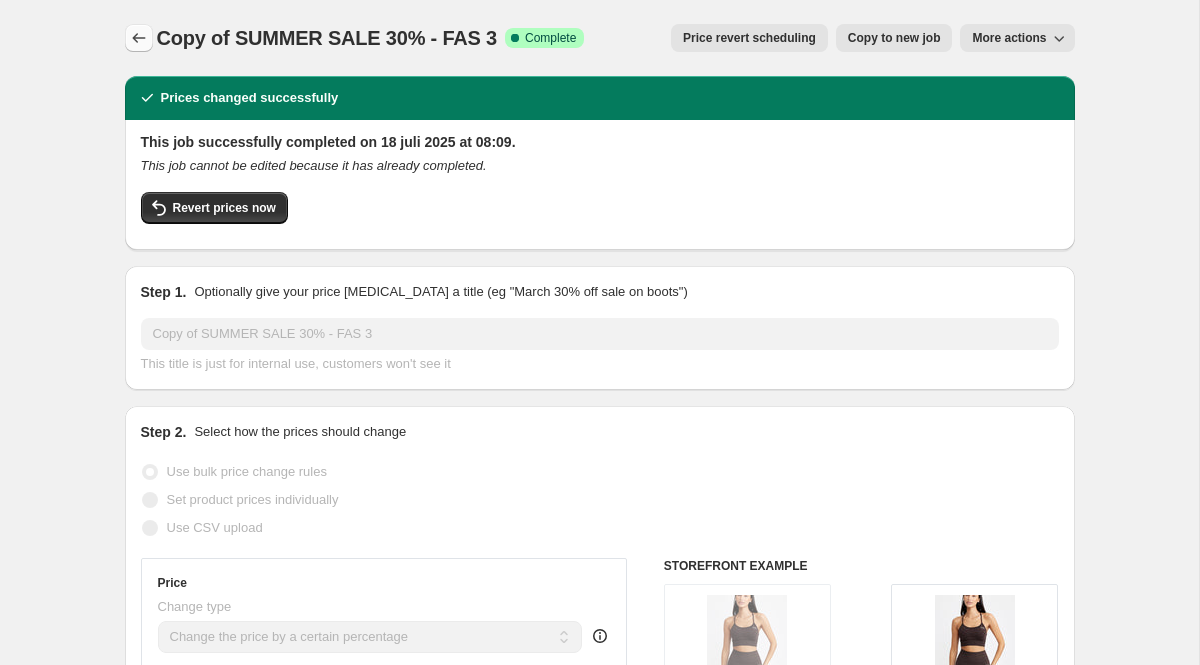 click 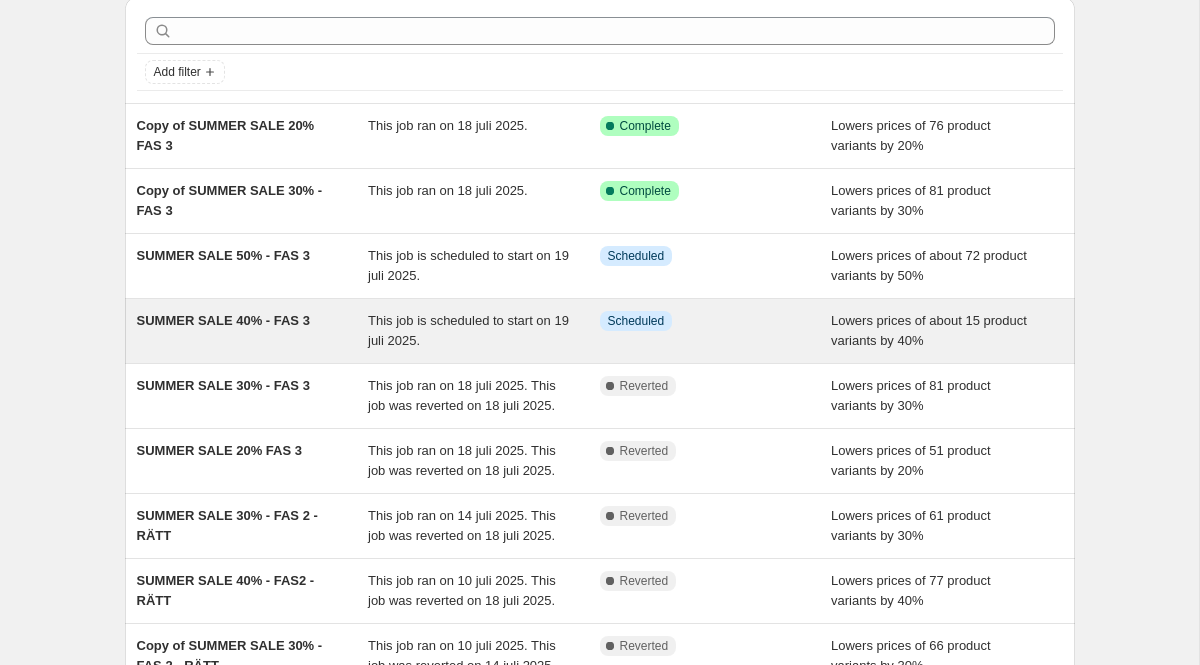 scroll, scrollTop: 102, scrollLeft: 0, axis: vertical 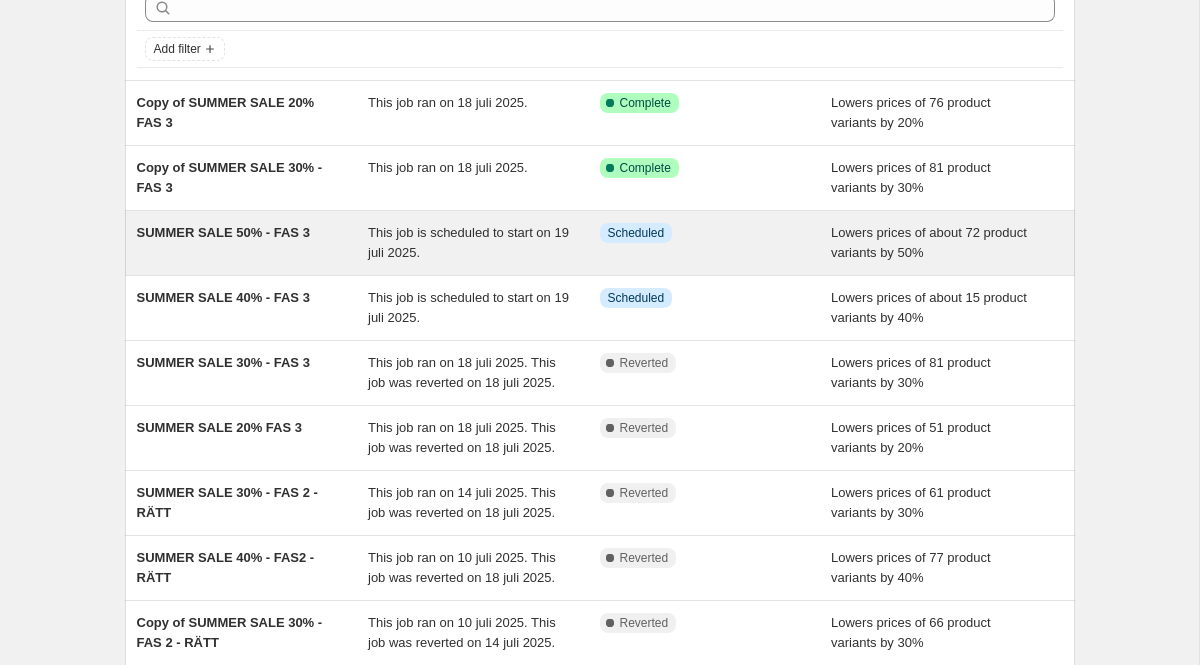 click on "SUMMER SALE 50% - FAS 3" at bounding box center [223, 232] 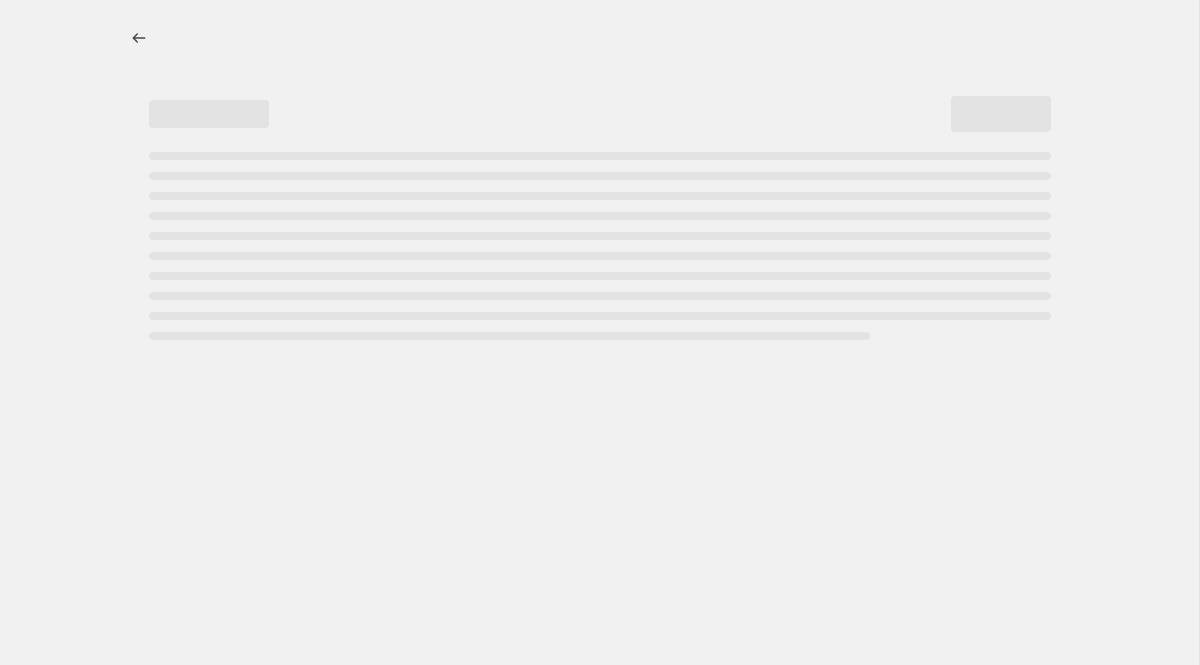 scroll, scrollTop: 0, scrollLeft: 0, axis: both 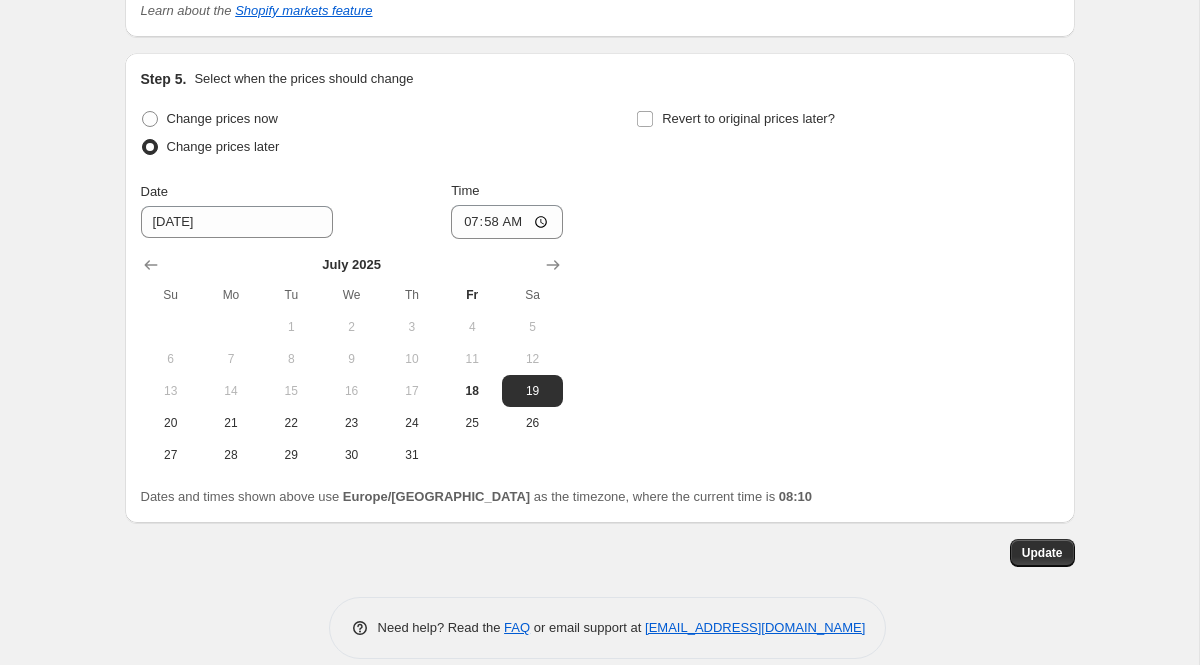drag, startPoint x: 152, startPoint y: 97, endPoint x: 328, endPoint y: 133, distance: 179.64409 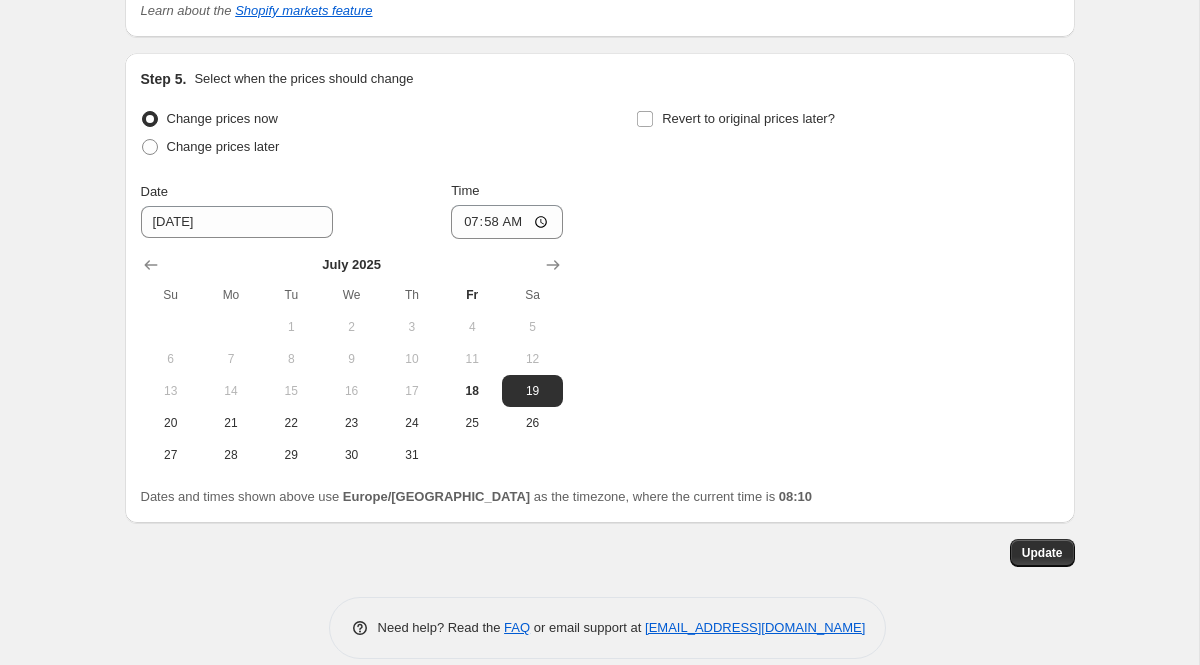 scroll, scrollTop: 2857, scrollLeft: 0, axis: vertical 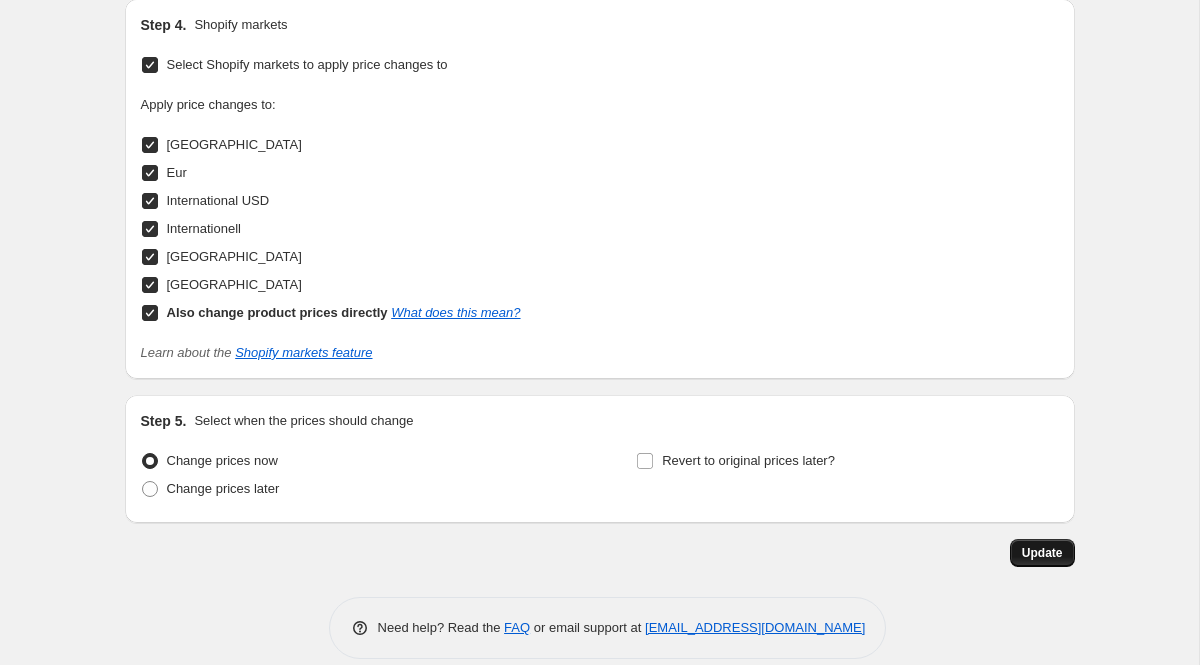 click on "Update" at bounding box center [1042, 553] 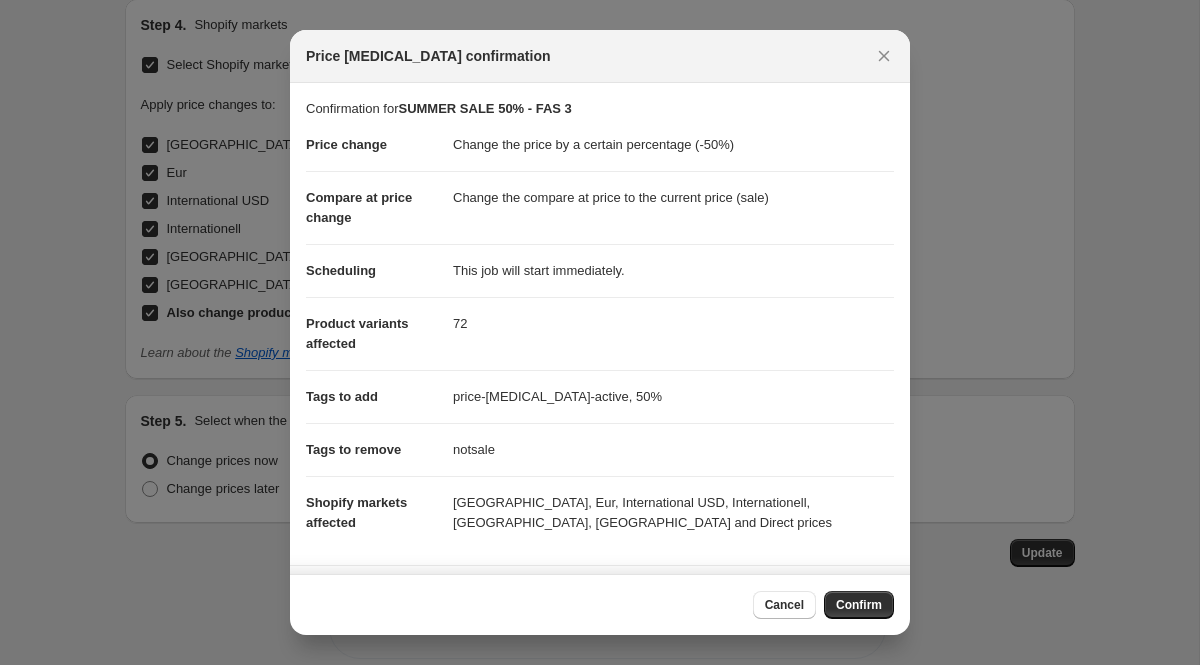 scroll, scrollTop: 171, scrollLeft: 0, axis: vertical 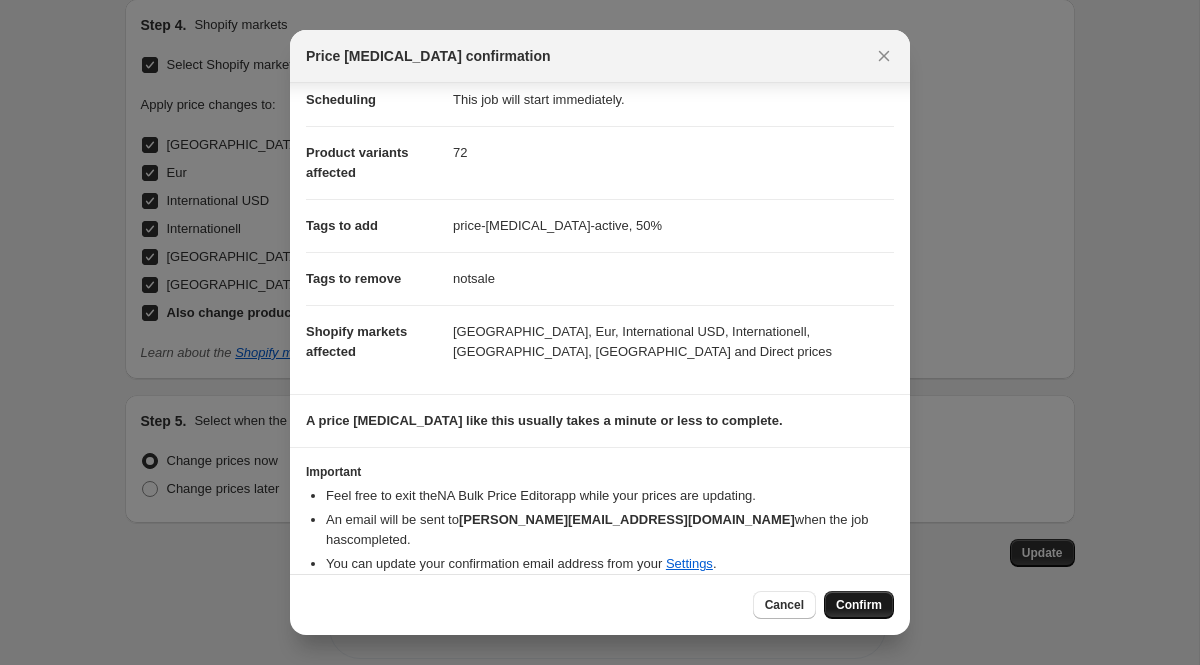 click on "Confirm" at bounding box center (859, 605) 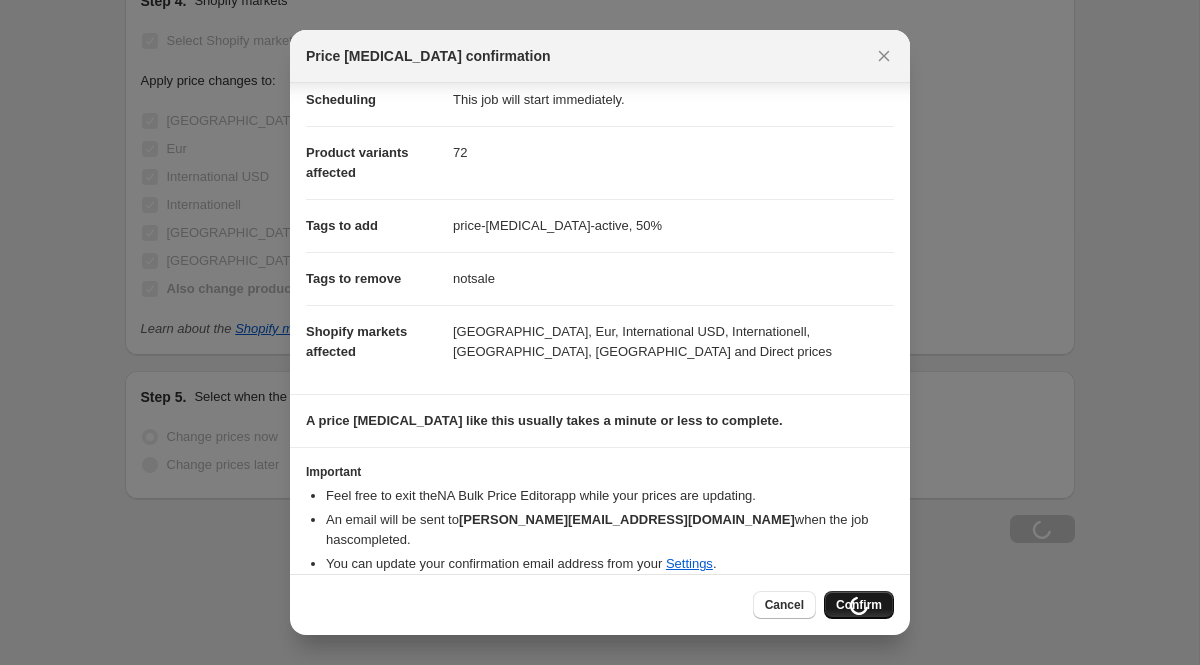 scroll, scrollTop: 2803, scrollLeft: 0, axis: vertical 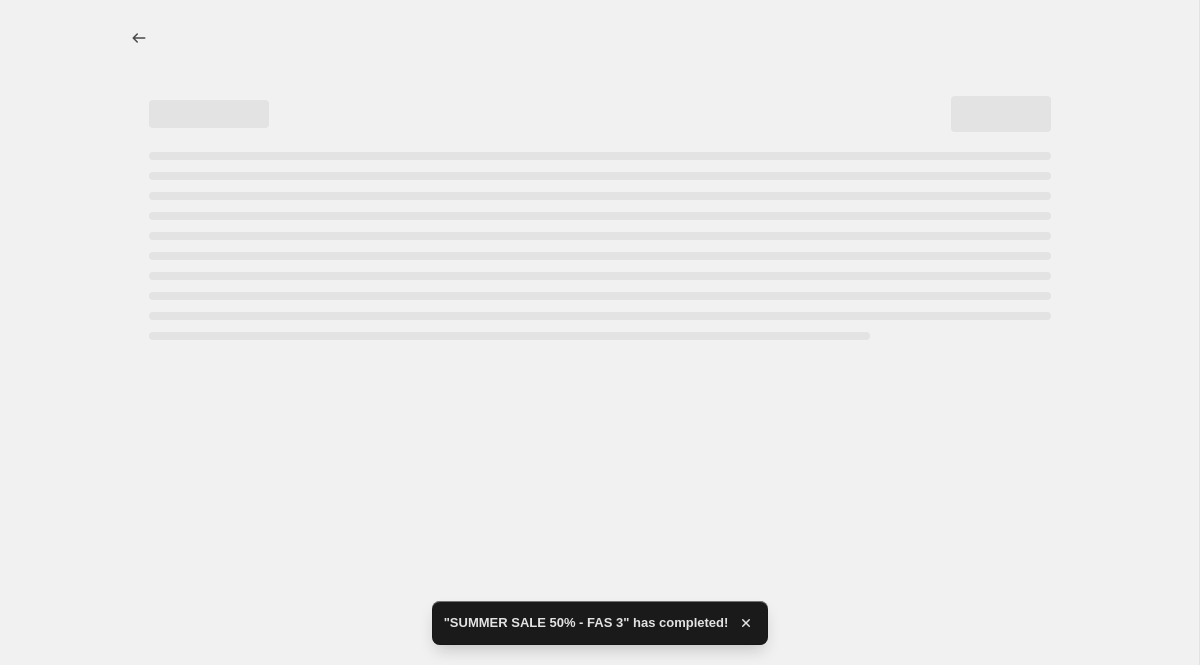 select on "percentage" 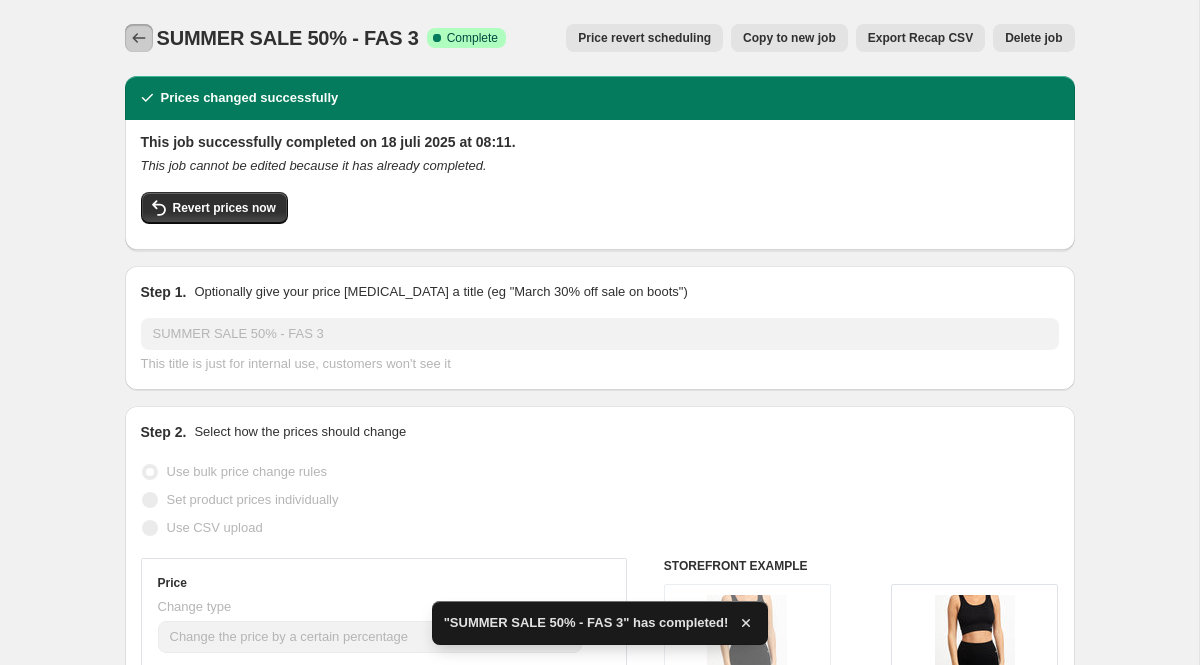 click 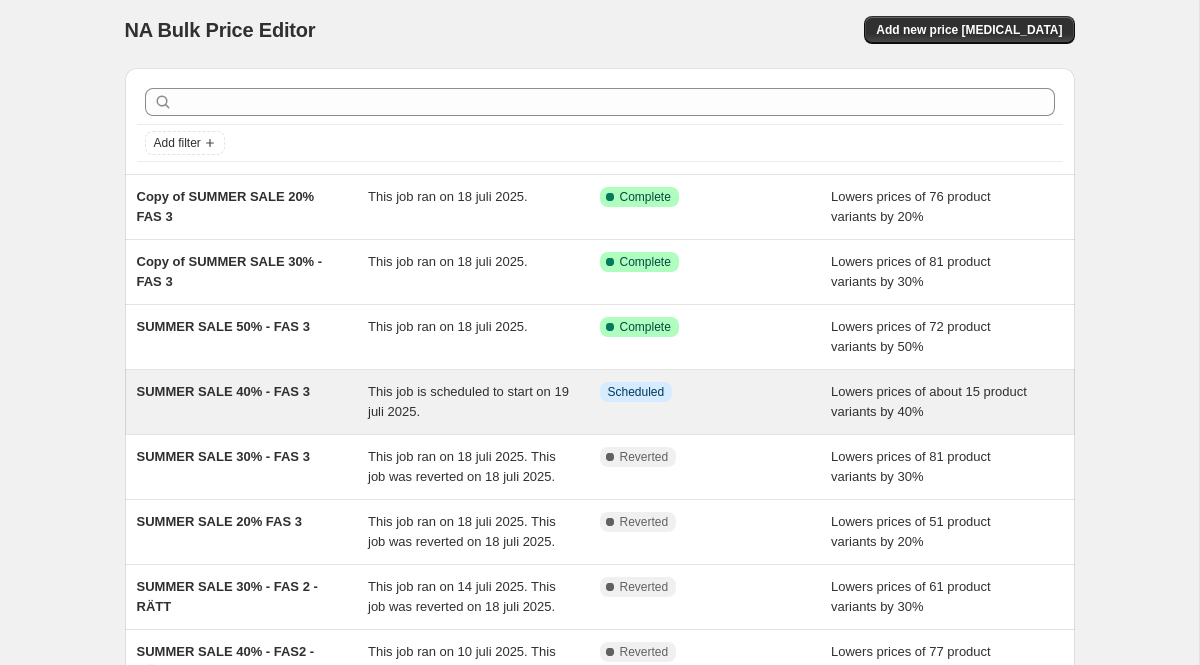 scroll, scrollTop: 9, scrollLeft: 0, axis: vertical 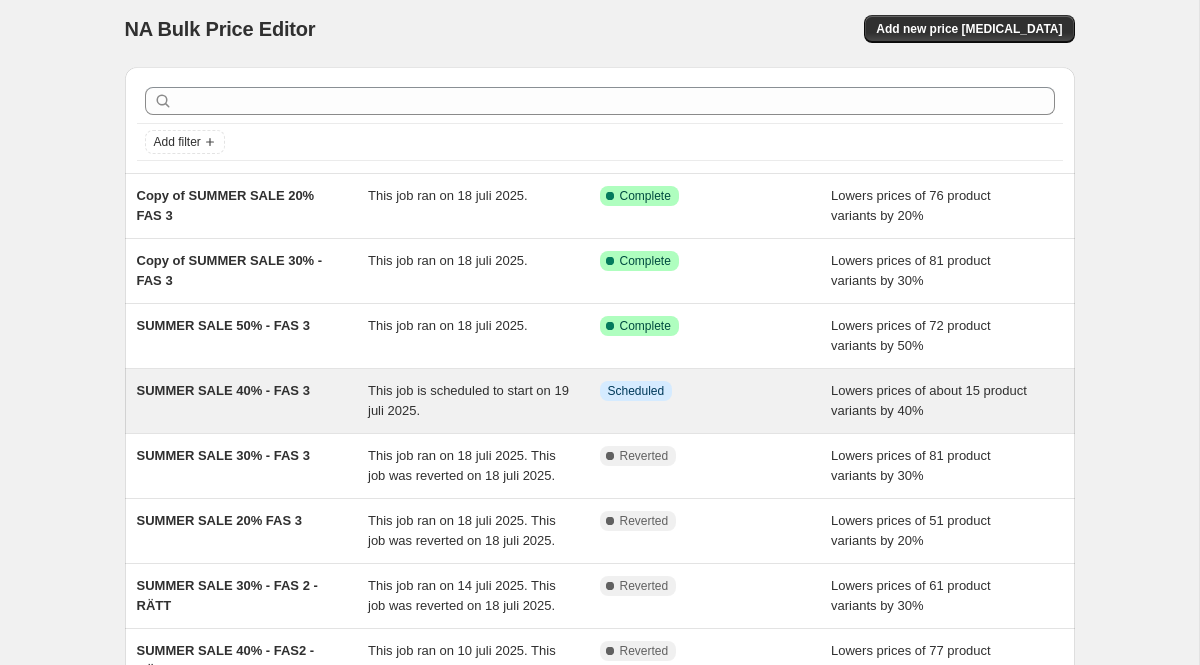 click on "SUMMER SALE 40% - FAS 3" at bounding box center (223, 390) 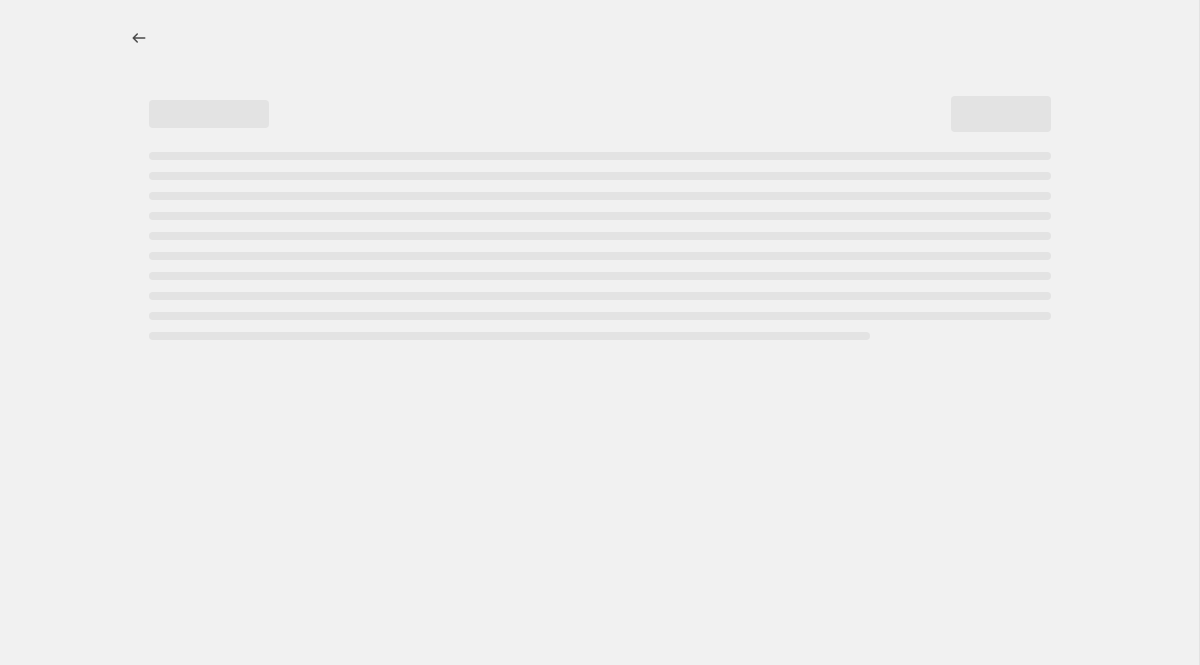 scroll, scrollTop: 0, scrollLeft: 0, axis: both 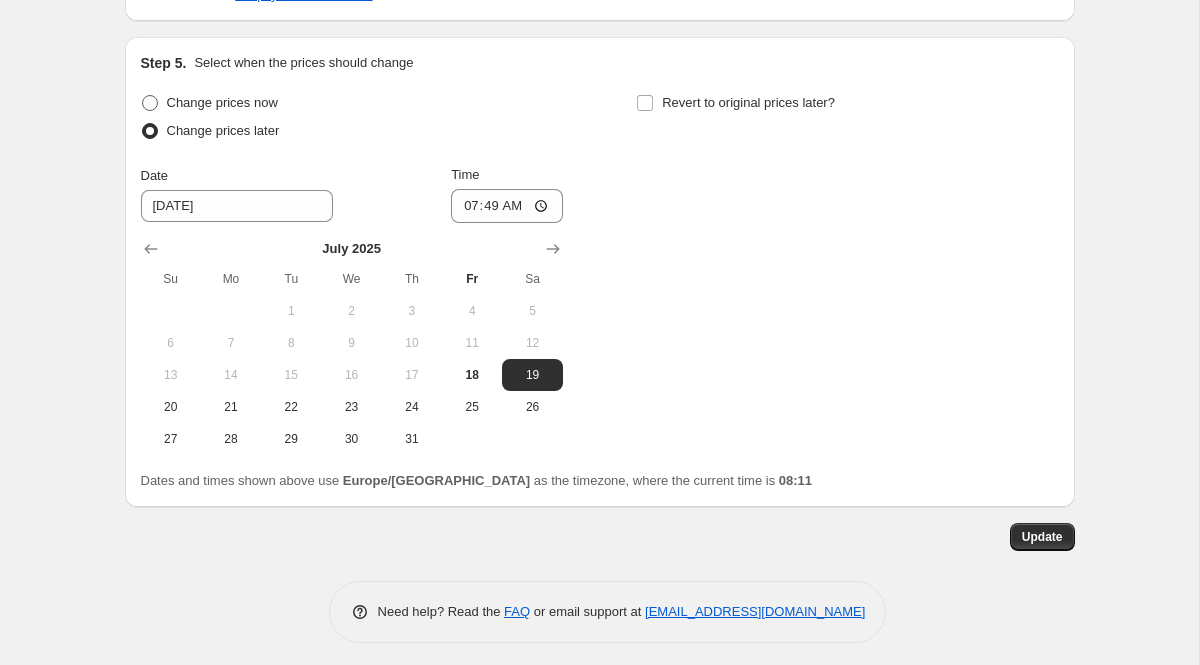 click at bounding box center (150, 103) 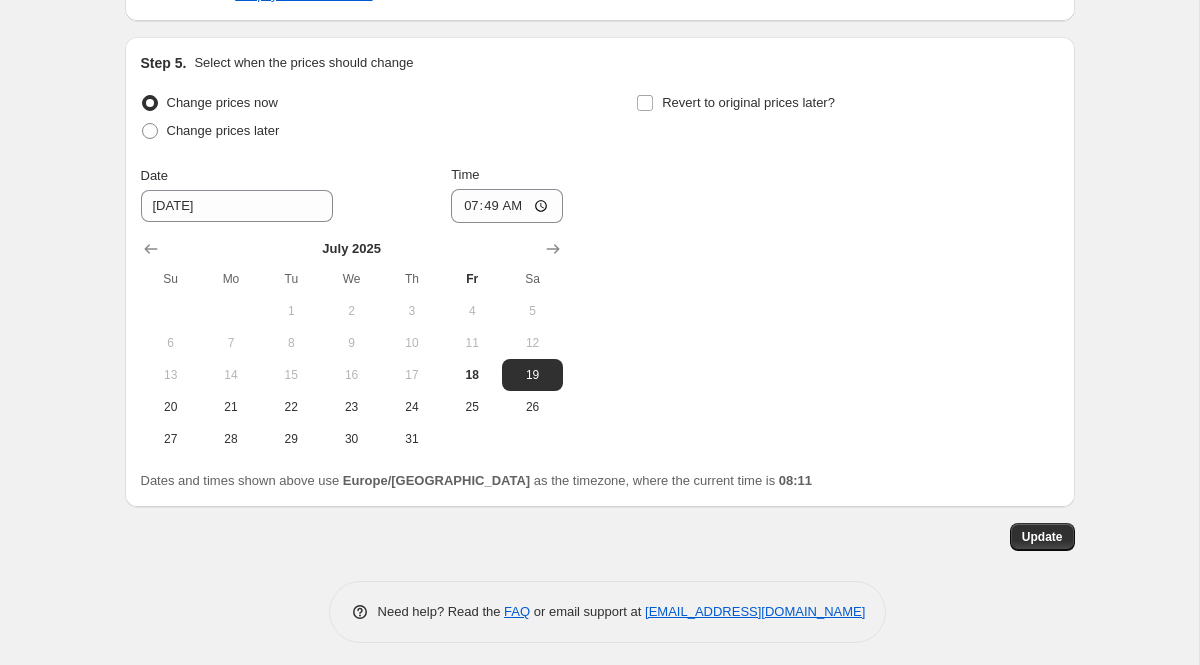 scroll, scrollTop: 2305, scrollLeft: 0, axis: vertical 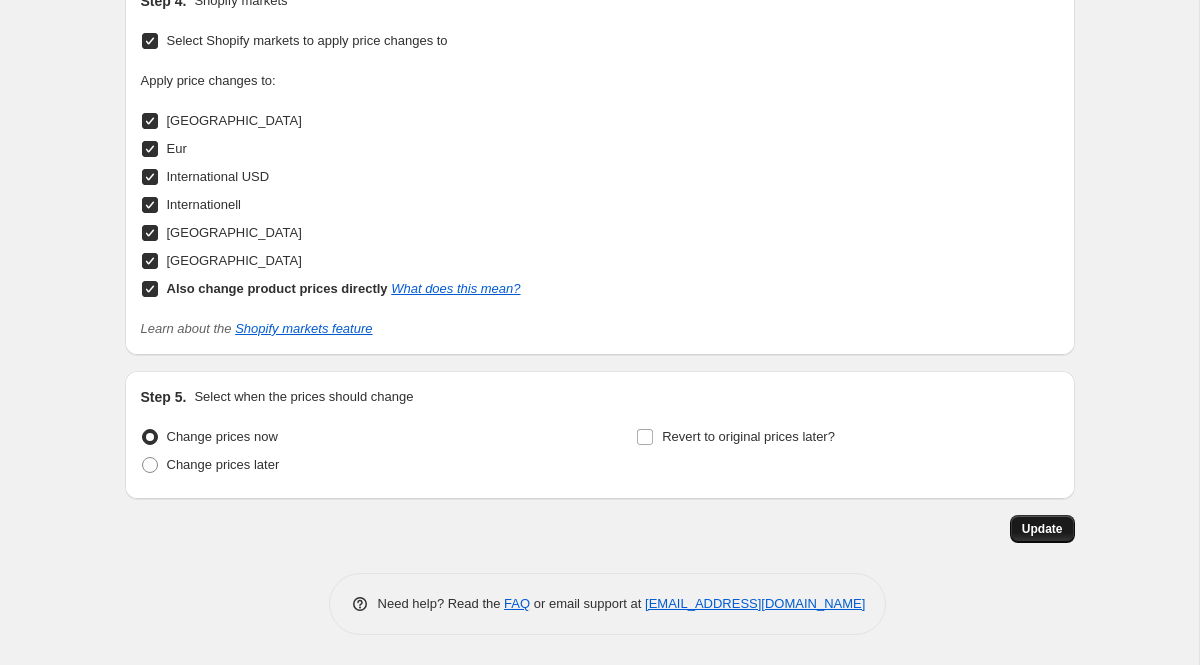 click on "Update" at bounding box center [1042, 529] 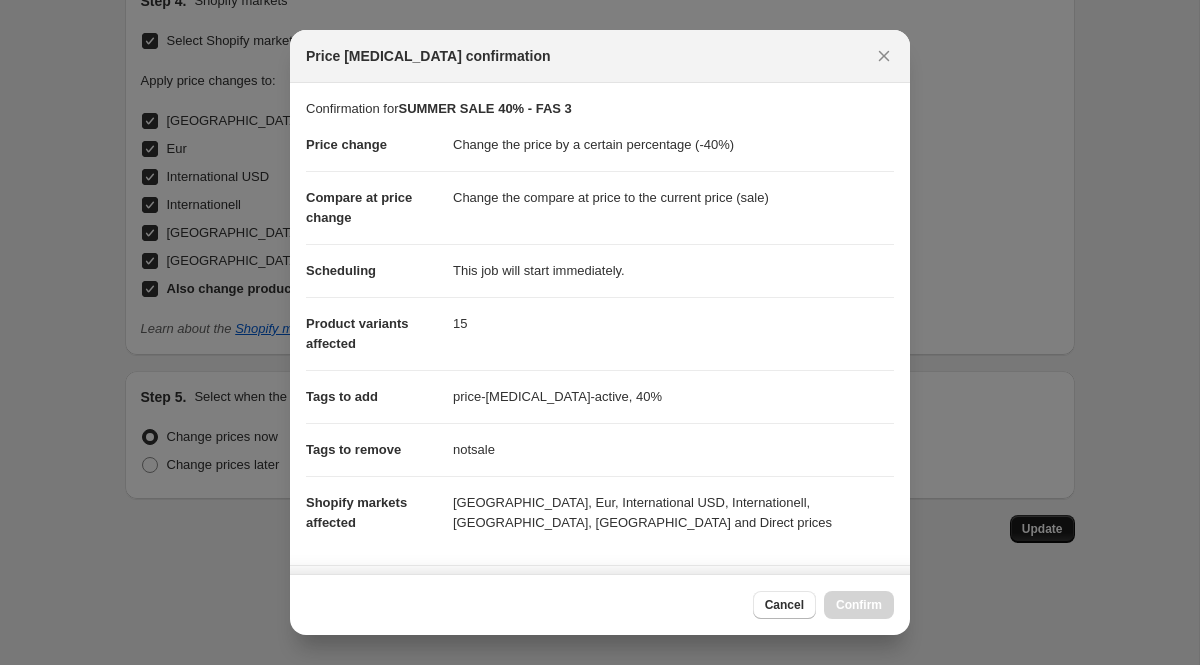 scroll, scrollTop: 2305, scrollLeft: 0, axis: vertical 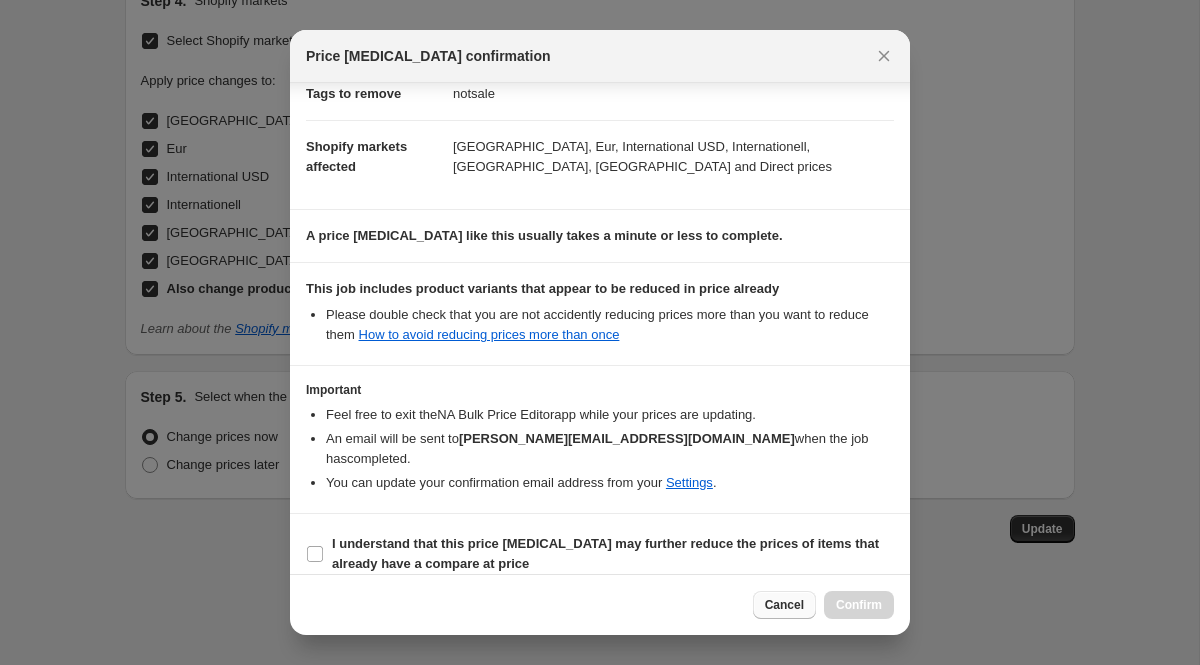 click on "Cancel" at bounding box center (784, 605) 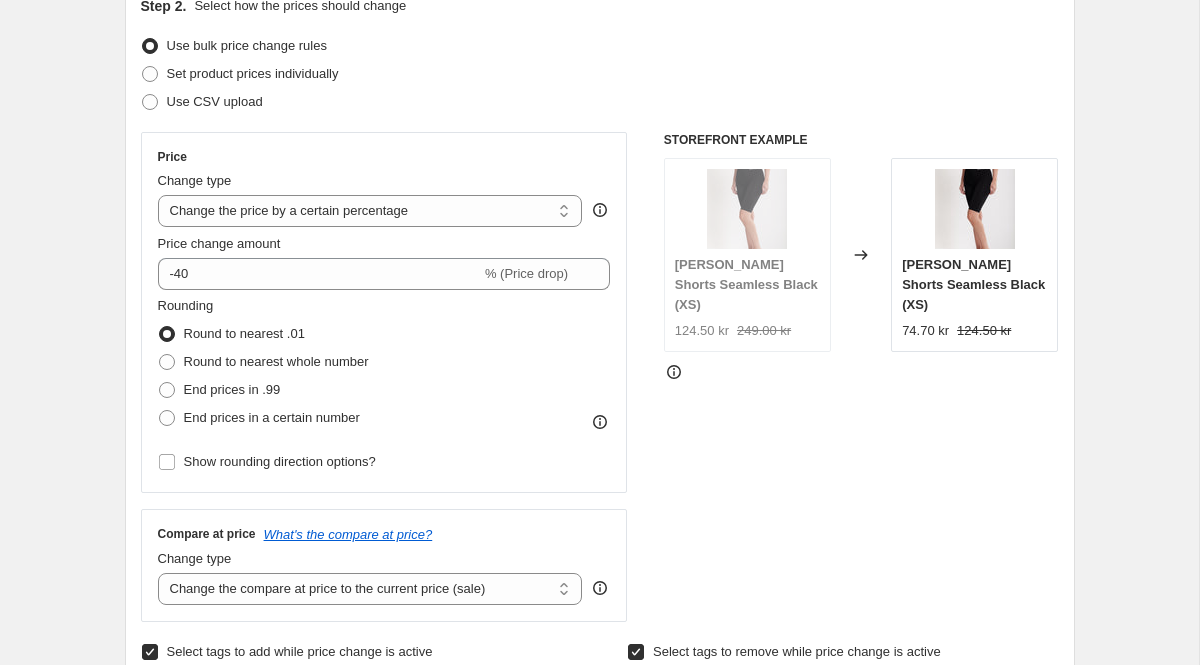 scroll, scrollTop: 2647, scrollLeft: 0, axis: vertical 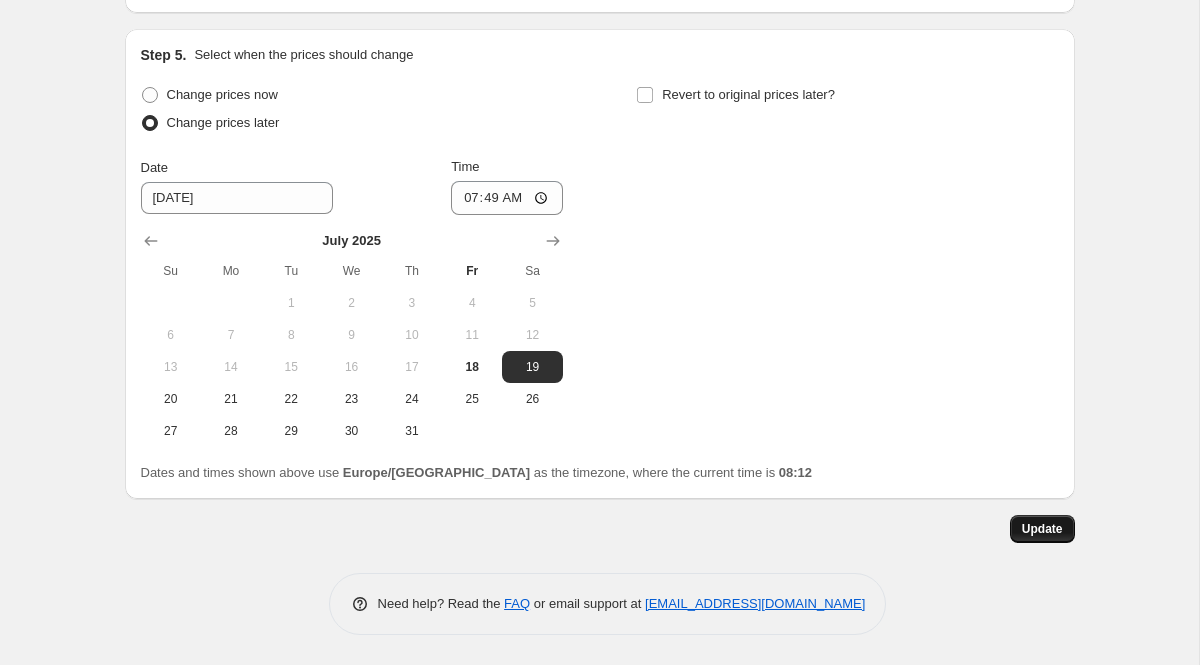 click on "Update" at bounding box center [1042, 529] 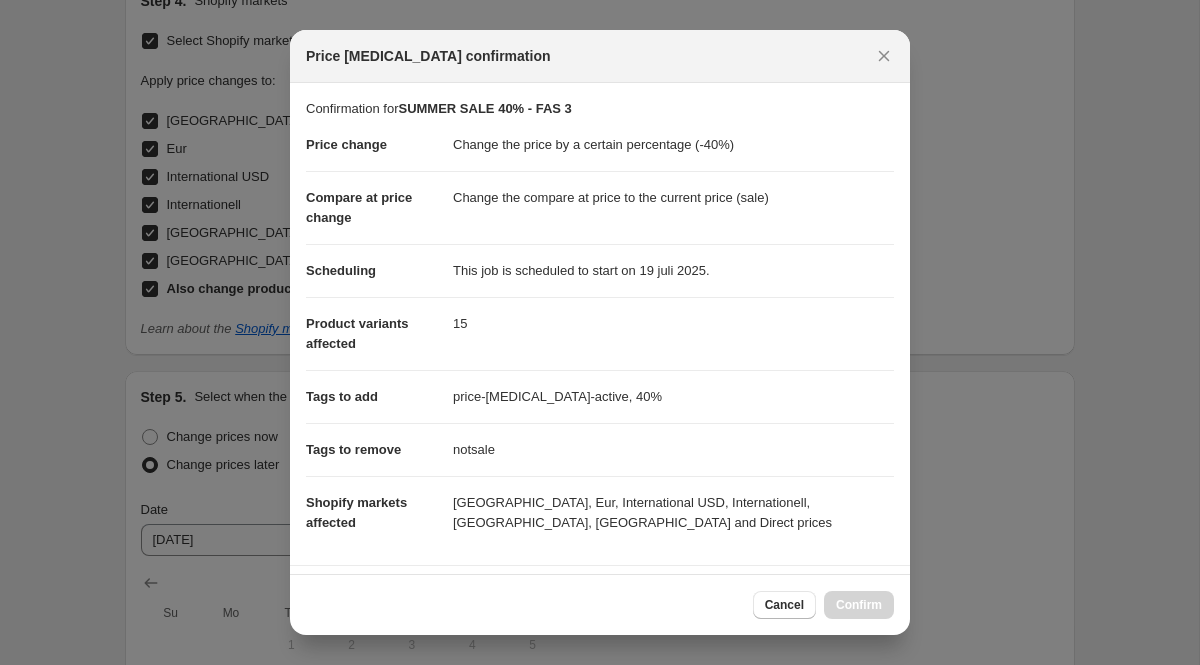 scroll, scrollTop: 0, scrollLeft: 0, axis: both 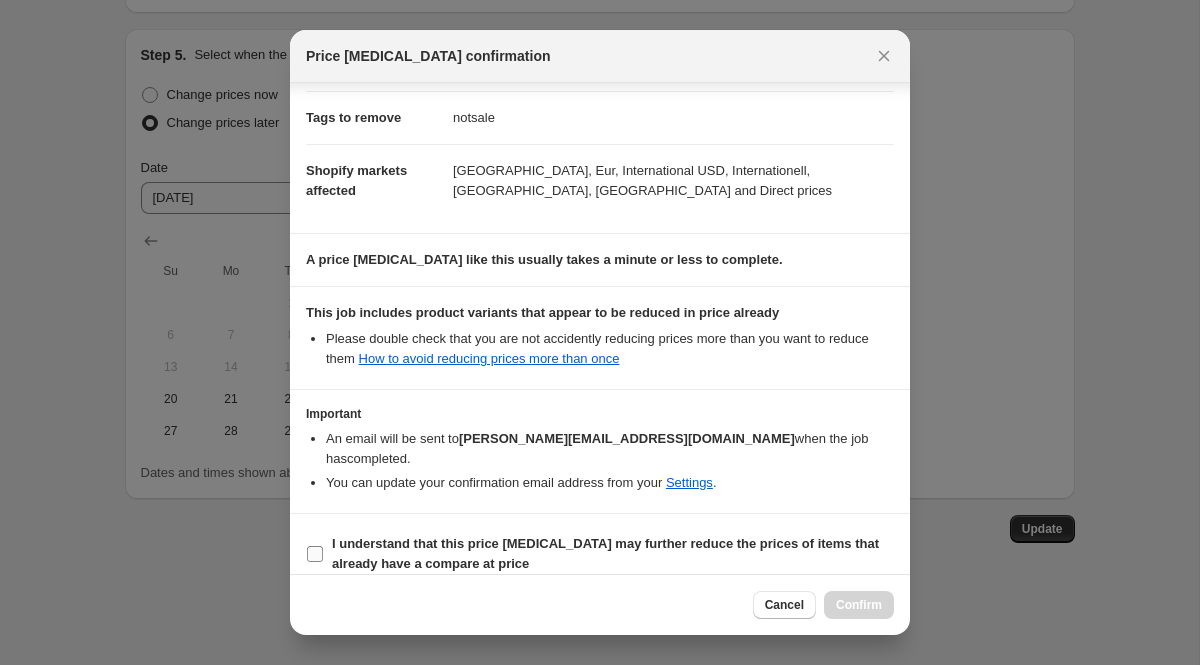 click on "I understand that this price [MEDICAL_DATA] may further reduce the prices of items that already have a compare at price" at bounding box center (600, 554) 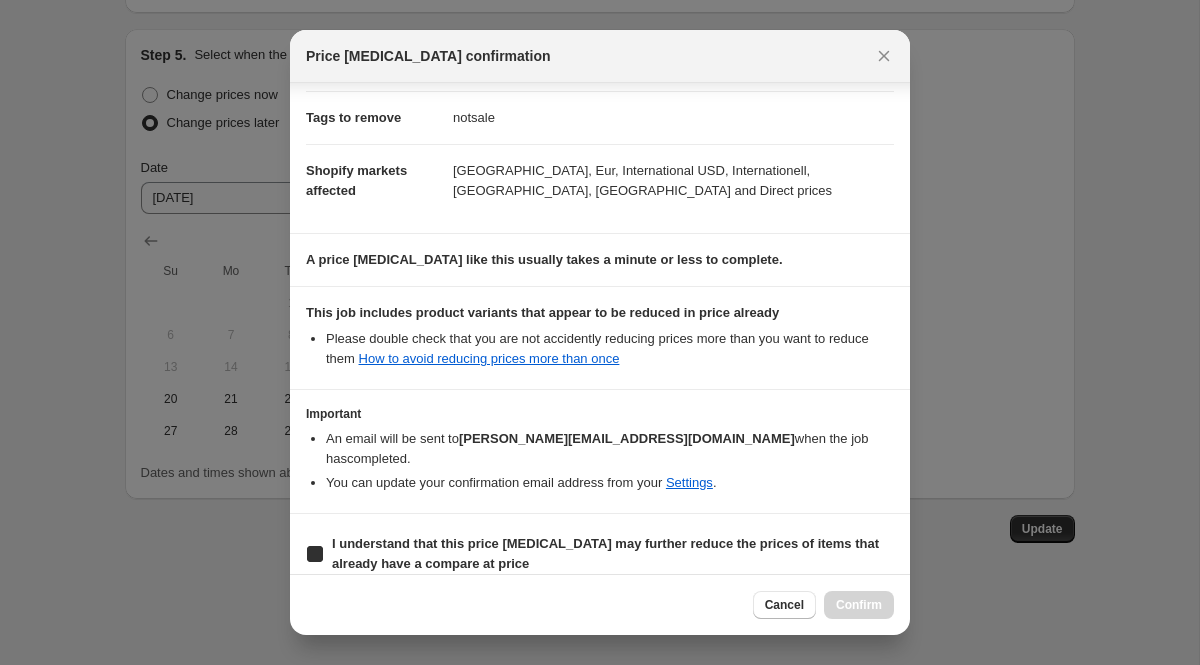 checkbox on "true" 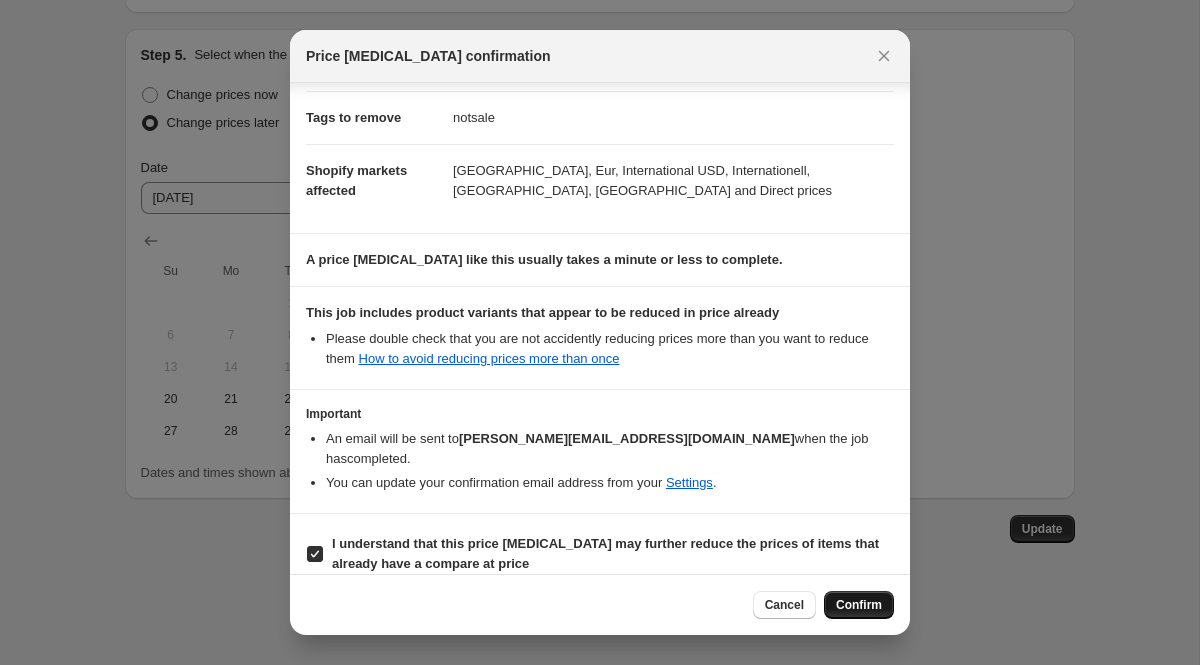 click on "Confirm" at bounding box center [859, 605] 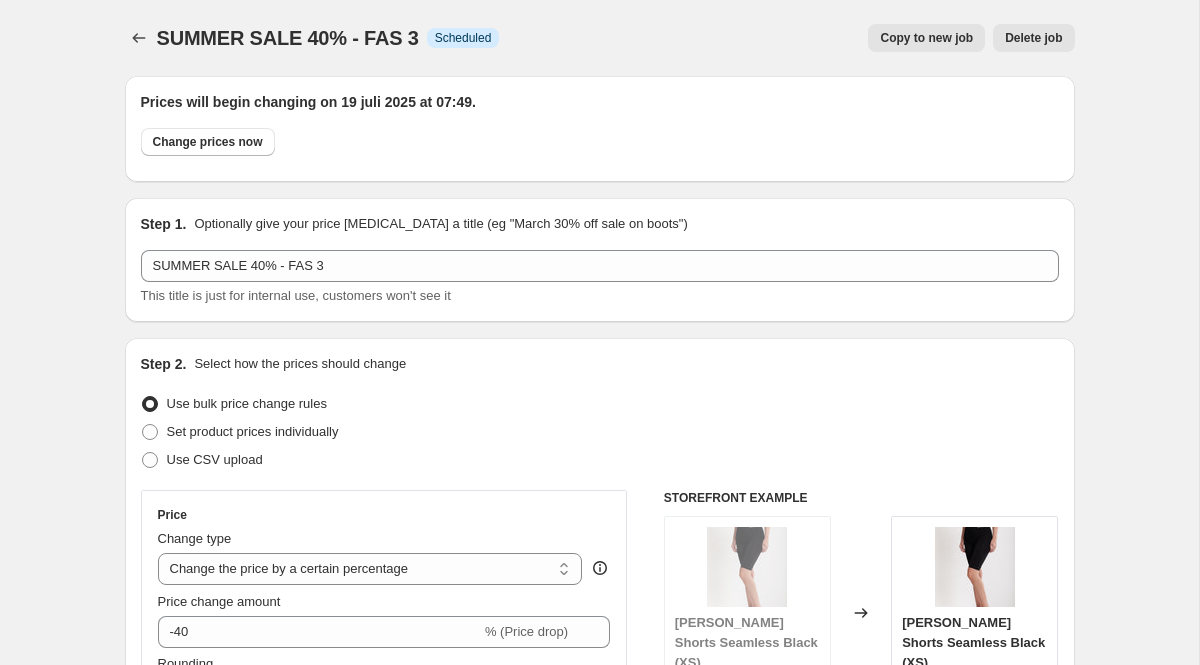 scroll, scrollTop: 2647, scrollLeft: 0, axis: vertical 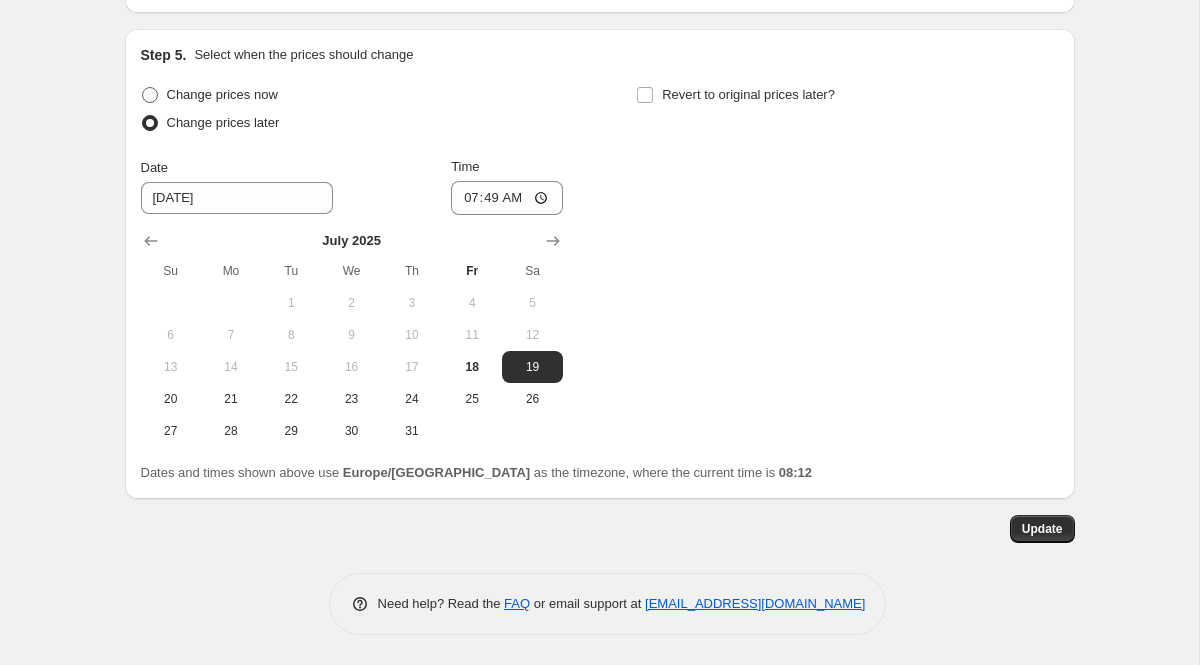 click at bounding box center [150, 95] 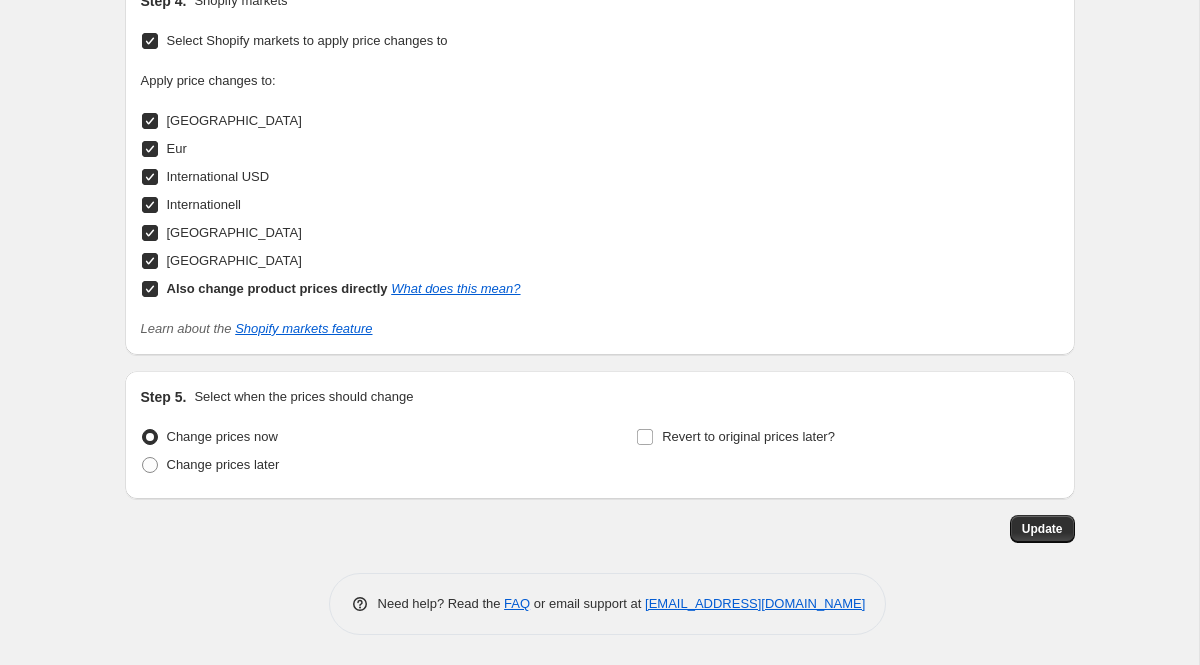 scroll, scrollTop: 2305, scrollLeft: 0, axis: vertical 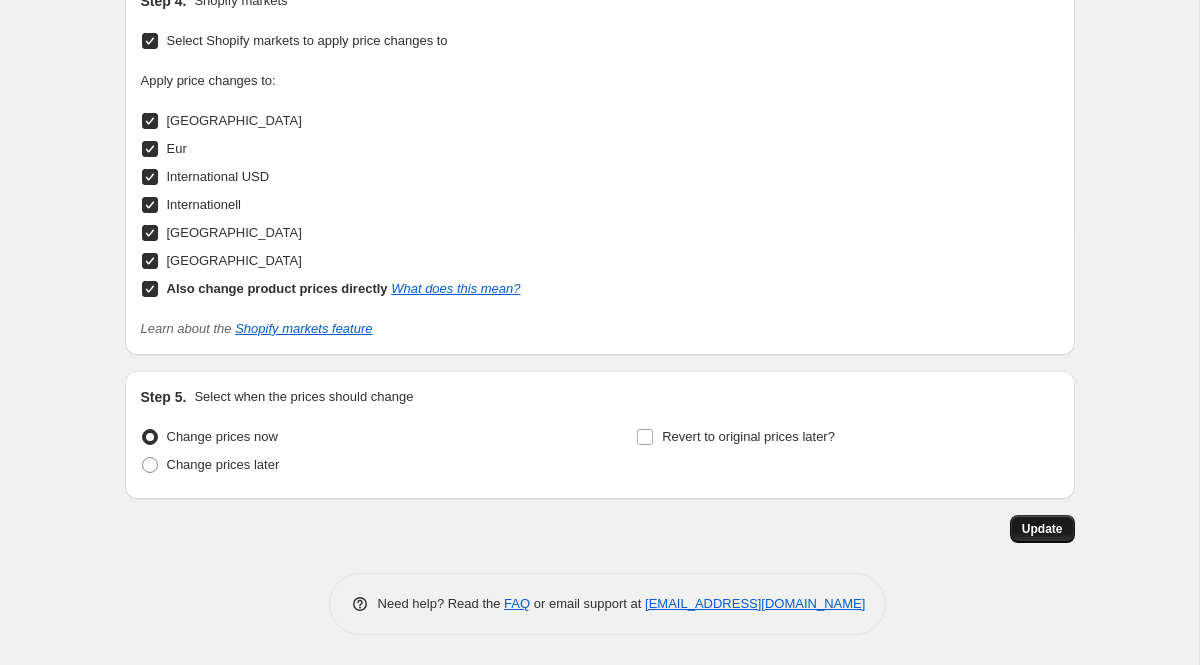 click on "Update" at bounding box center (1042, 529) 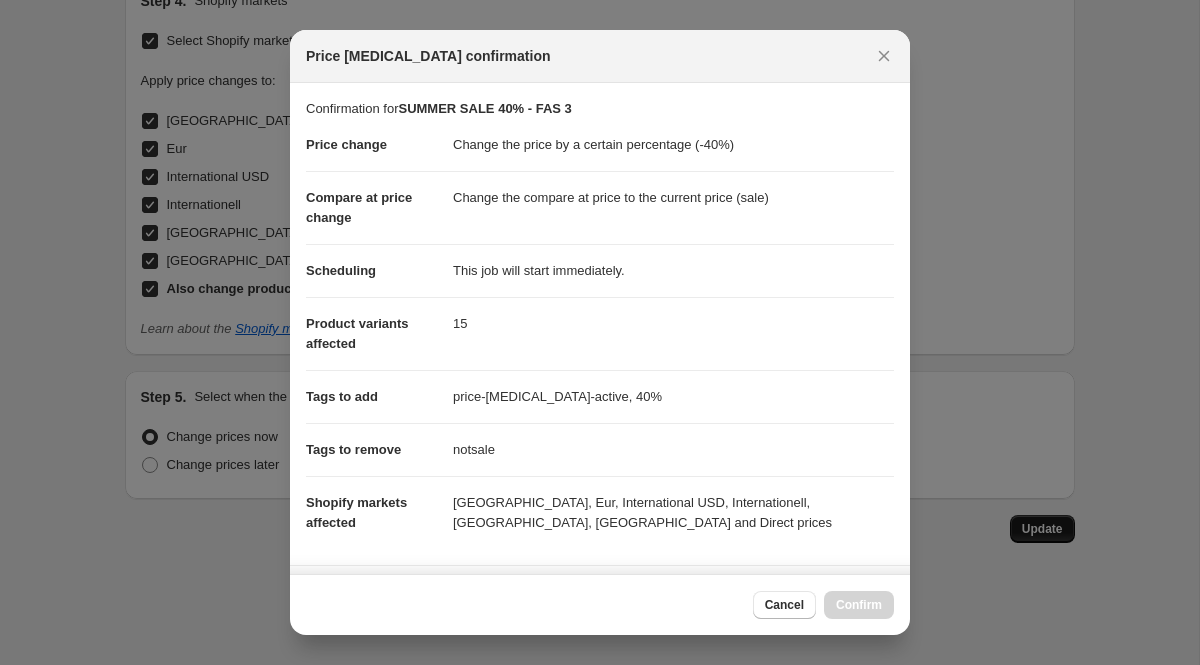 scroll, scrollTop: 2305, scrollLeft: 0, axis: vertical 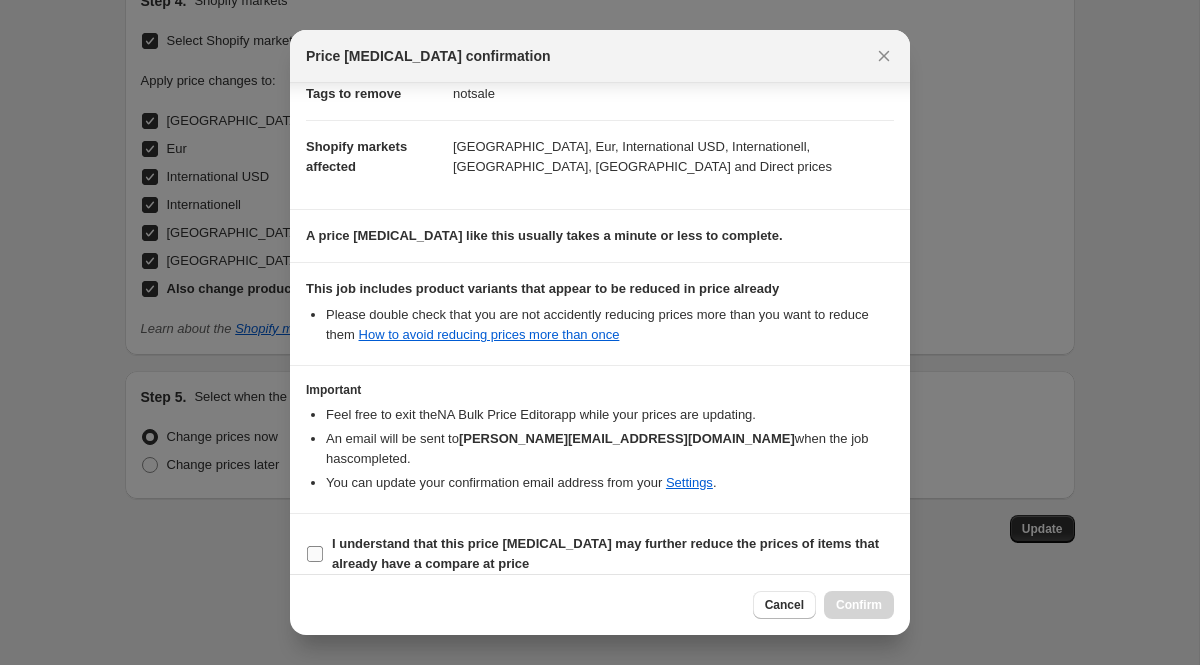 click on "I understand that this price [MEDICAL_DATA] may further reduce the prices of items that already have a compare at price" at bounding box center [315, 554] 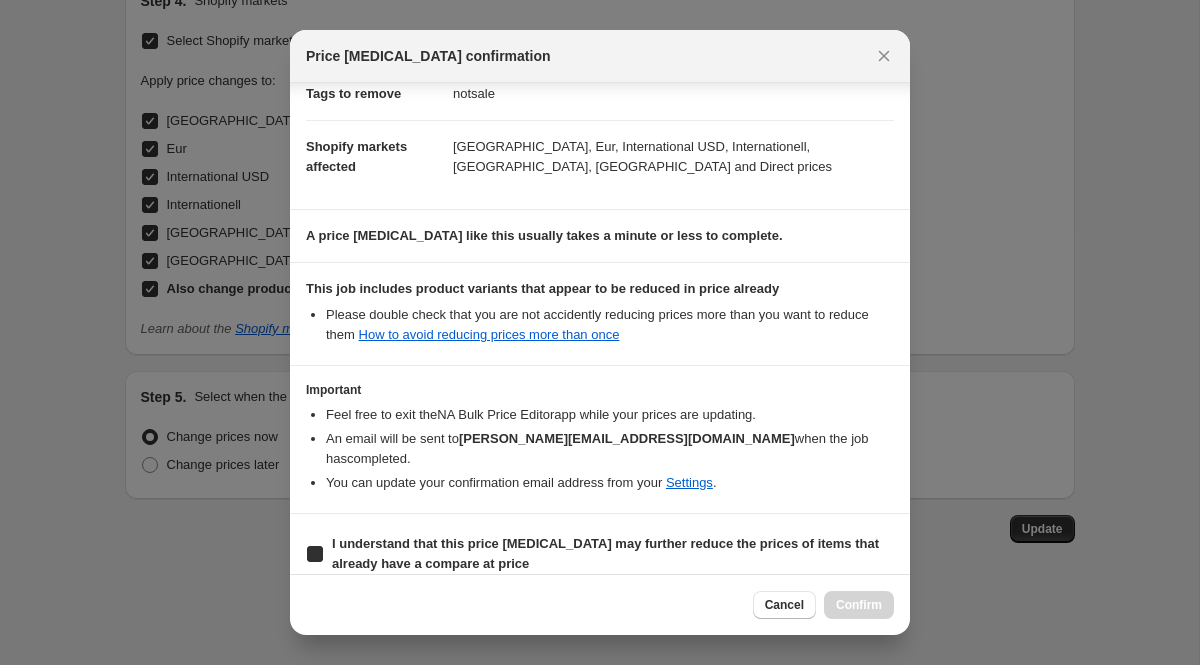 checkbox on "true" 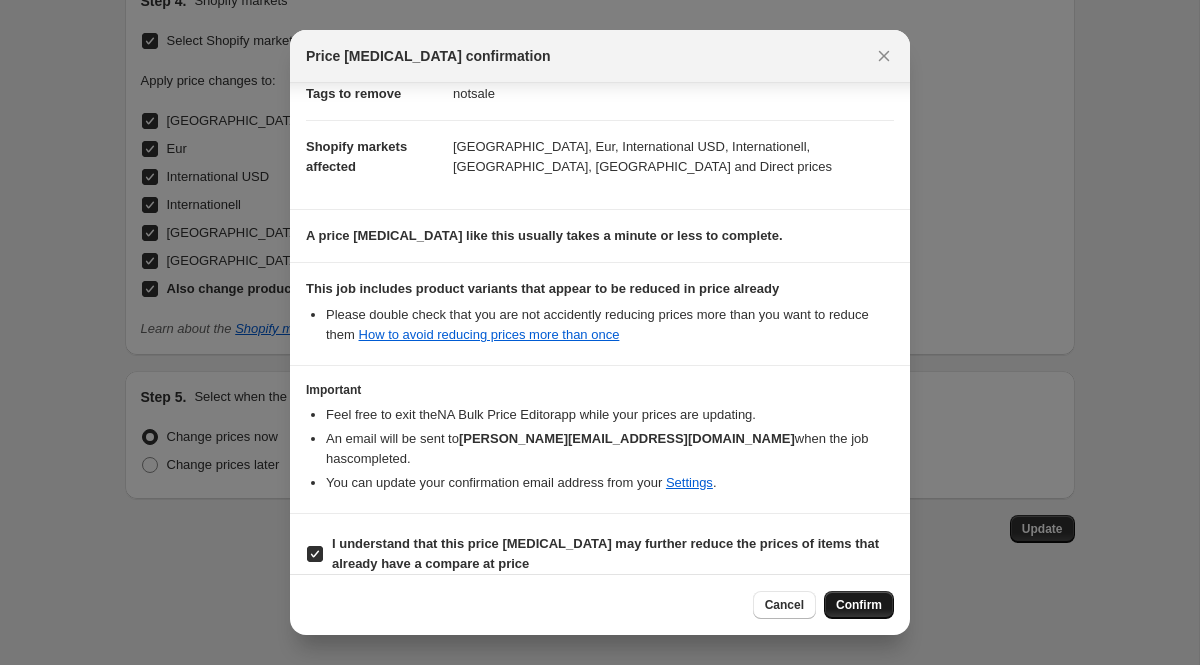 click on "Confirm" at bounding box center [859, 605] 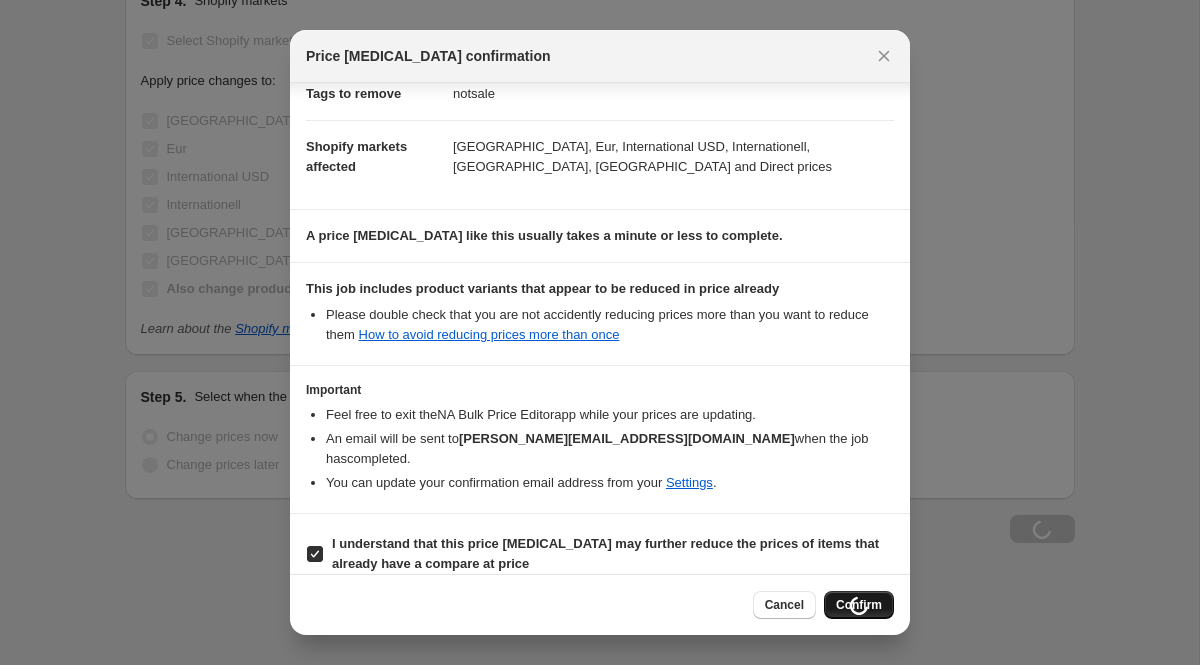scroll, scrollTop: 2251, scrollLeft: 0, axis: vertical 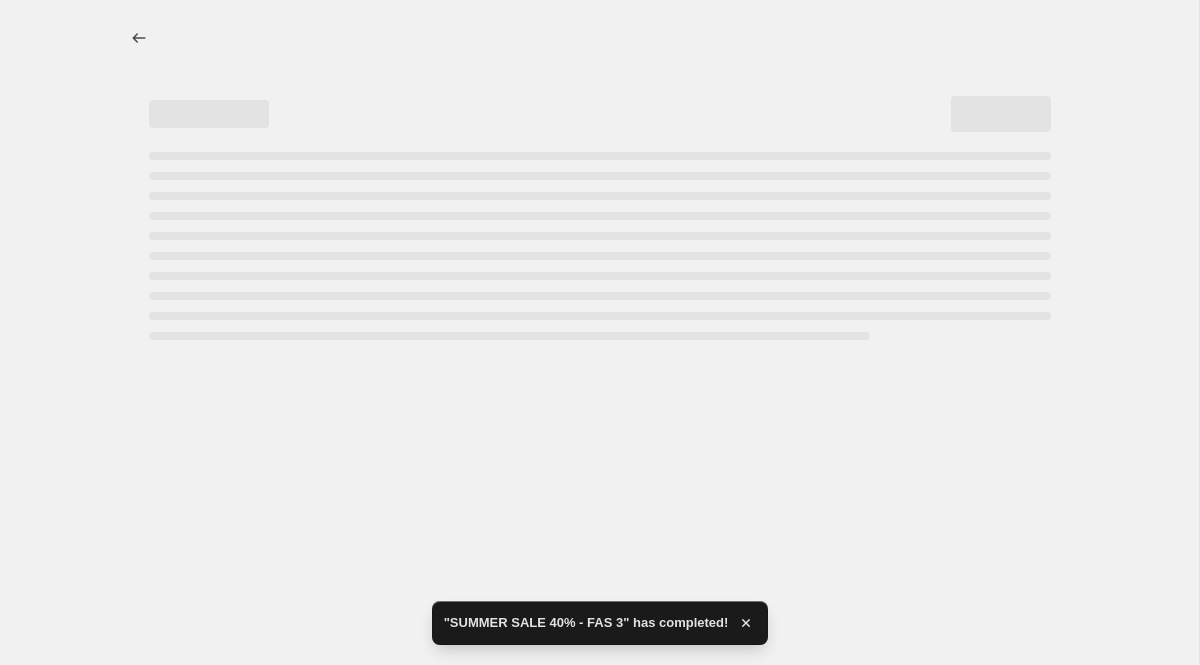 select on "percentage" 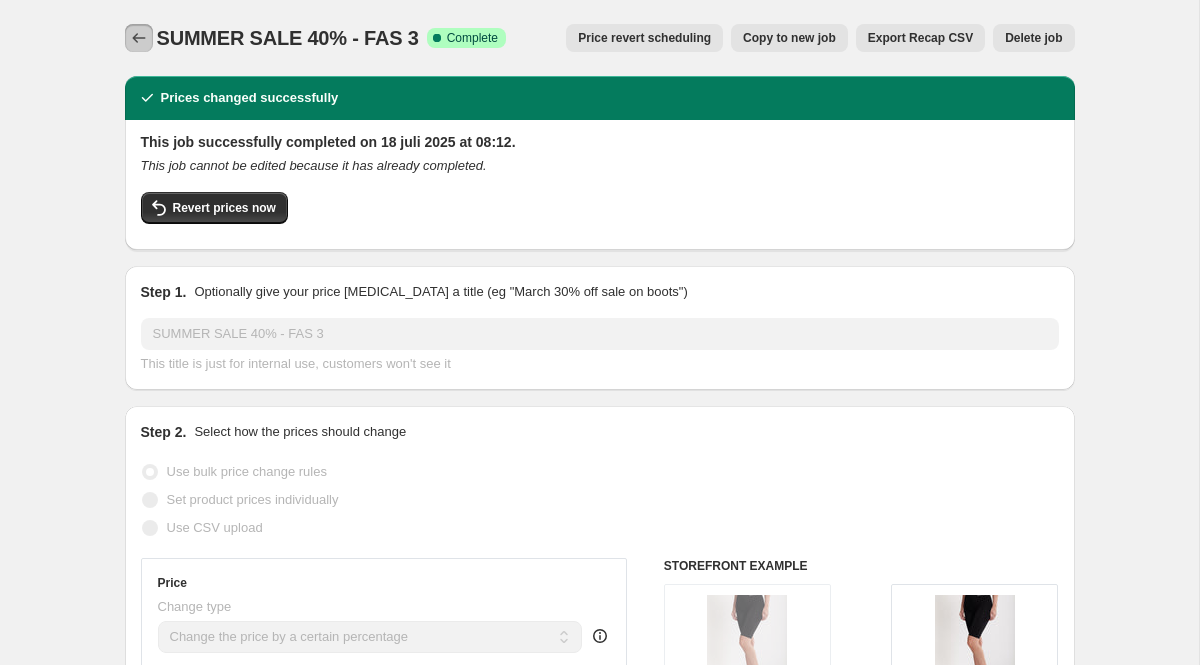 click 